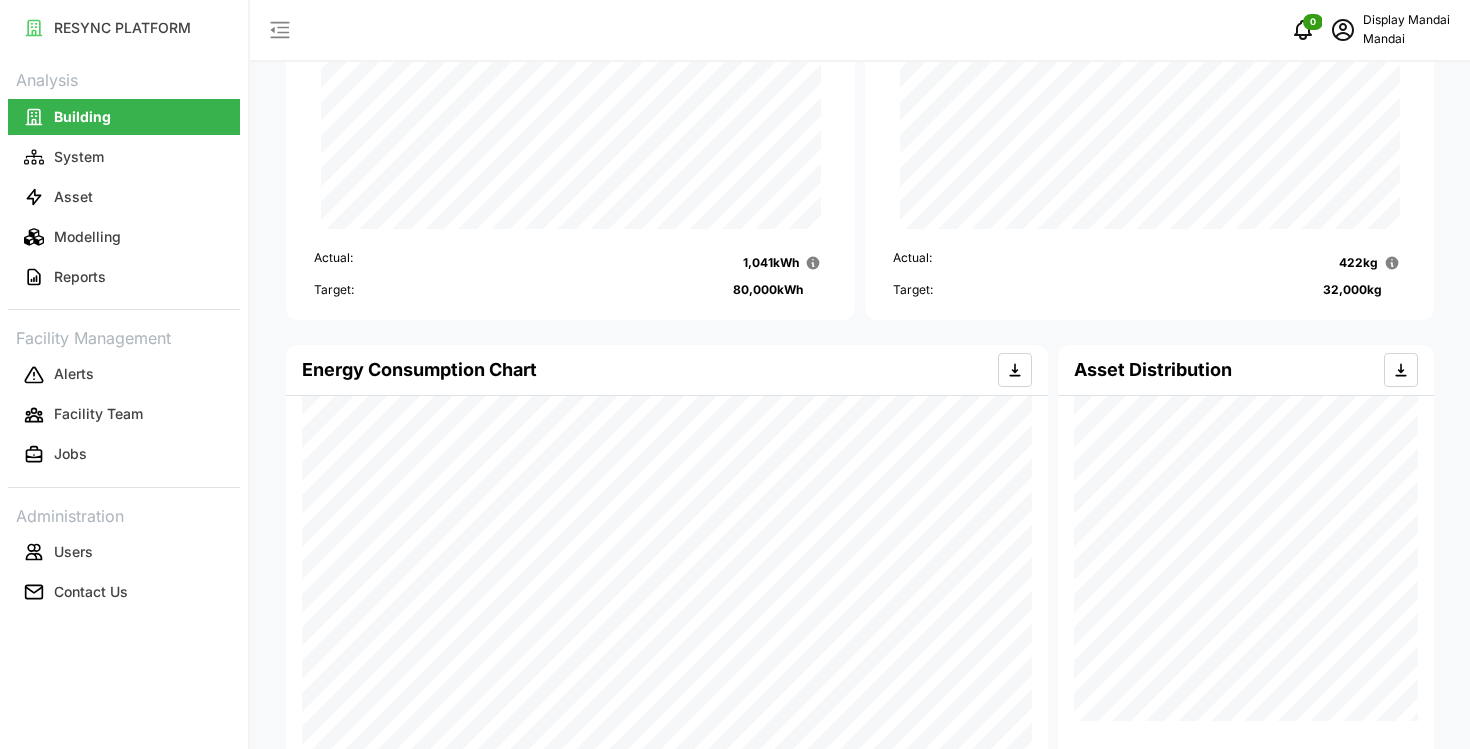 scroll, scrollTop: 0, scrollLeft: 0, axis: both 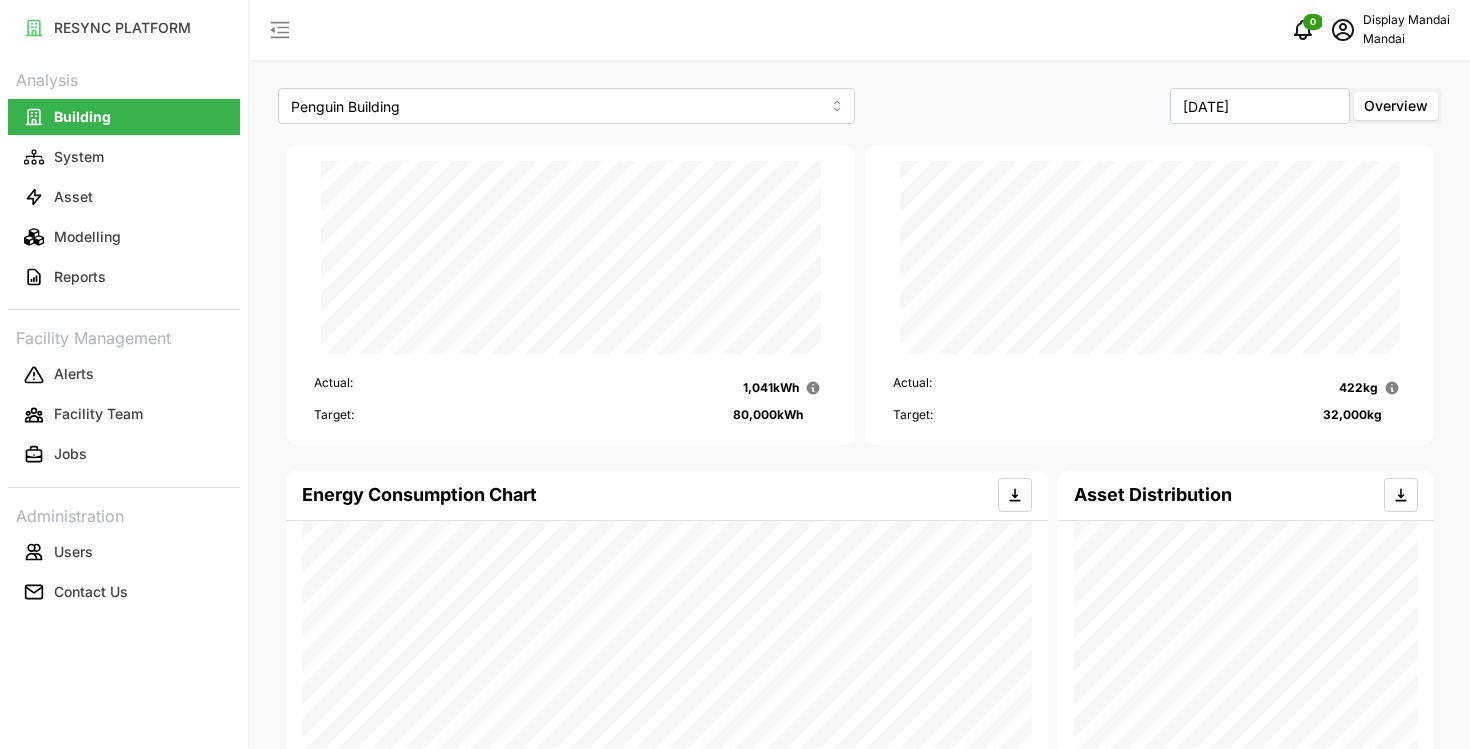 type 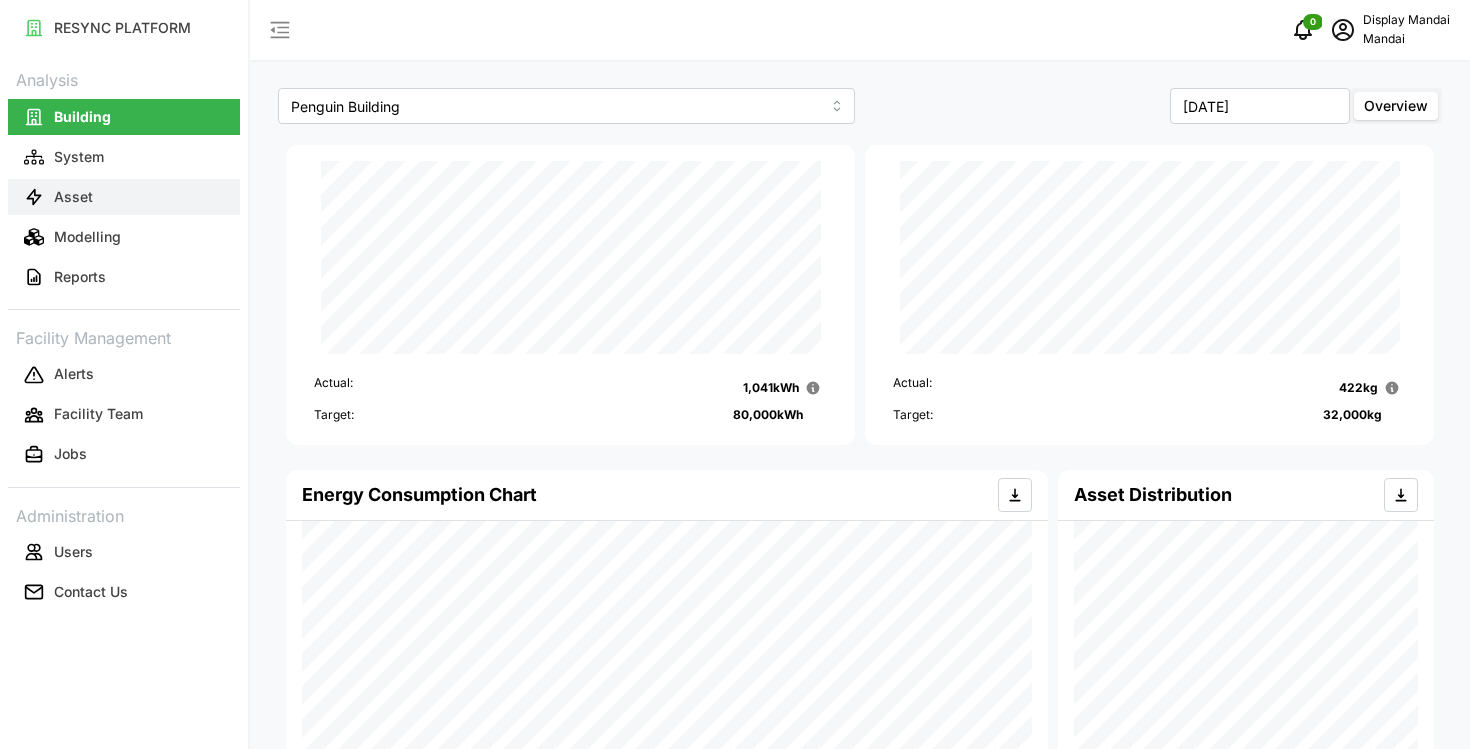 click on "Asset" at bounding box center (124, 197) 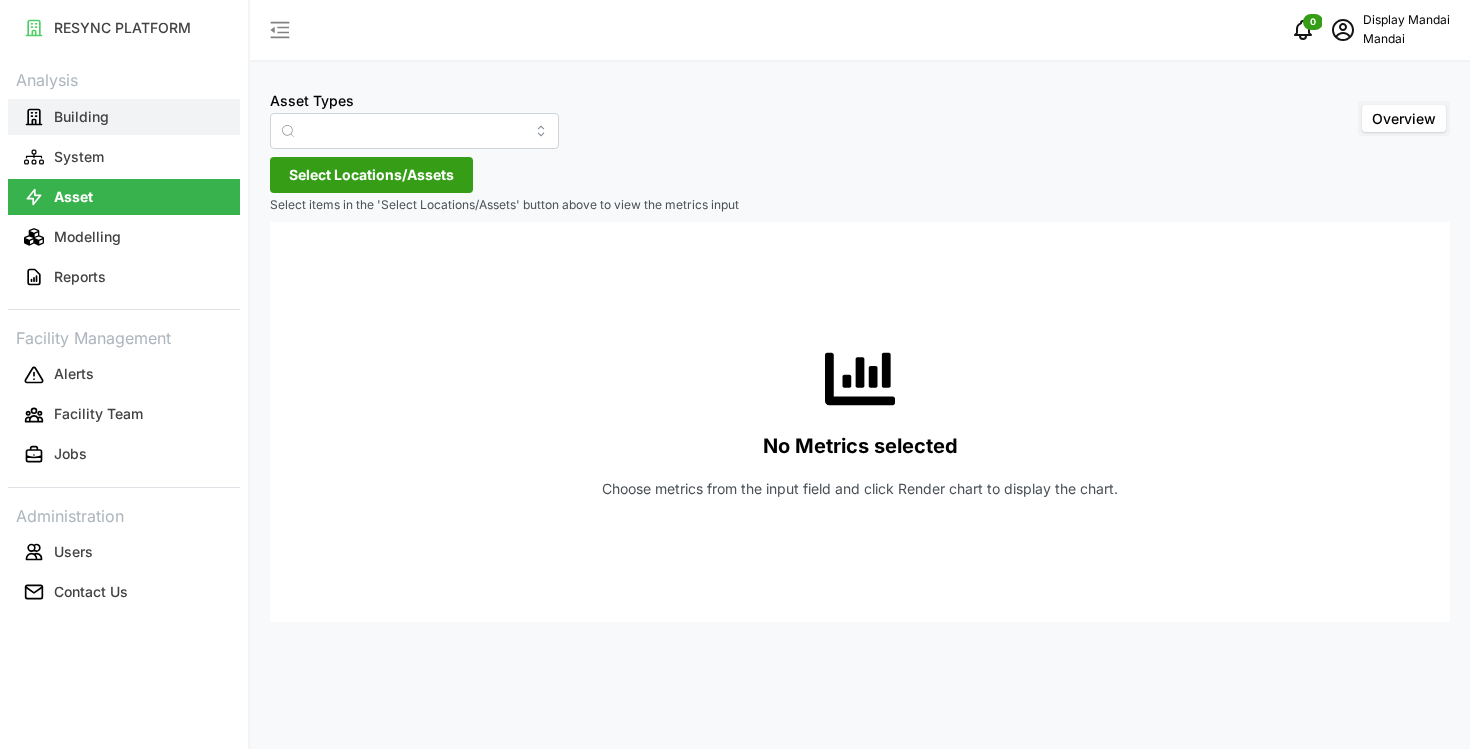 click on "Building" at bounding box center (124, 117) 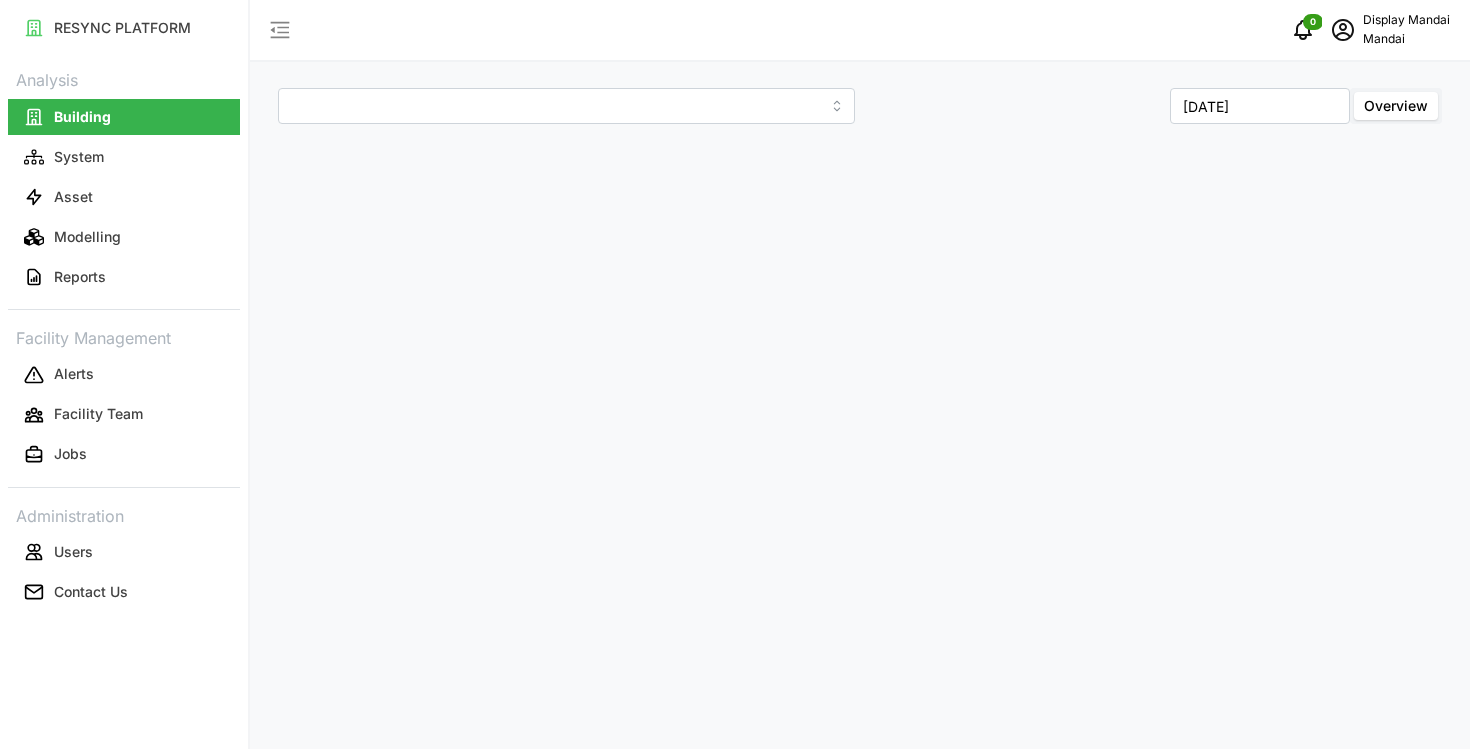 type on "Penguin Building" 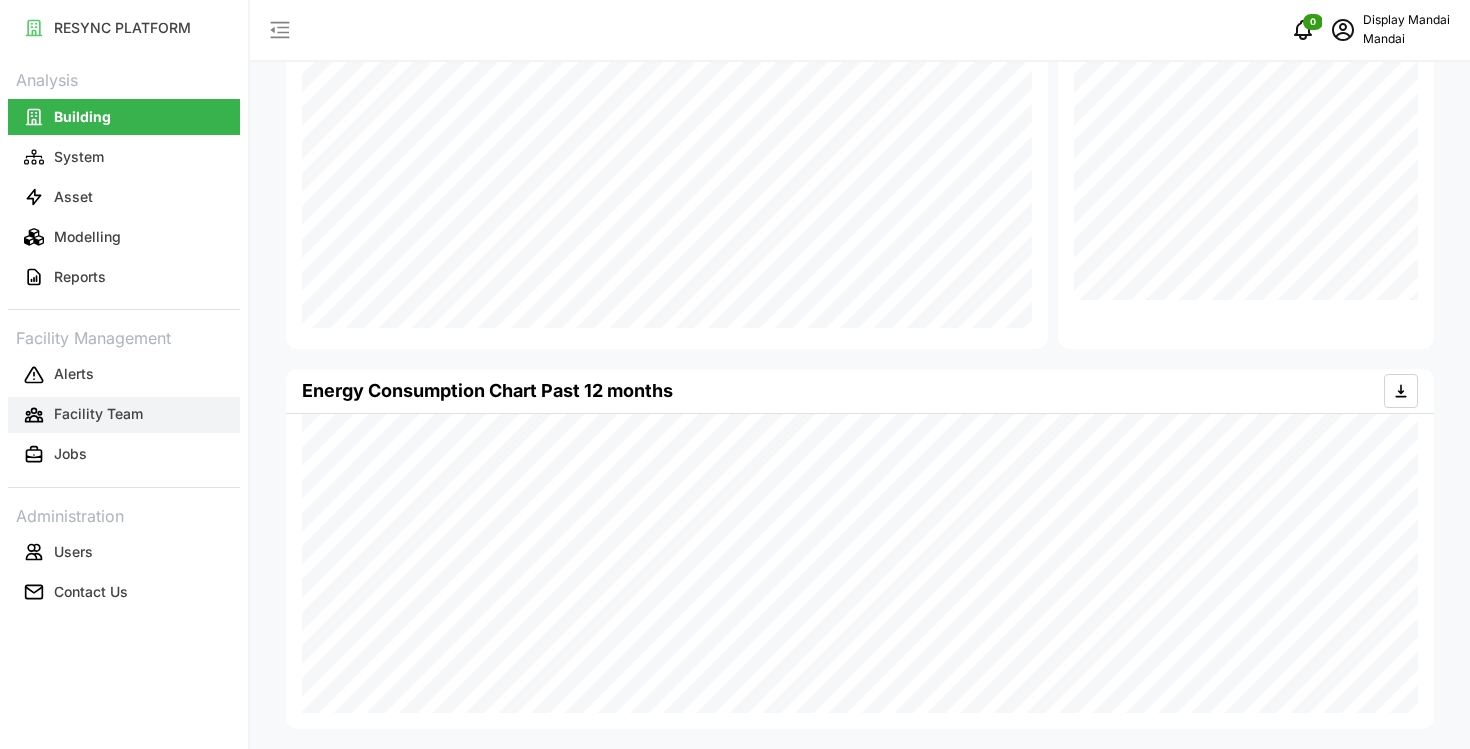 scroll, scrollTop: 0, scrollLeft: 0, axis: both 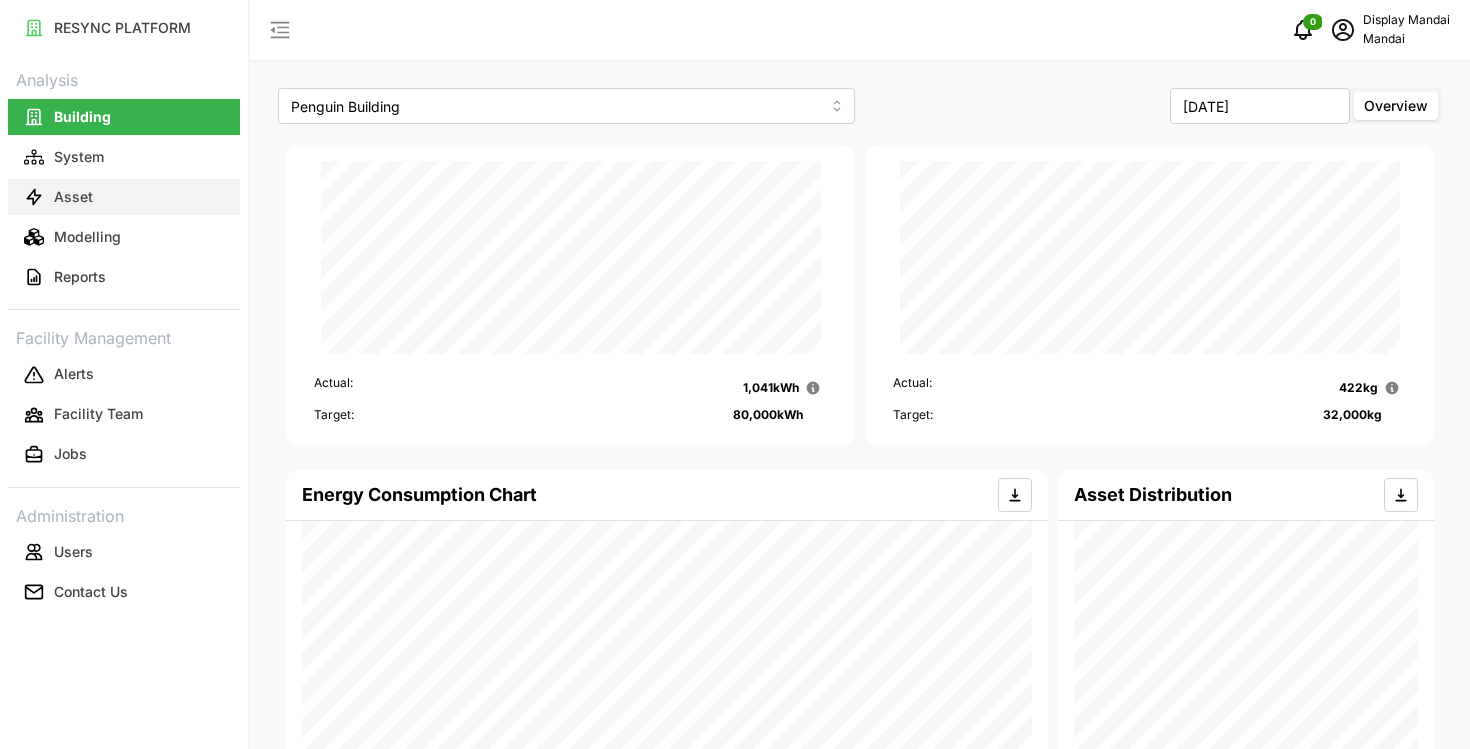 click on "Asset" at bounding box center [124, 197] 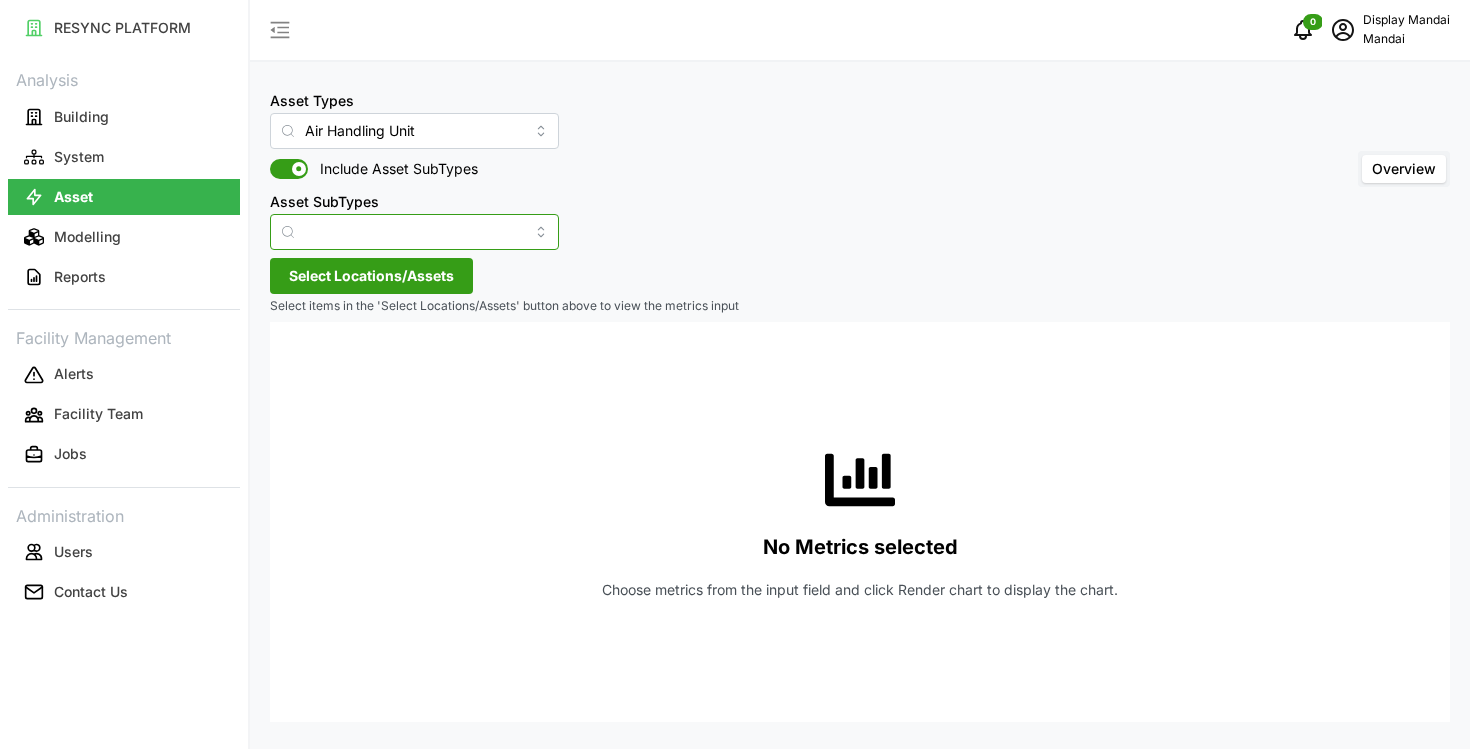 click on "Asset SubTypes" at bounding box center [414, 232] 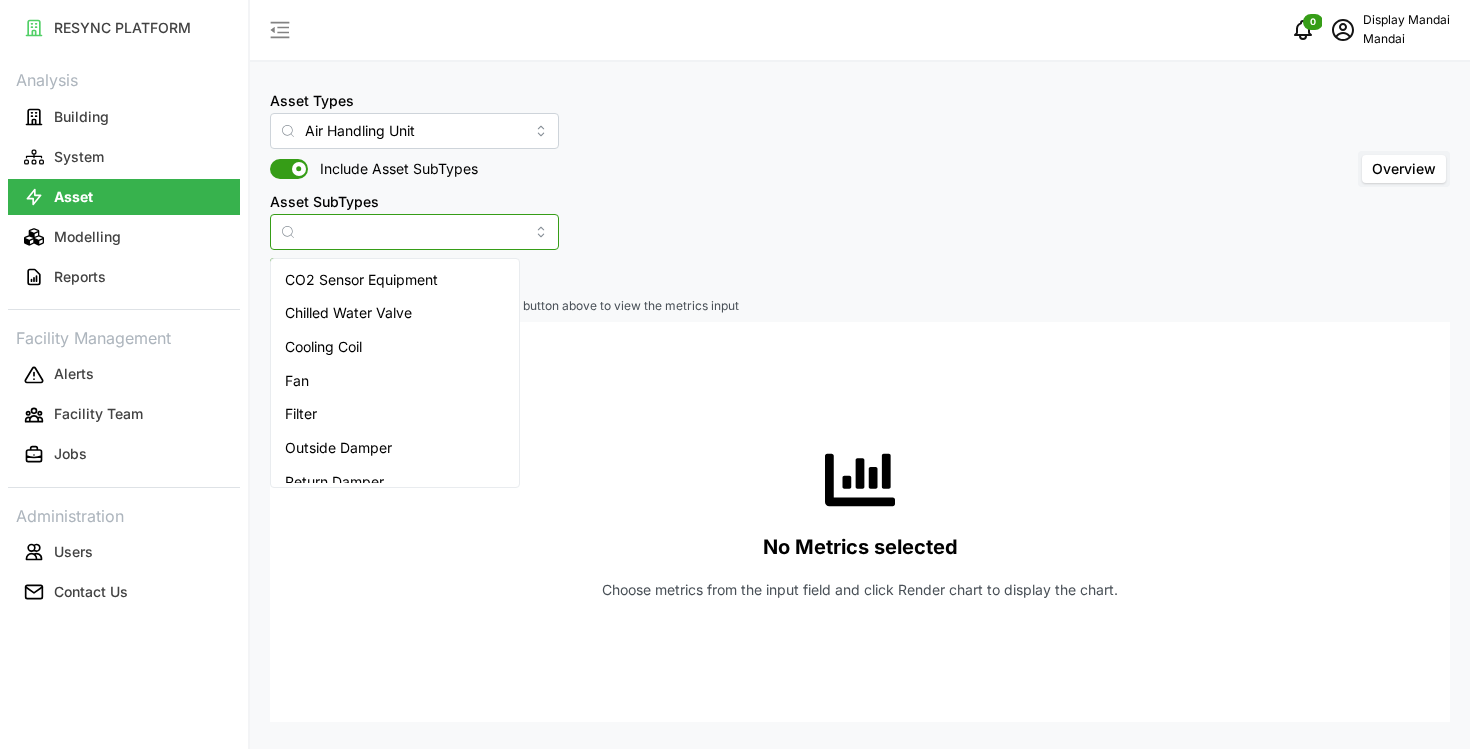click on "CO2 Sensor Equipment" at bounding box center [361, 280] 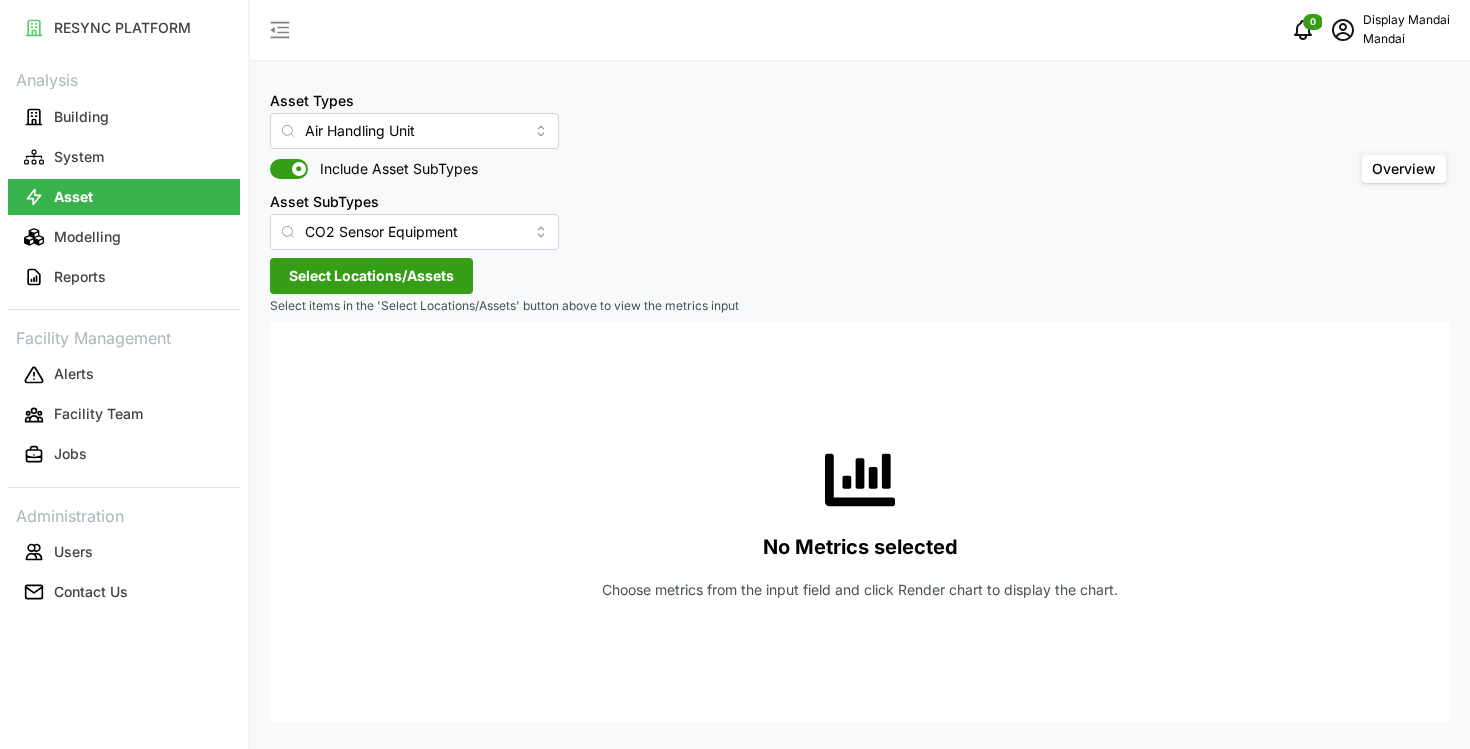 click on "Asset Types Air Handling Unit Include Asset SubTypes Asset SubTypes CO2 Sensor Equipment Overview Select Locations/Assets Select items in the 'Select Locations/Assets' button above to view the metrics input No Metrics selected Choose metrics from the input field and click Render chart to display the chart." at bounding box center [860, 374] 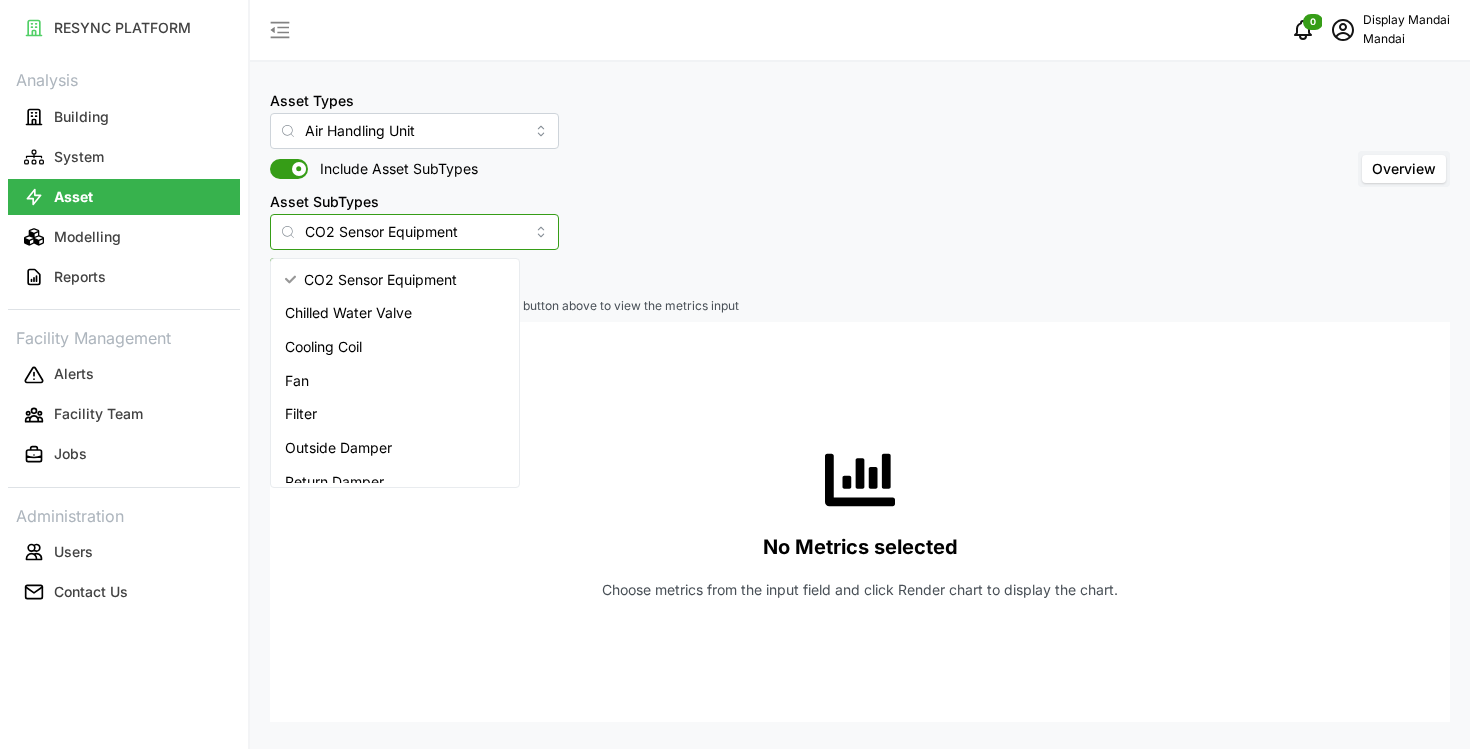 click on "CO2 Sensor Equipment" at bounding box center [414, 232] 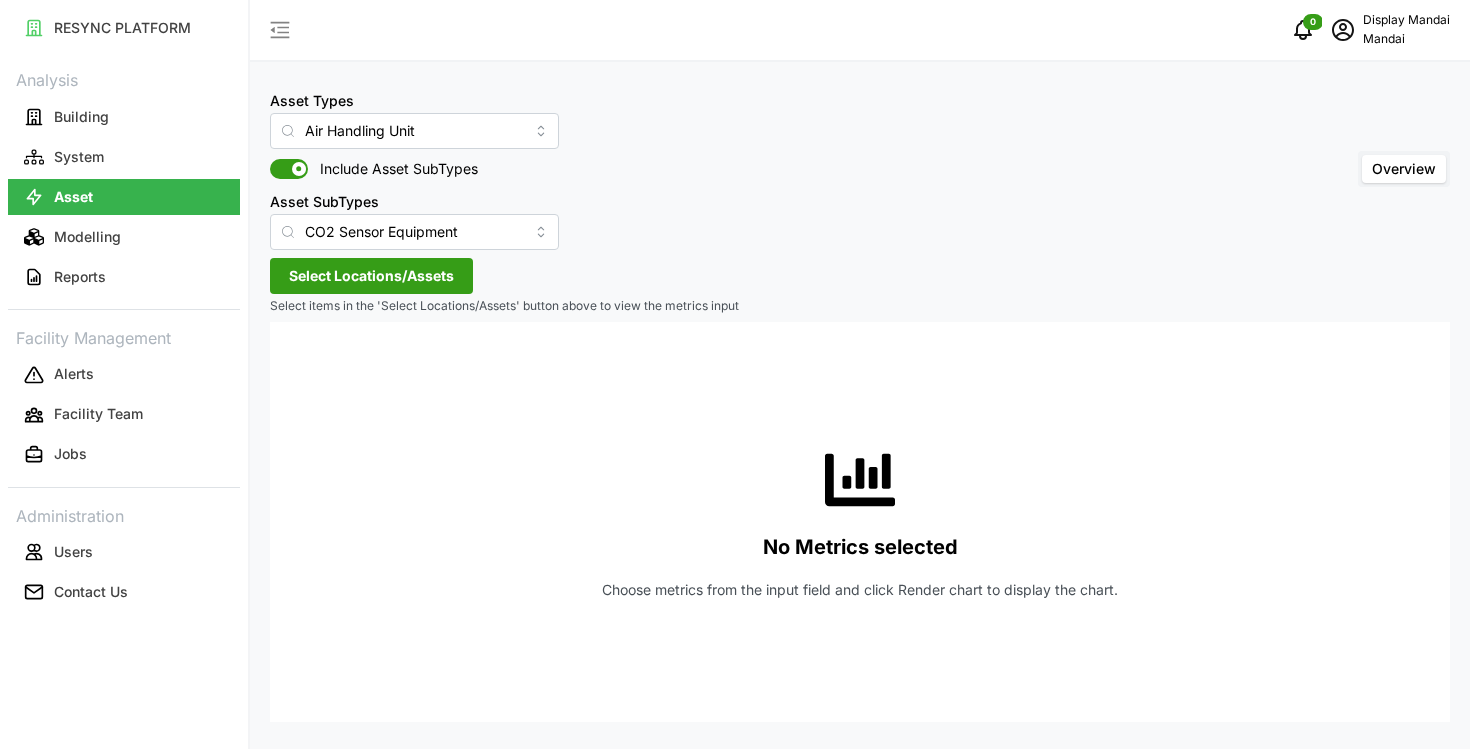 click at bounding box center [282, 169] 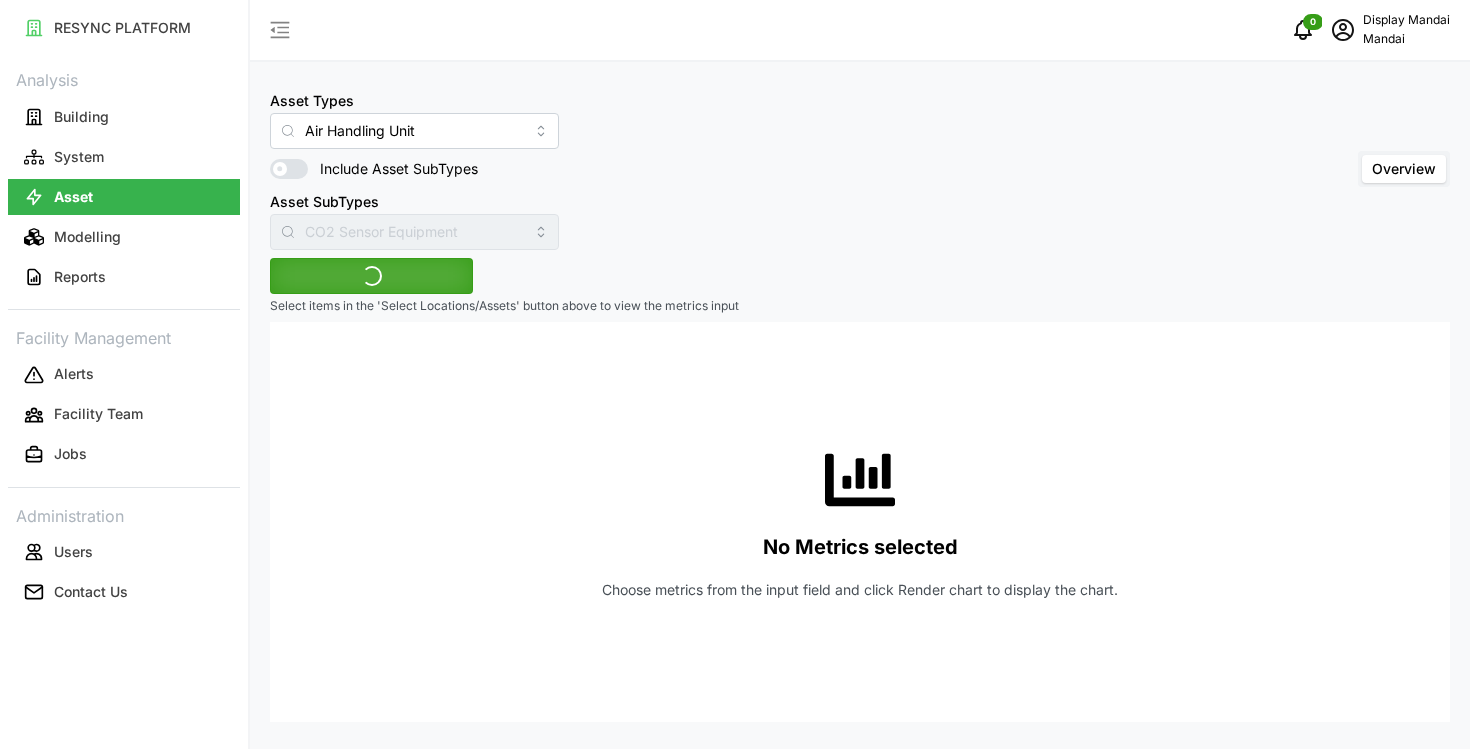 click at bounding box center (289, 169) 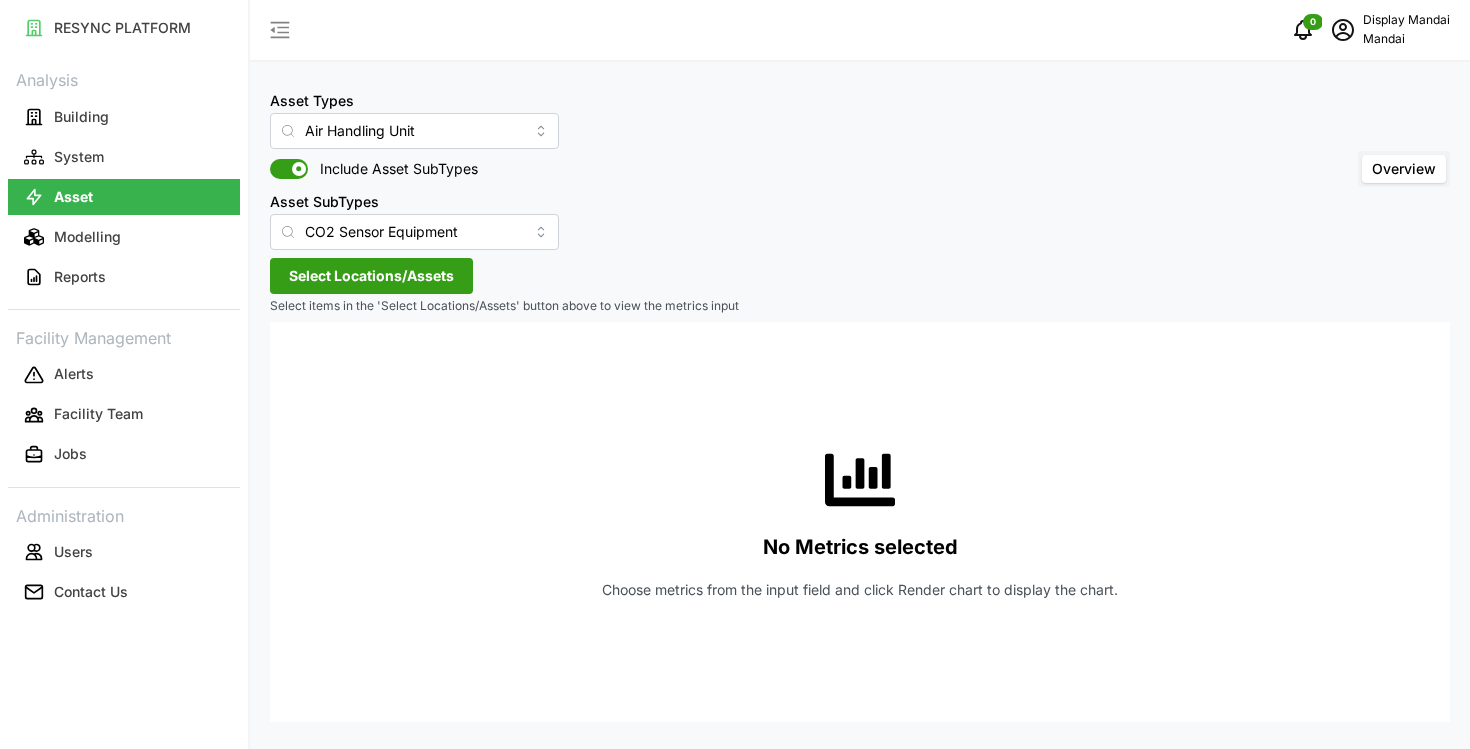 click at bounding box center (282, 169) 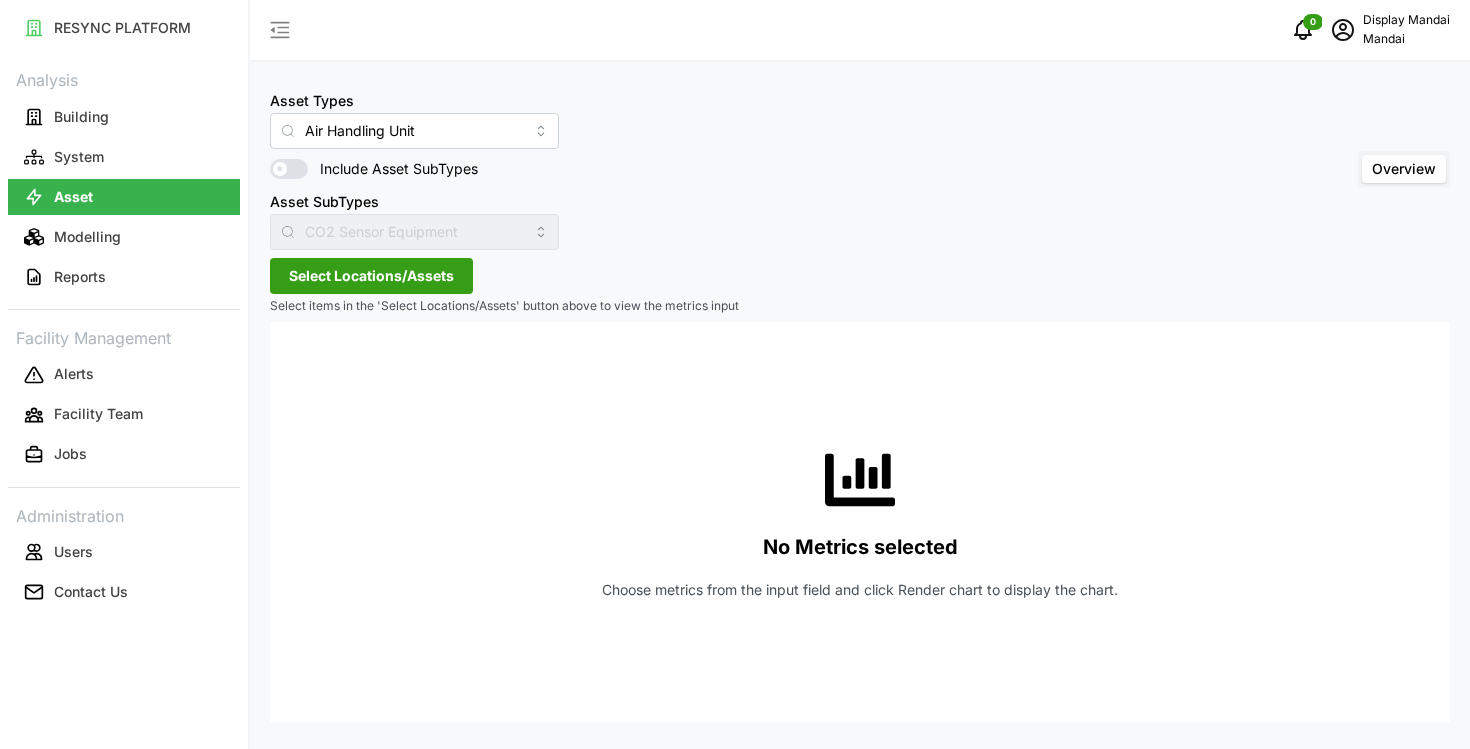 click on "Select Locations/Assets" at bounding box center (371, 276) 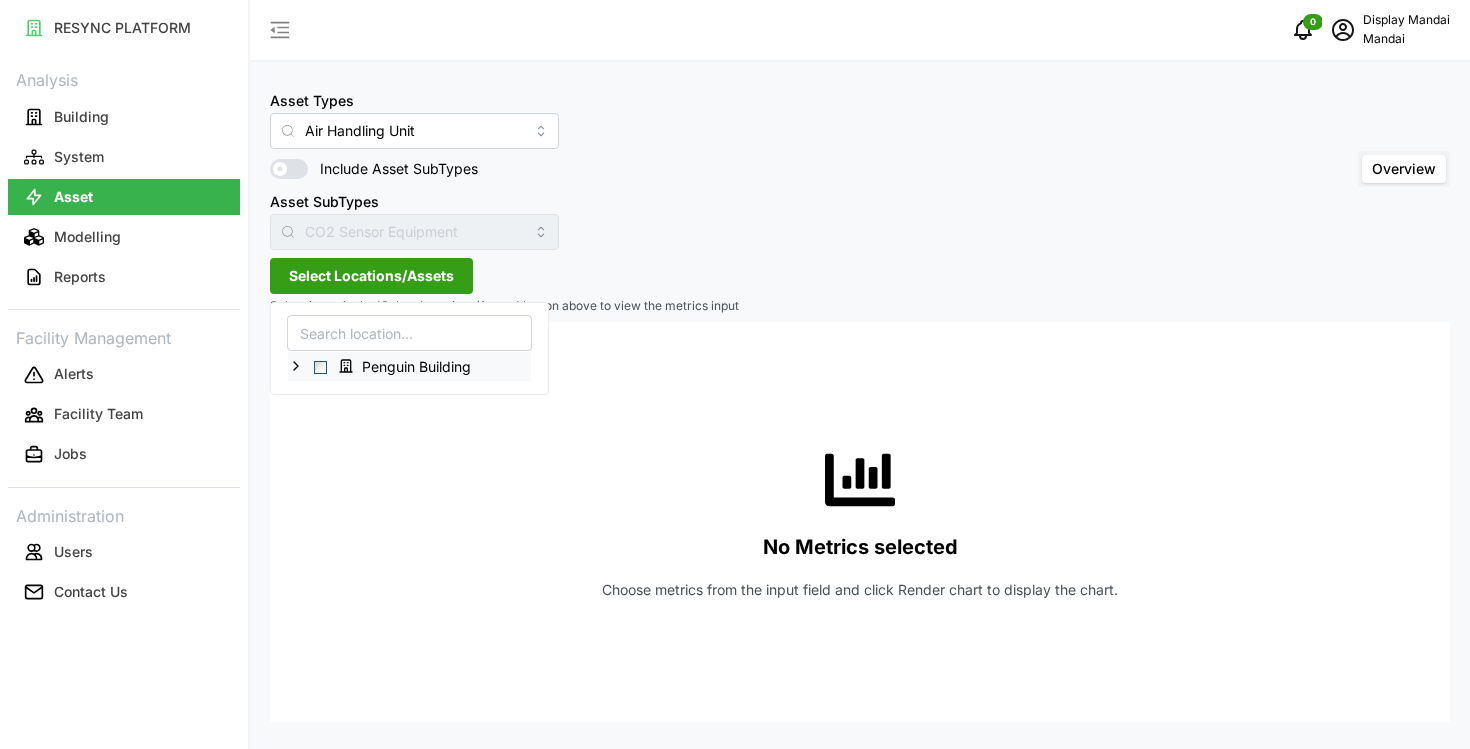click at bounding box center [320, 367] 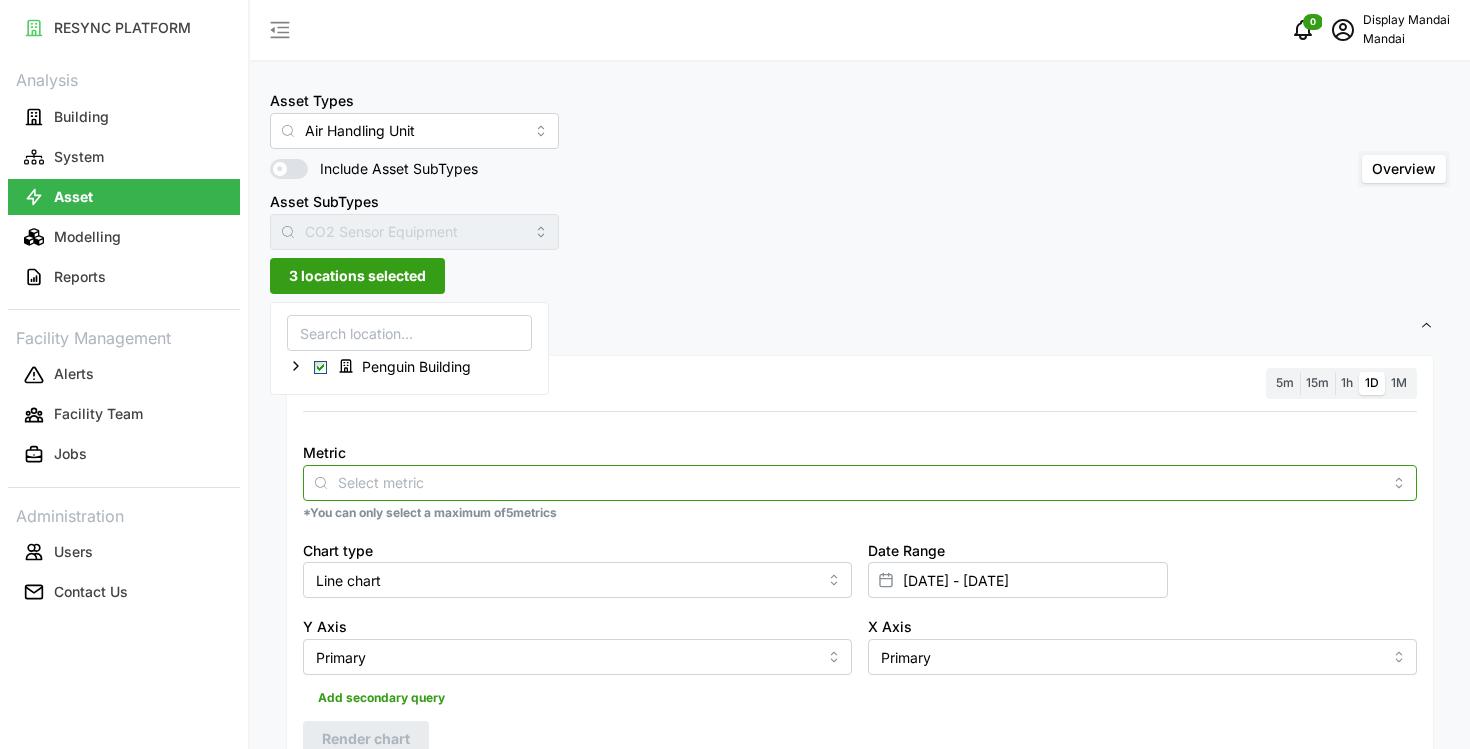 click on "Metric *You can only select a maximum of  5  metrics" at bounding box center [860, 481] 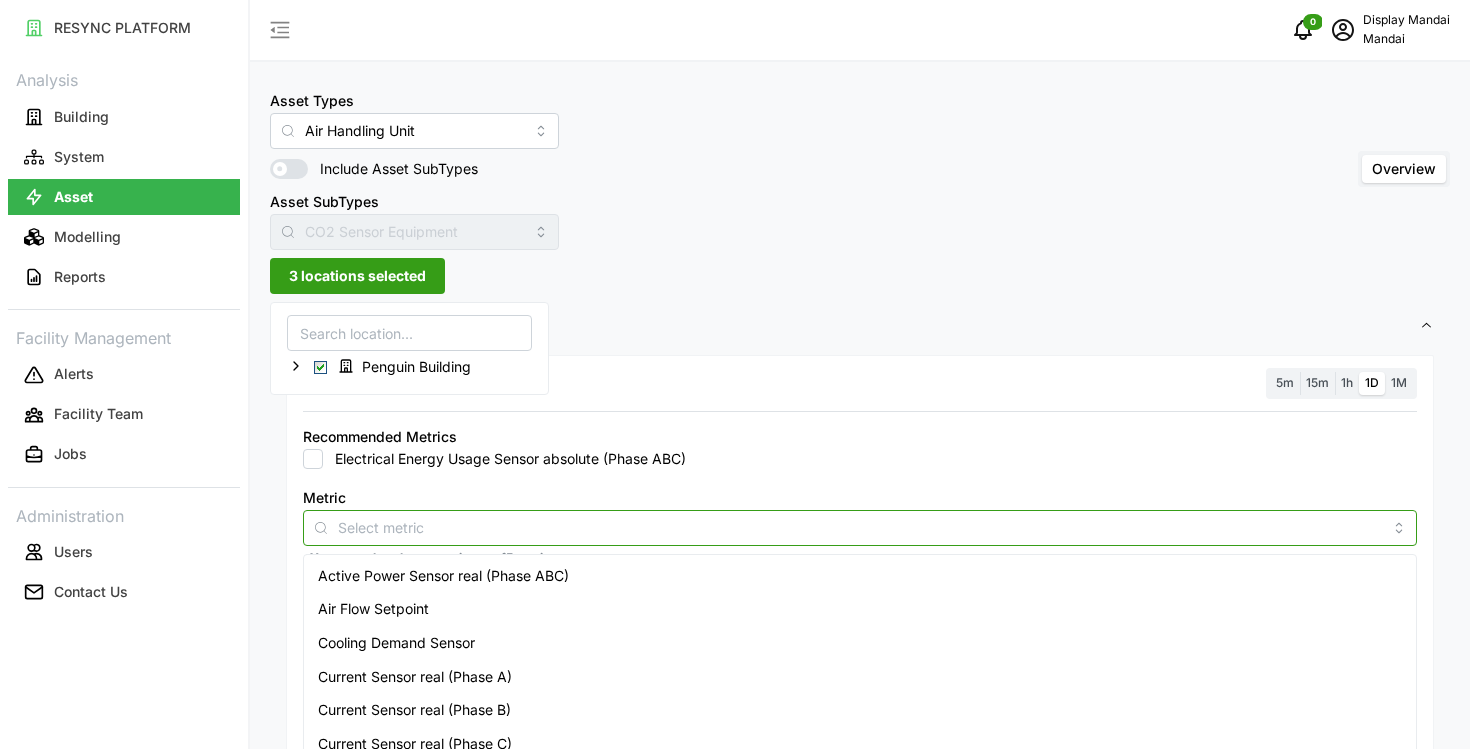 scroll, scrollTop: 86, scrollLeft: 0, axis: vertical 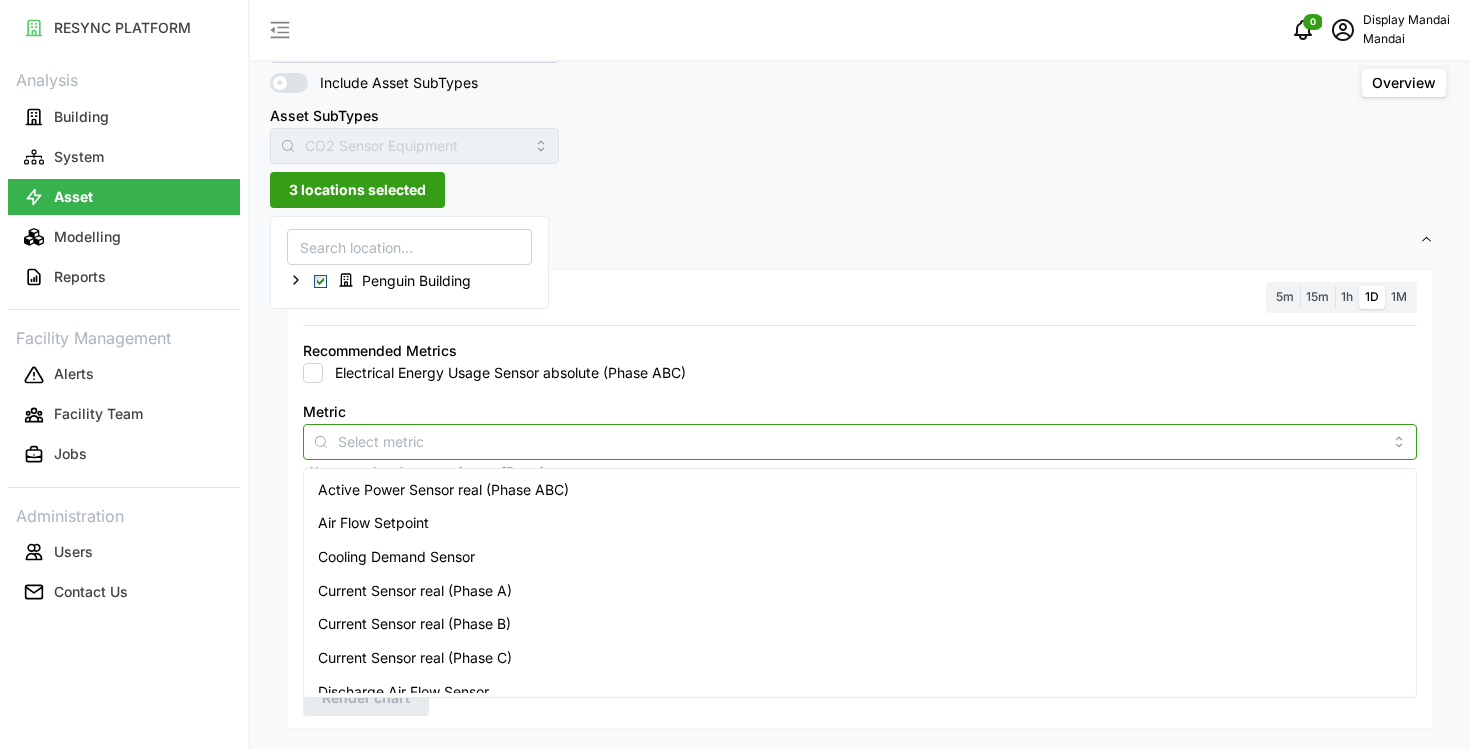 click on "Active Power Sensor real (Phase ABC)" at bounding box center (443, 490) 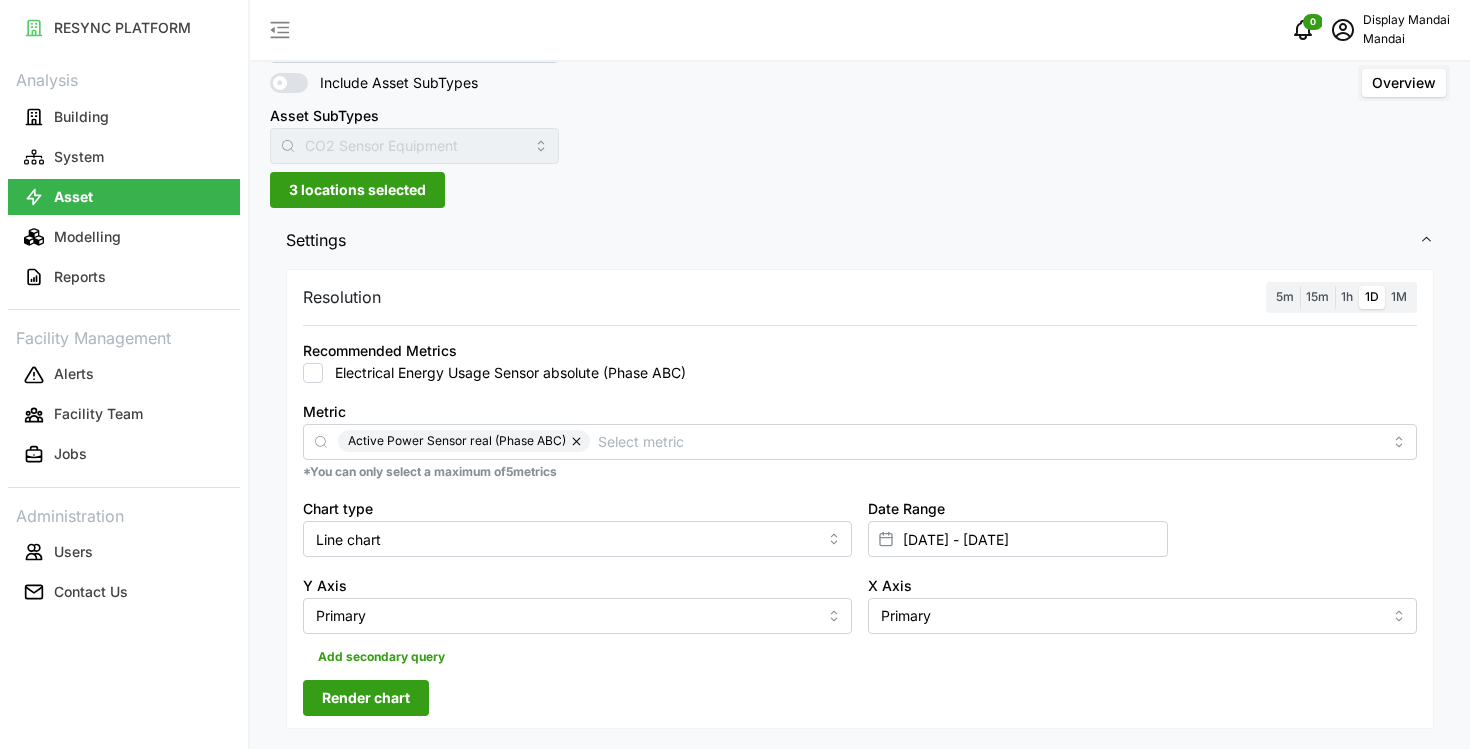 click on "5m" at bounding box center (1285, 296) 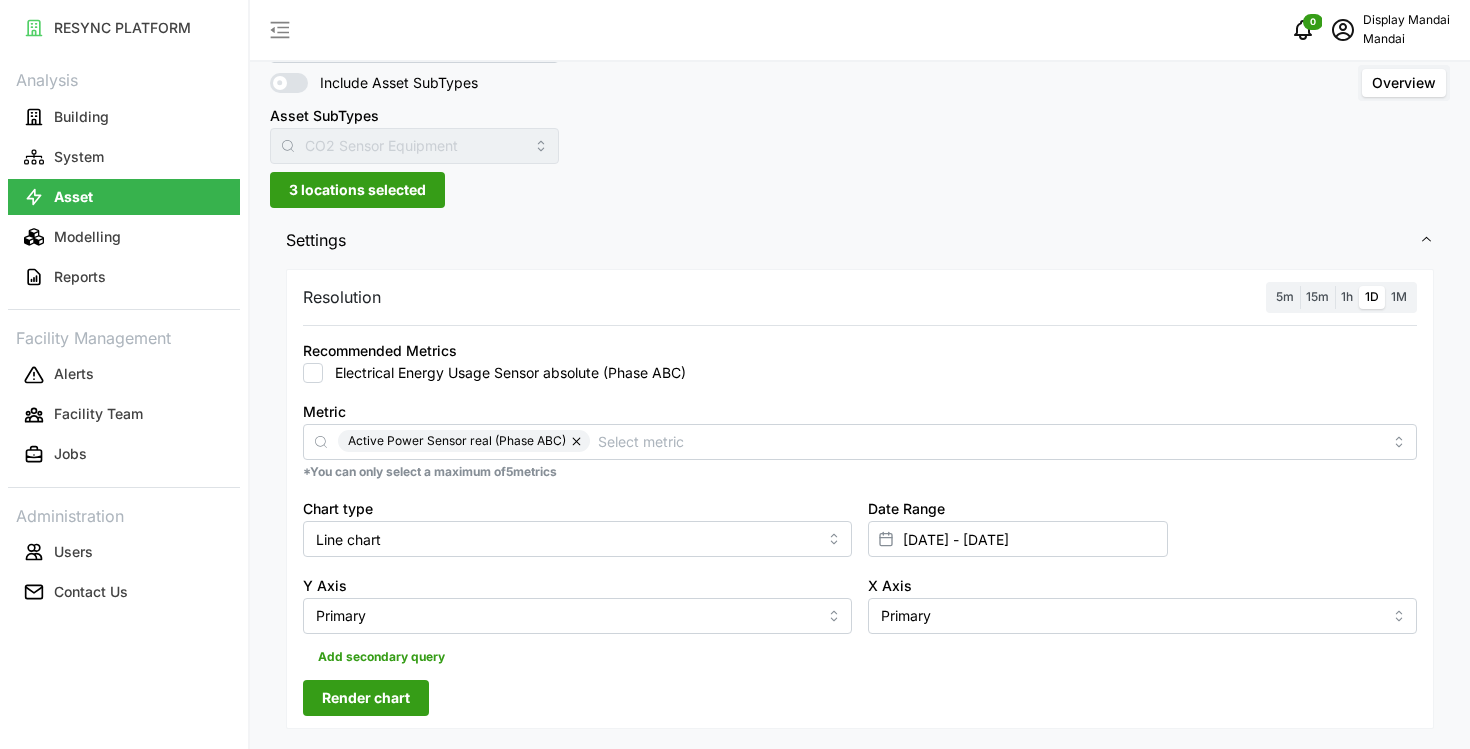 click on "5m" at bounding box center (1270, 286) 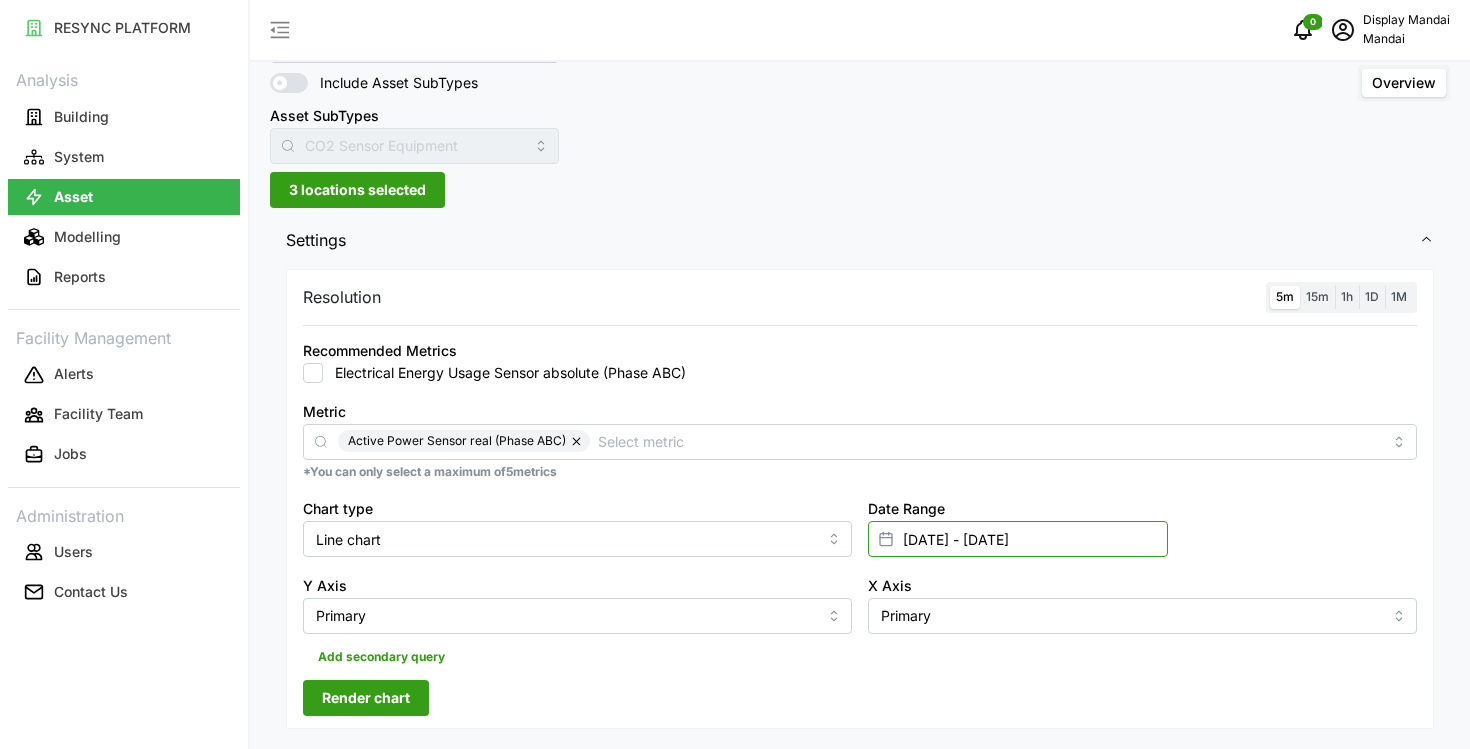 click on "01 Jul 2025 - 01 Jul 2025" at bounding box center [1018, 539] 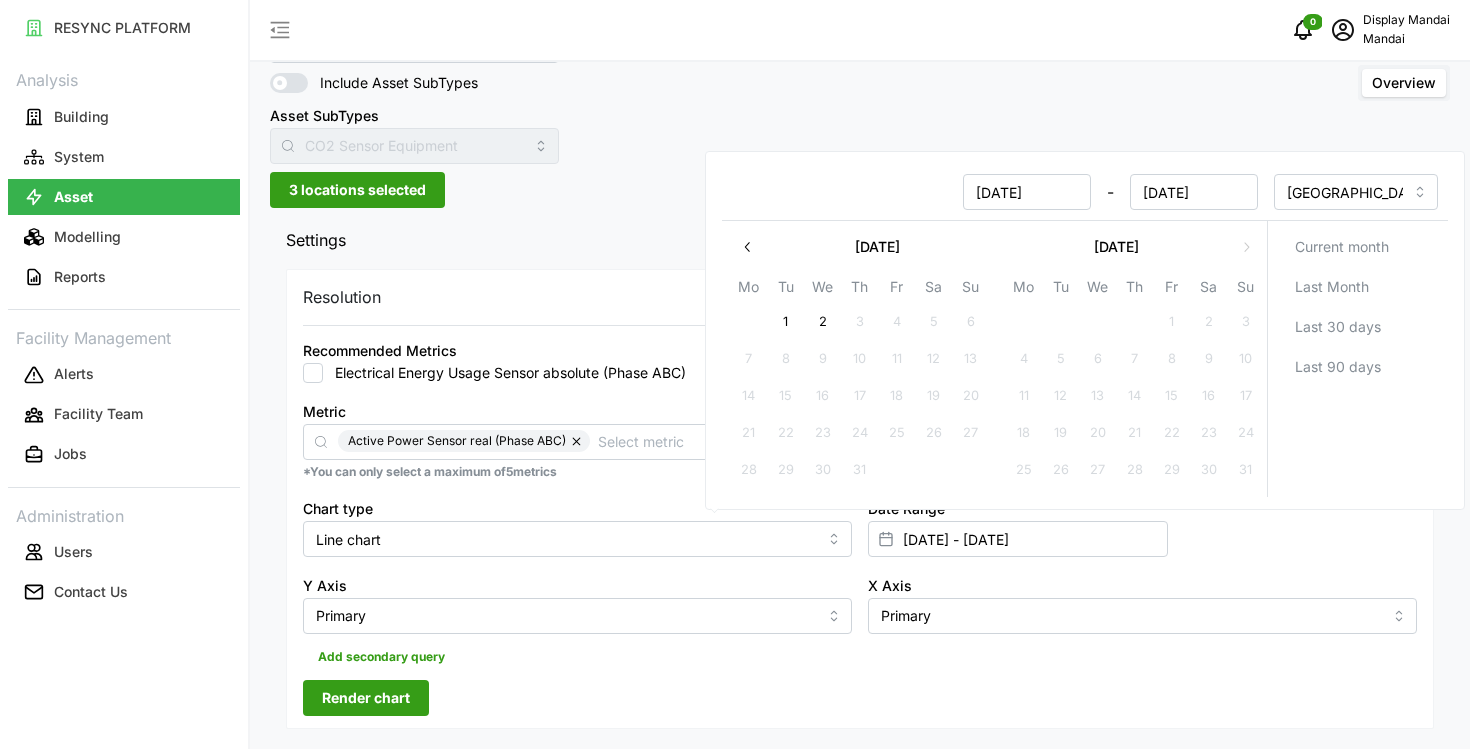 click on "1" at bounding box center (786, 322) 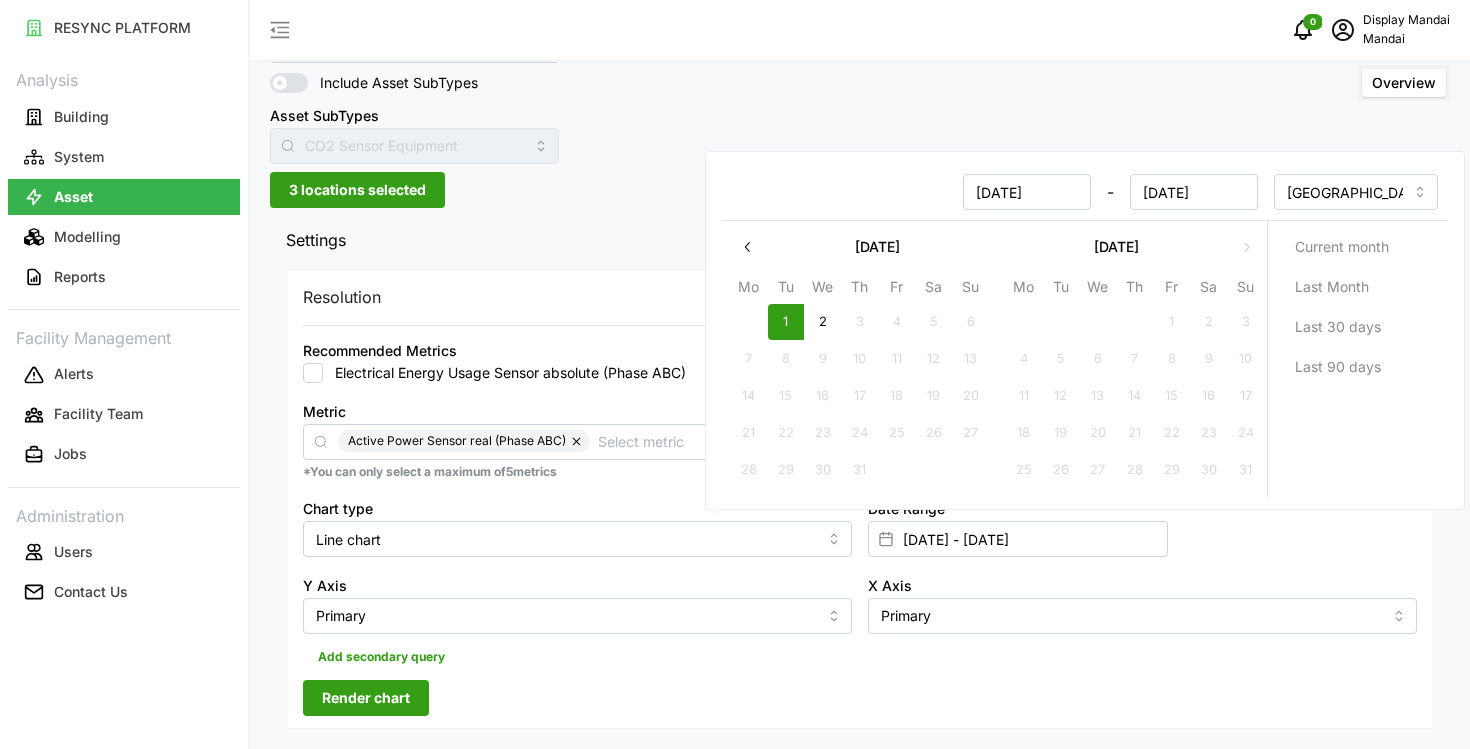 click on "2" at bounding box center (823, 322) 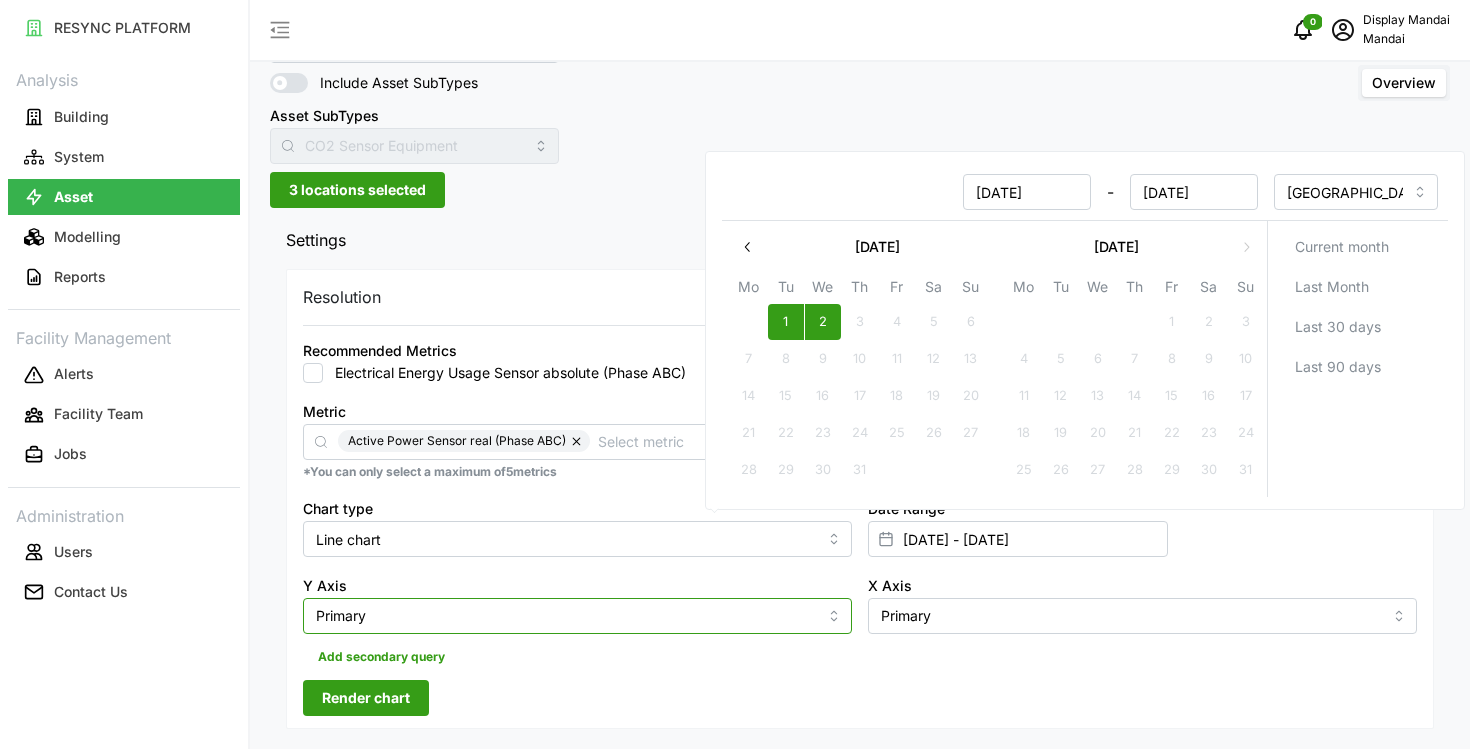 click on "Primary" at bounding box center [577, 616] 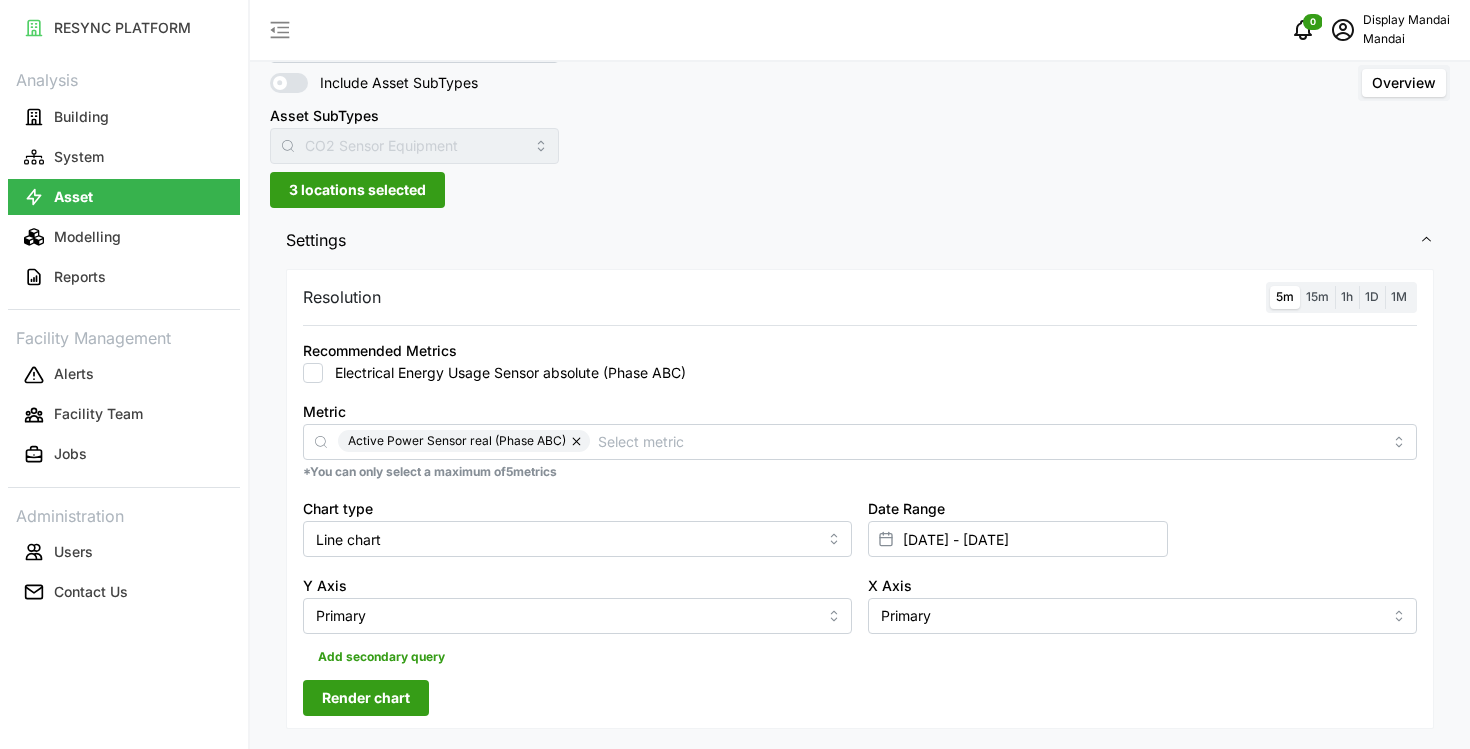 click on "Render chart" at bounding box center (366, 698) 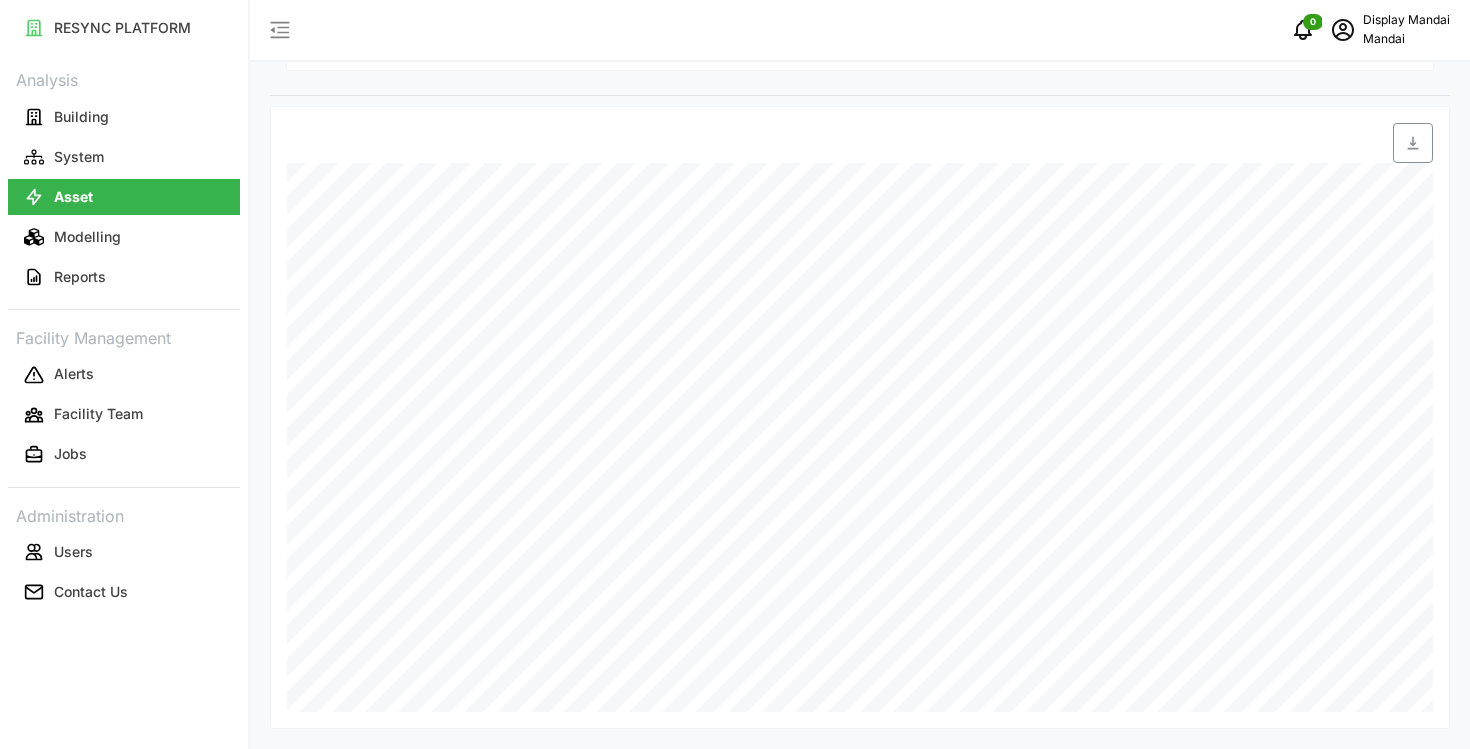 scroll, scrollTop: 0, scrollLeft: 0, axis: both 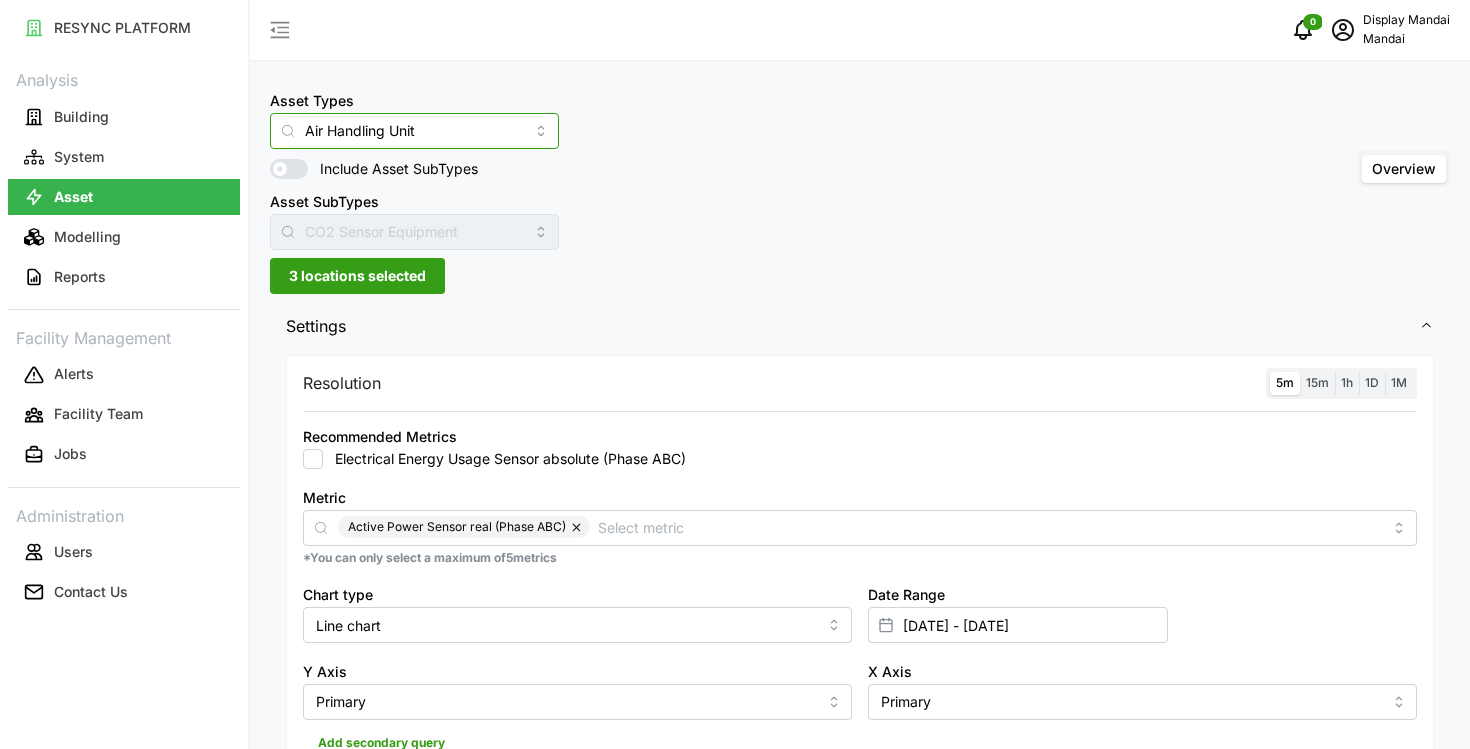 click on "Air Handling Unit" at bounding box center [414, 131] 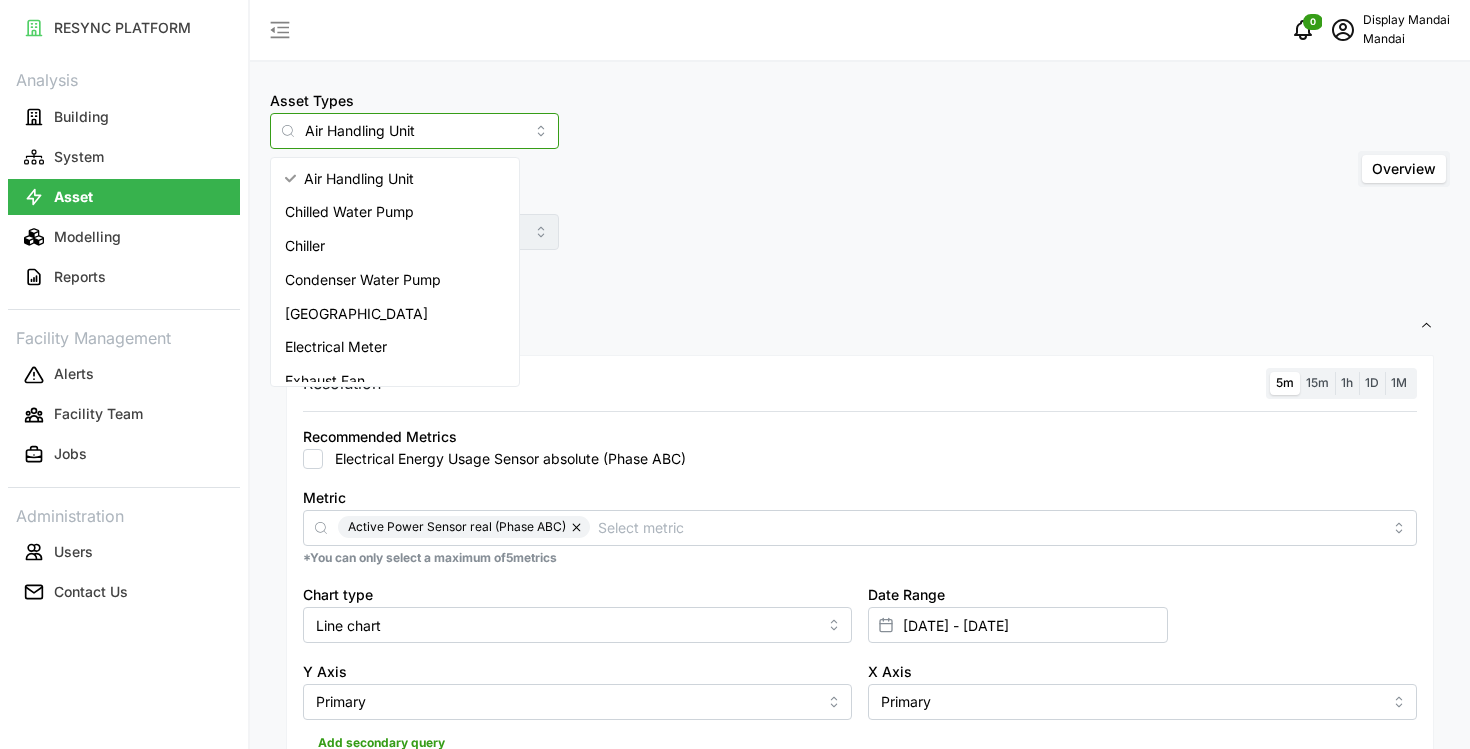 click on "Chiller" at bounding box center [395, 246] 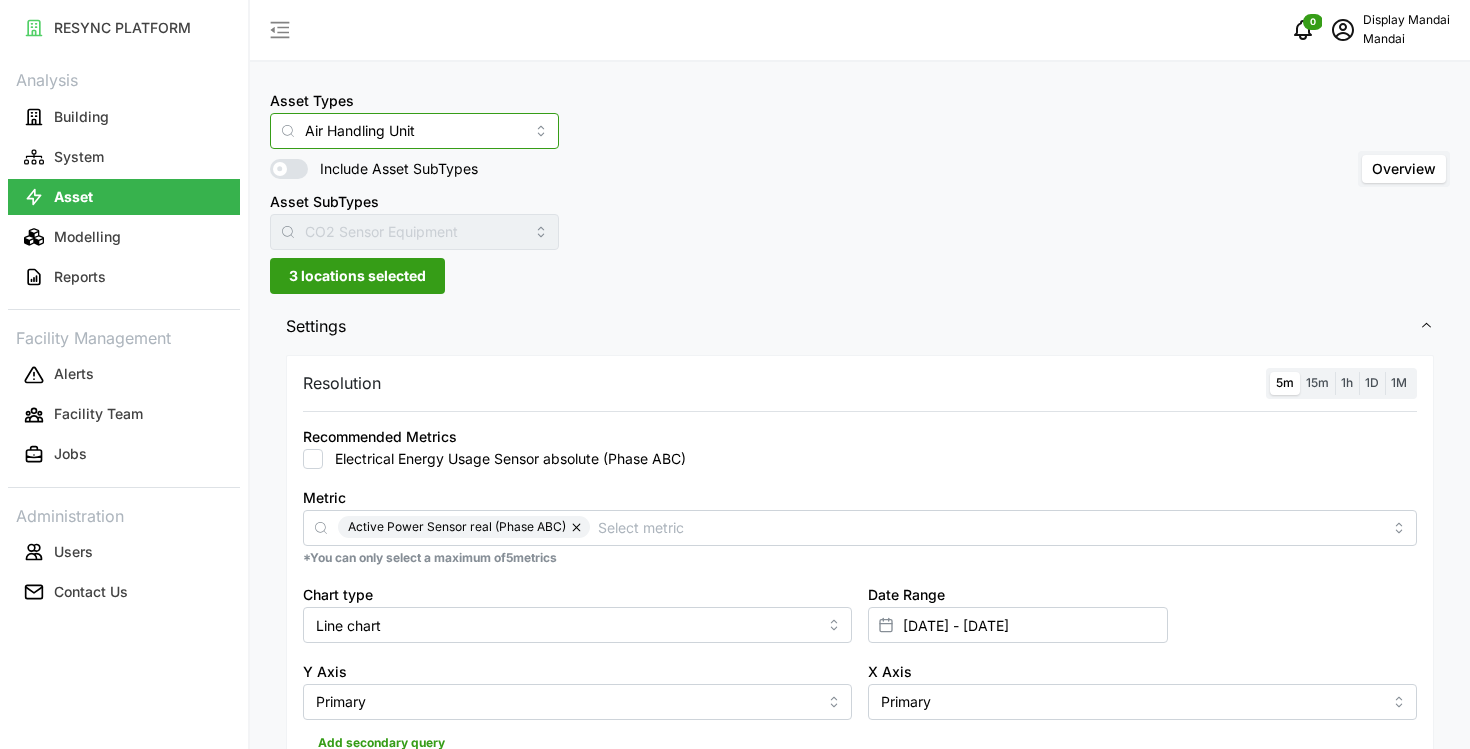 type on "Chiller" 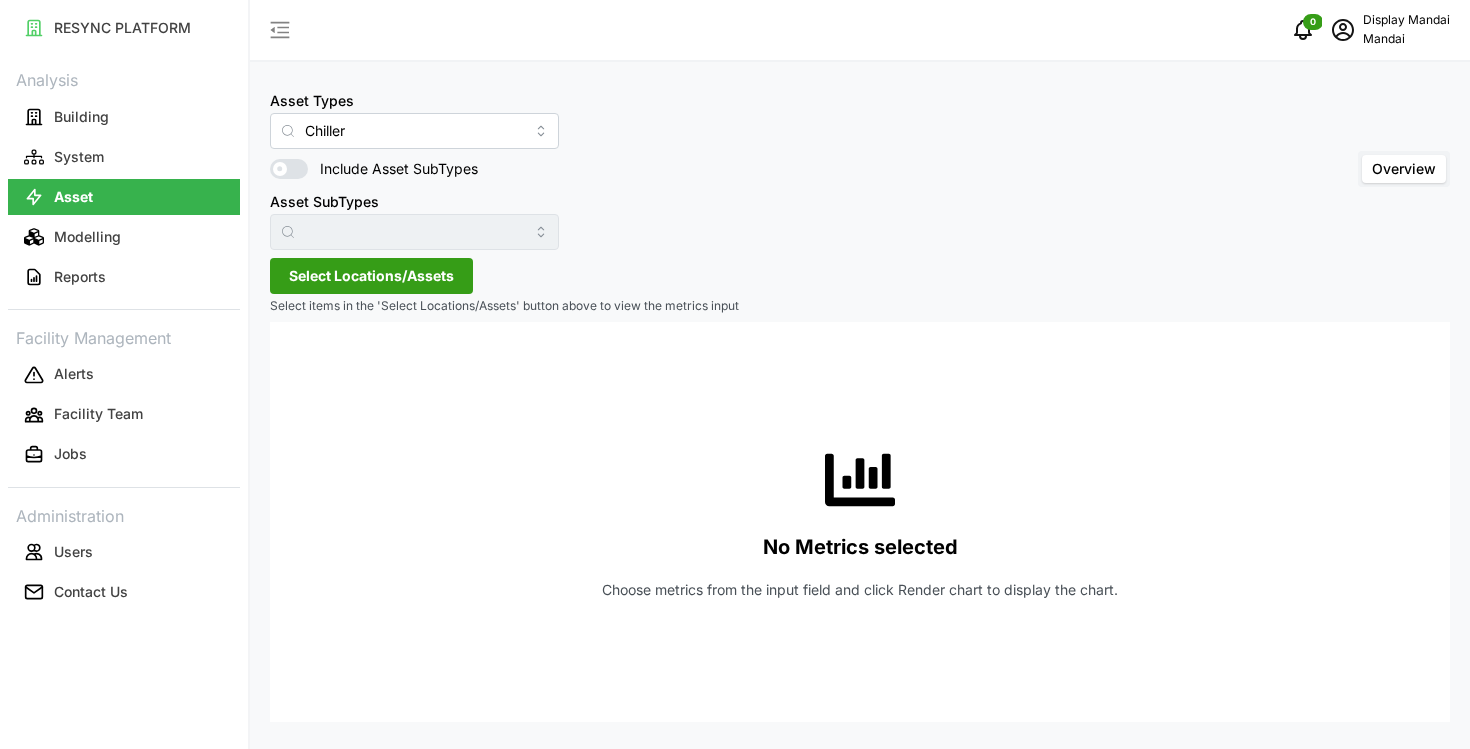 click on "Select Locations/Assets" at bounding box center [371, 276] 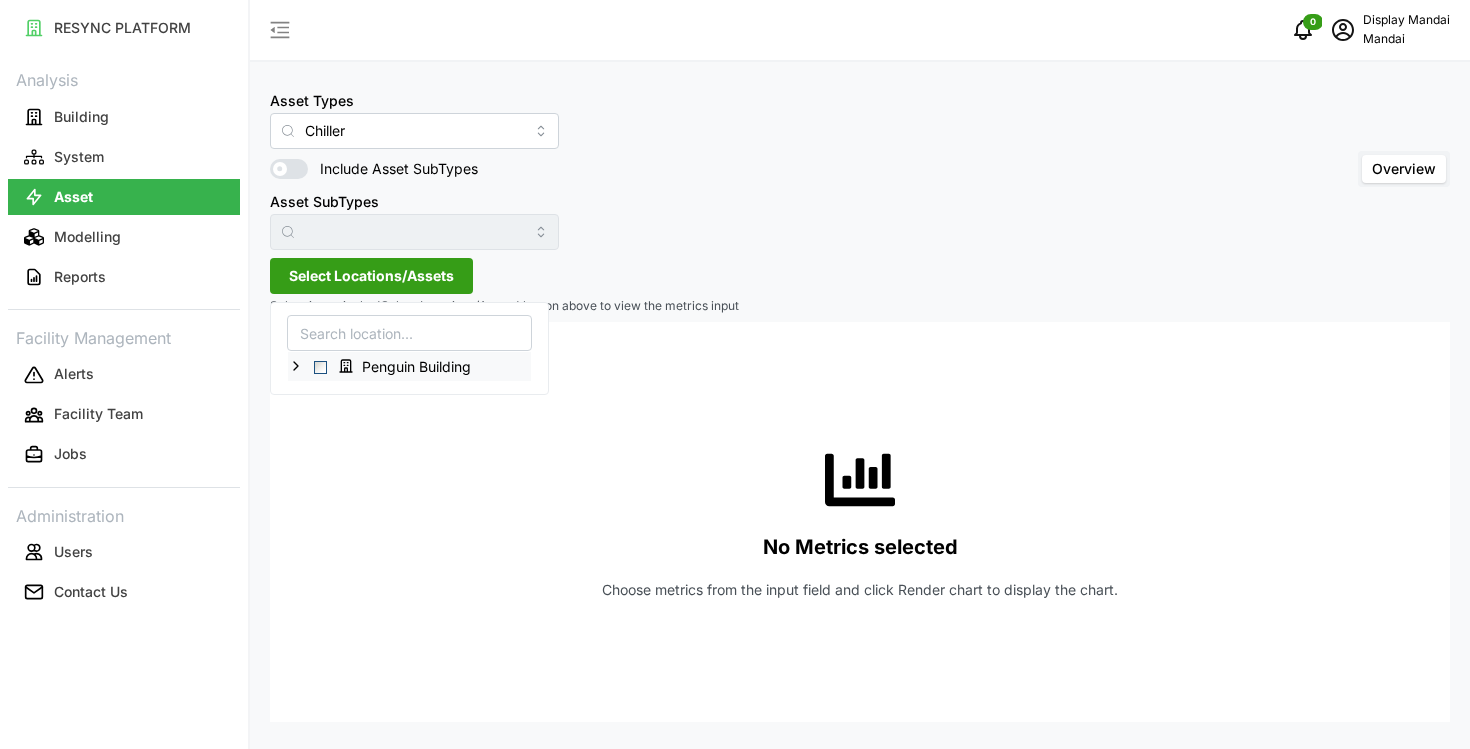 click on "Penguin Building" at bounding box center [409, 366] 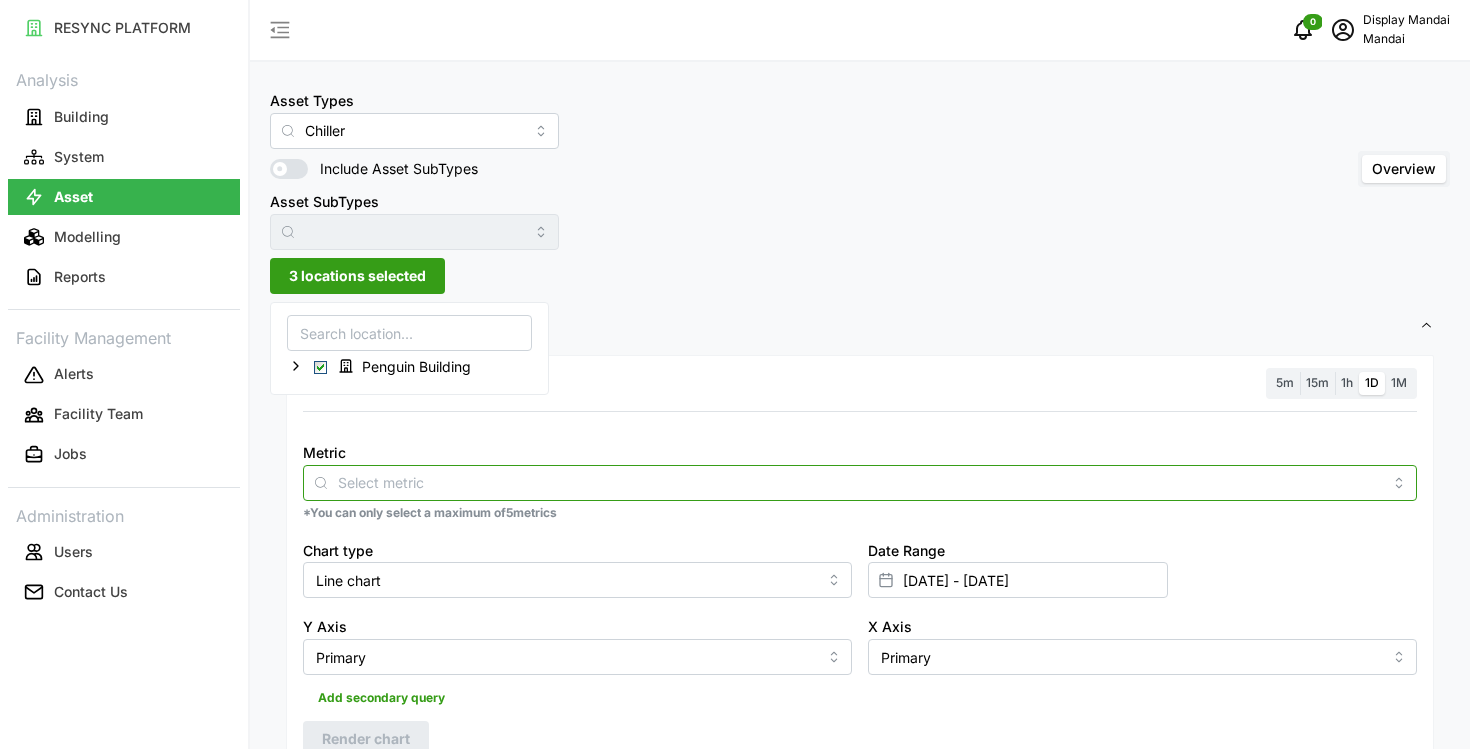 click on "Metric" at bounding box center (860, 482) 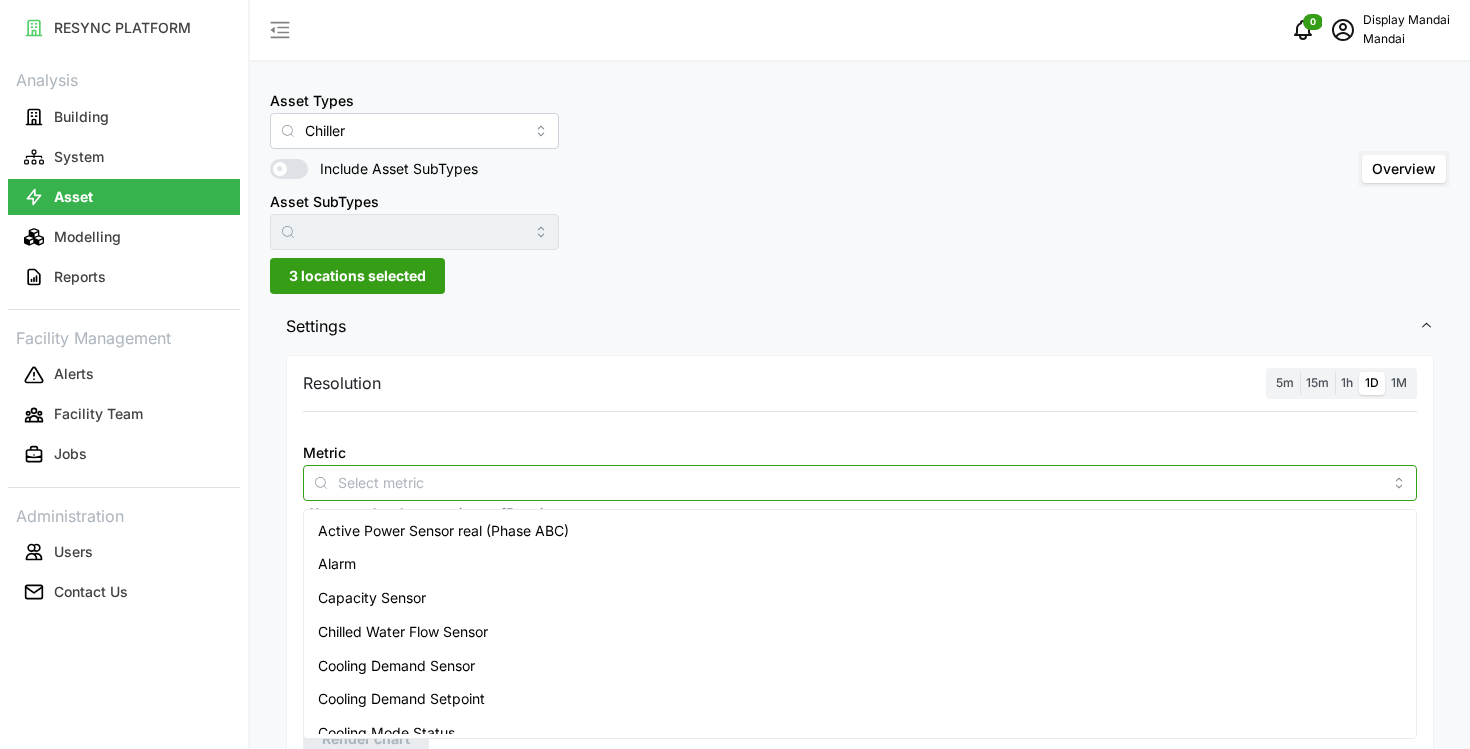 click on "Active Power Sensor real (Phase ABC)" at bounding box center (443, 531) 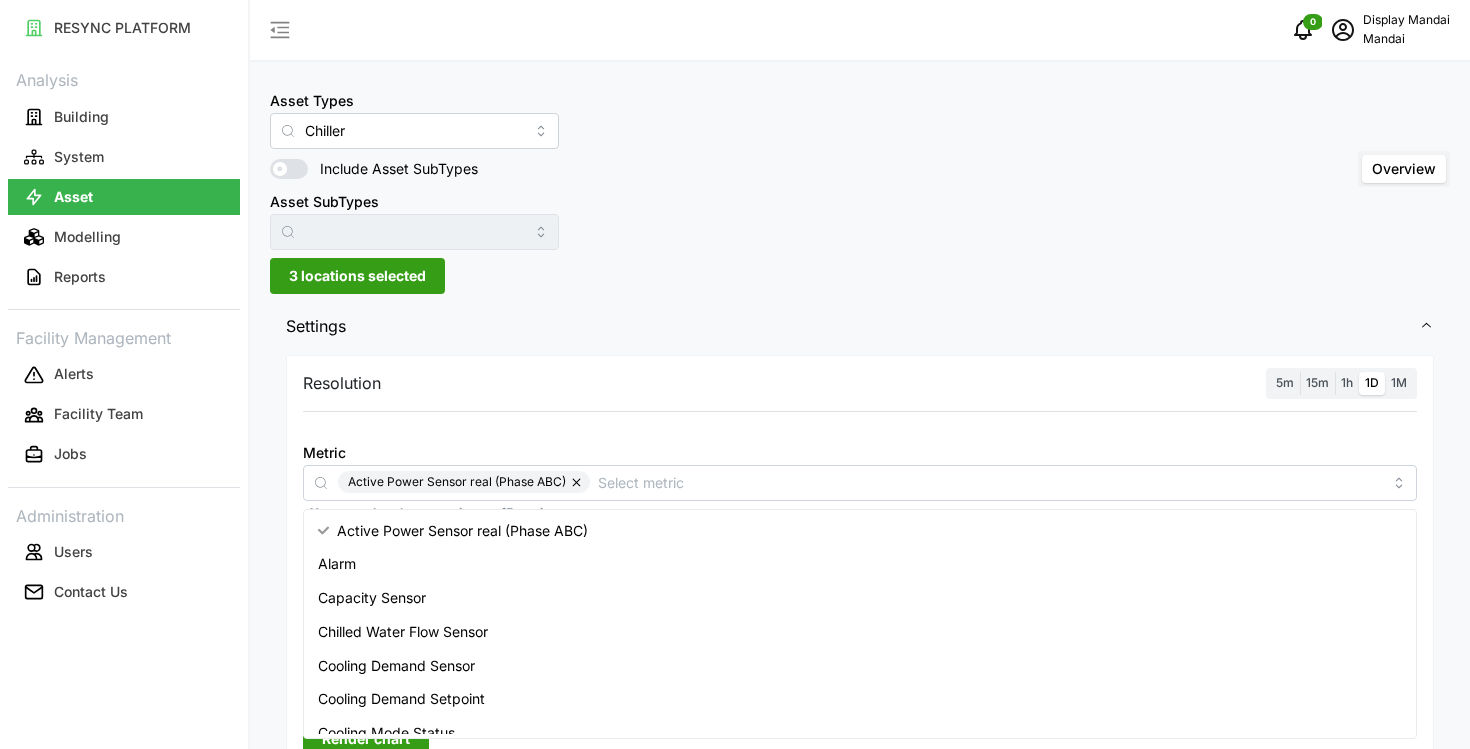 click on "RESYNC PLATFORM Analysis Building System Asset Modelling Reports Facility Management Alerts Facility Team Jobs Administration Users Contact Us" at bounding box center (124, 374) 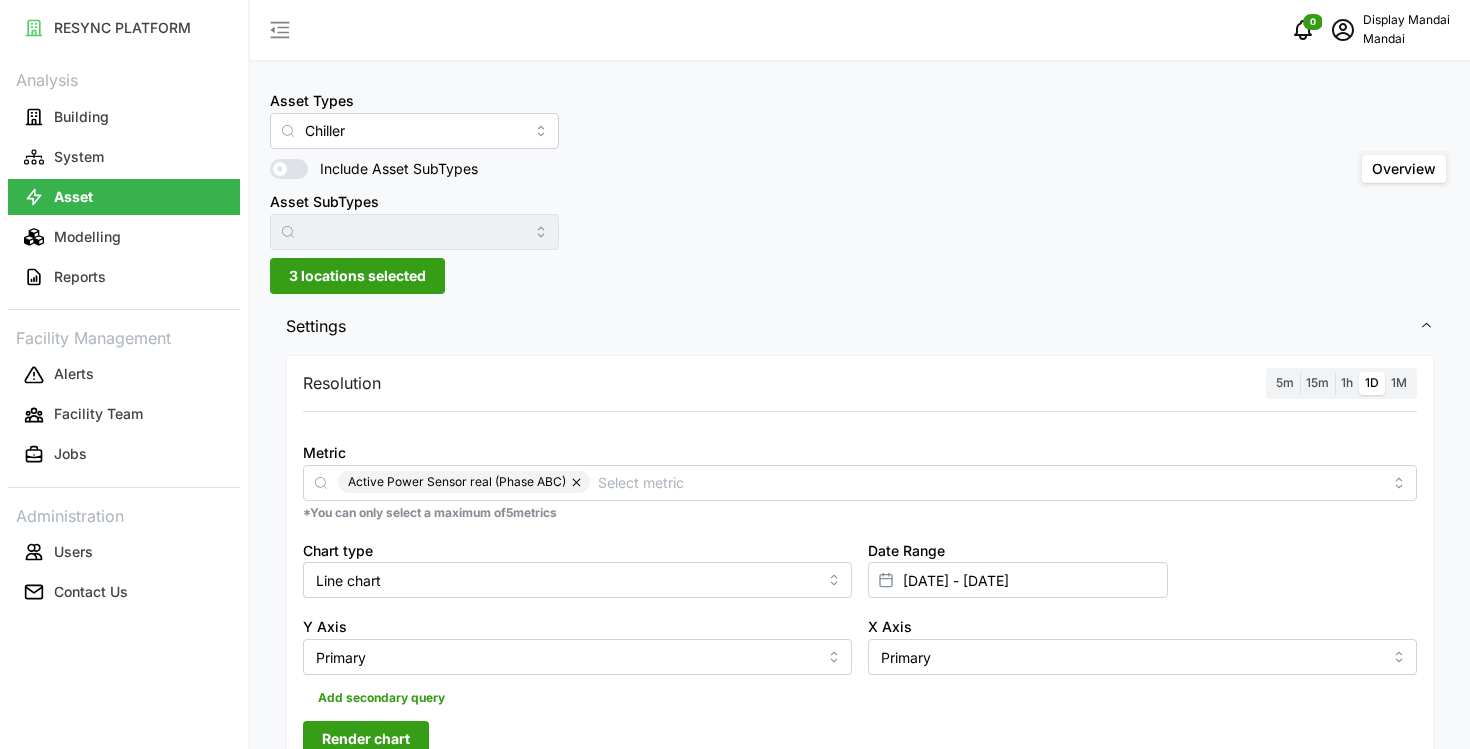 click on "Render chart" at bounding box center [366, 739] 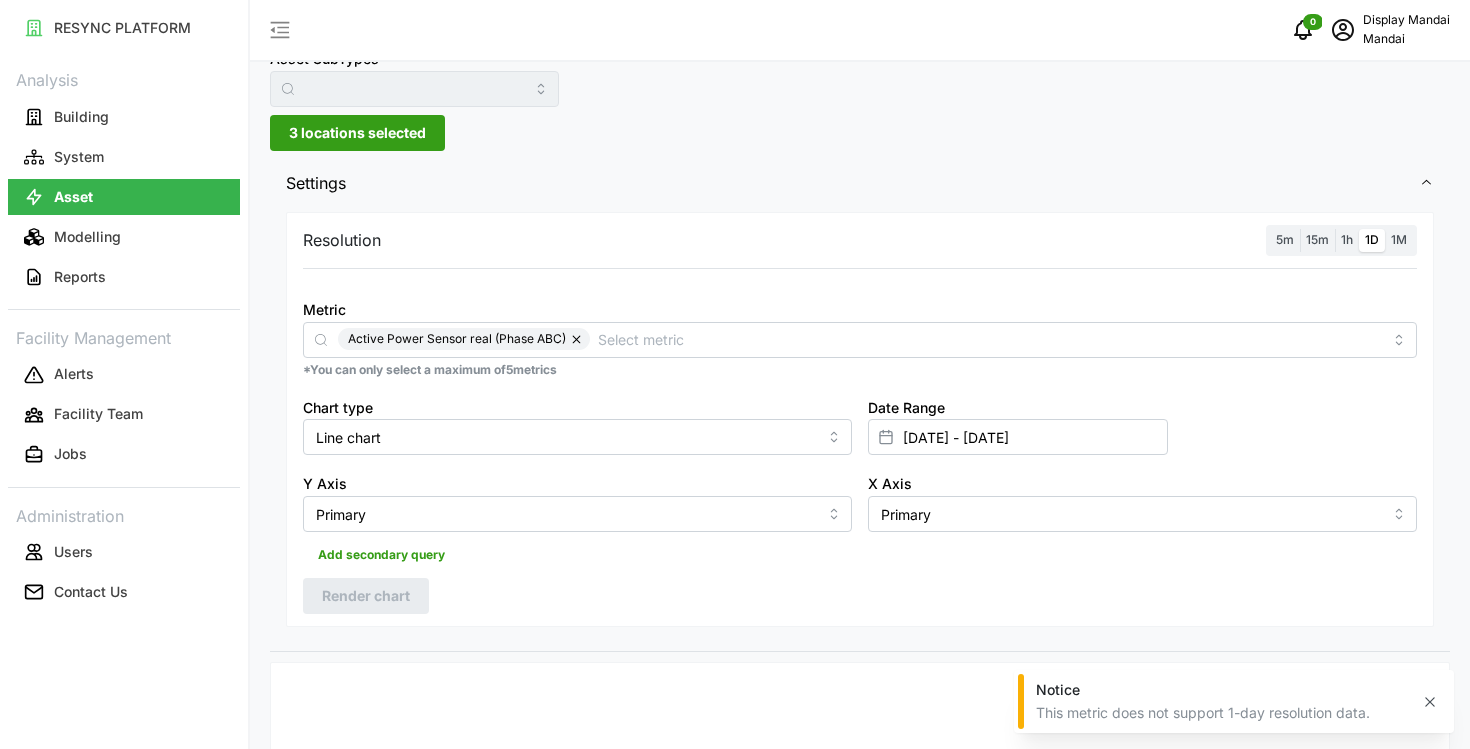 scroll, scrollTop: 96, scrollLeft: 0, axis: vertical 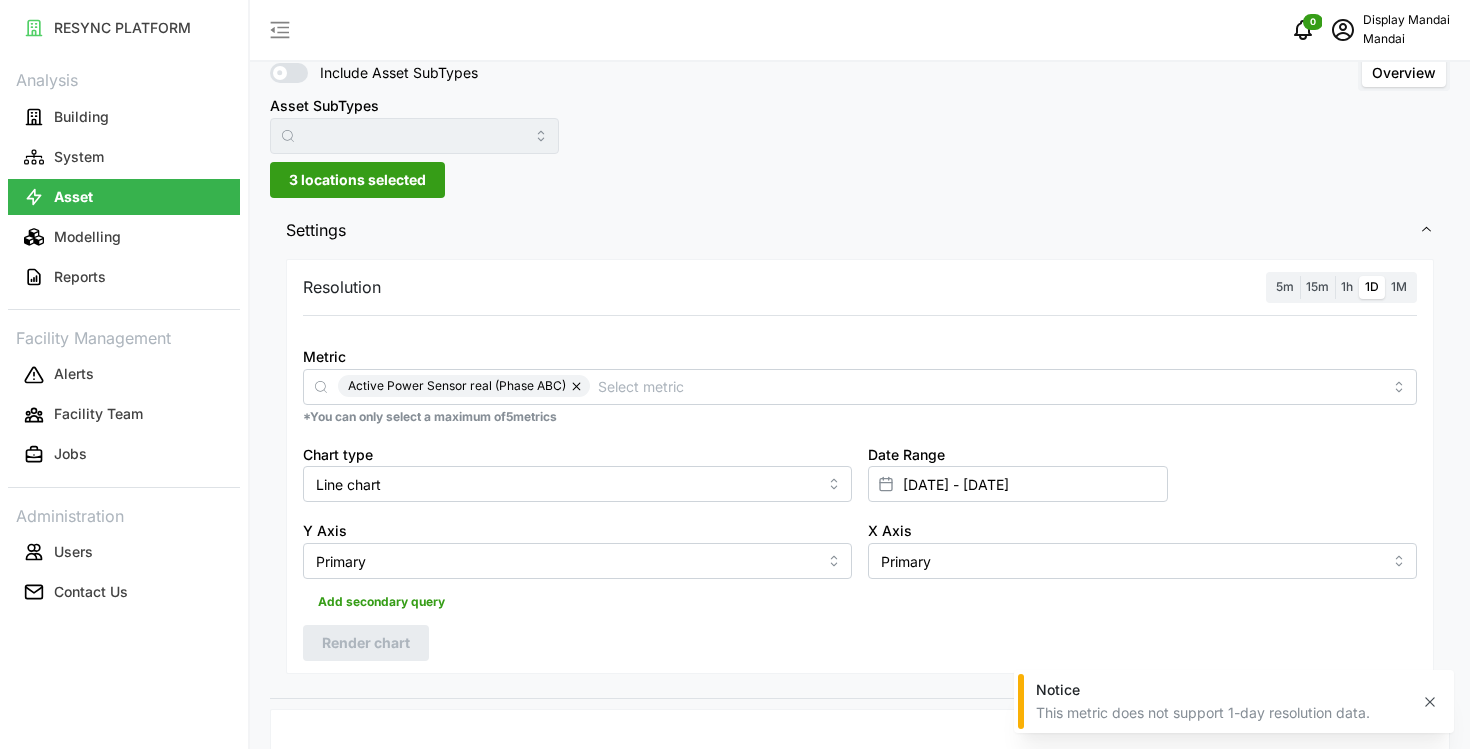 click on "5m" at bounding box center [1285, 287] 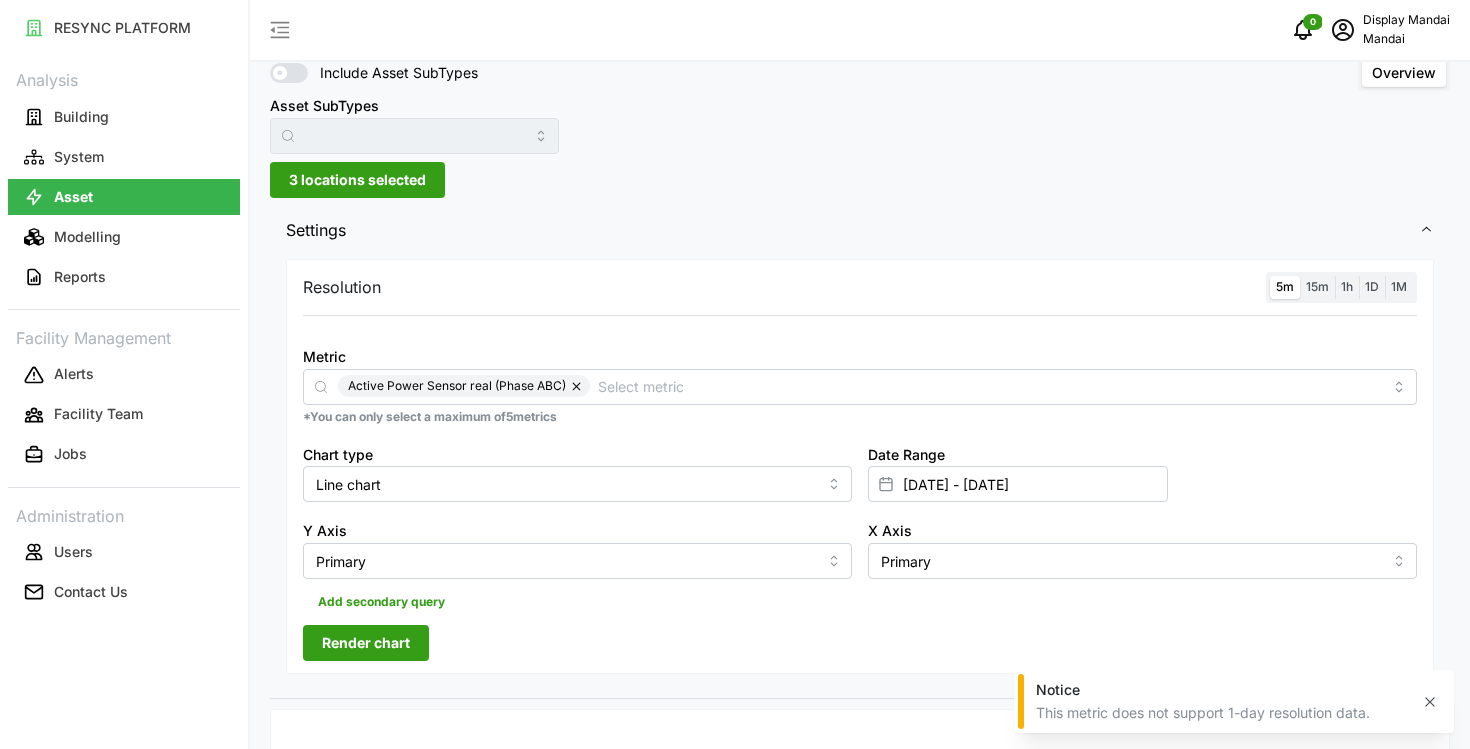 click on "Render chart" at bounding box center [366, 643] 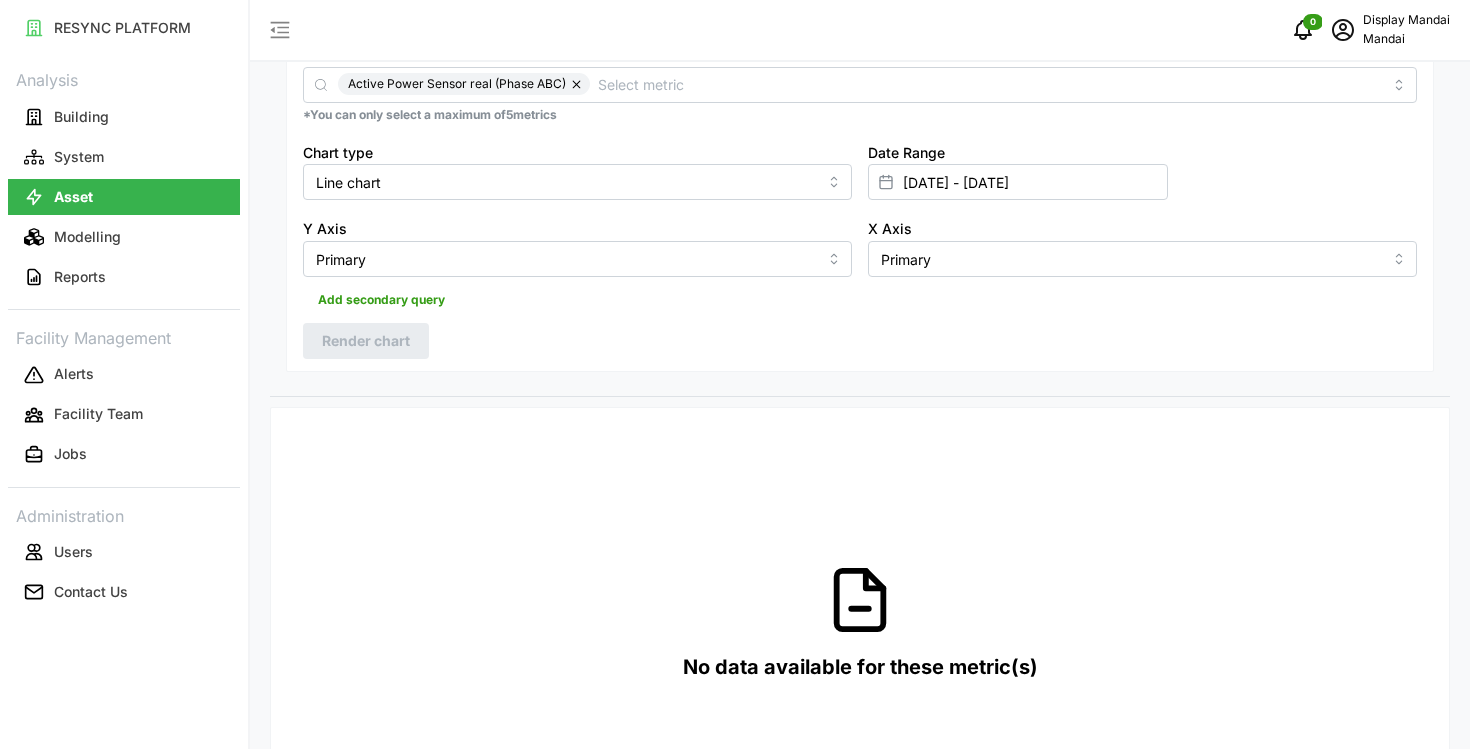 scroll, scrollTop: 0, scrollLeft: 0, axis: both 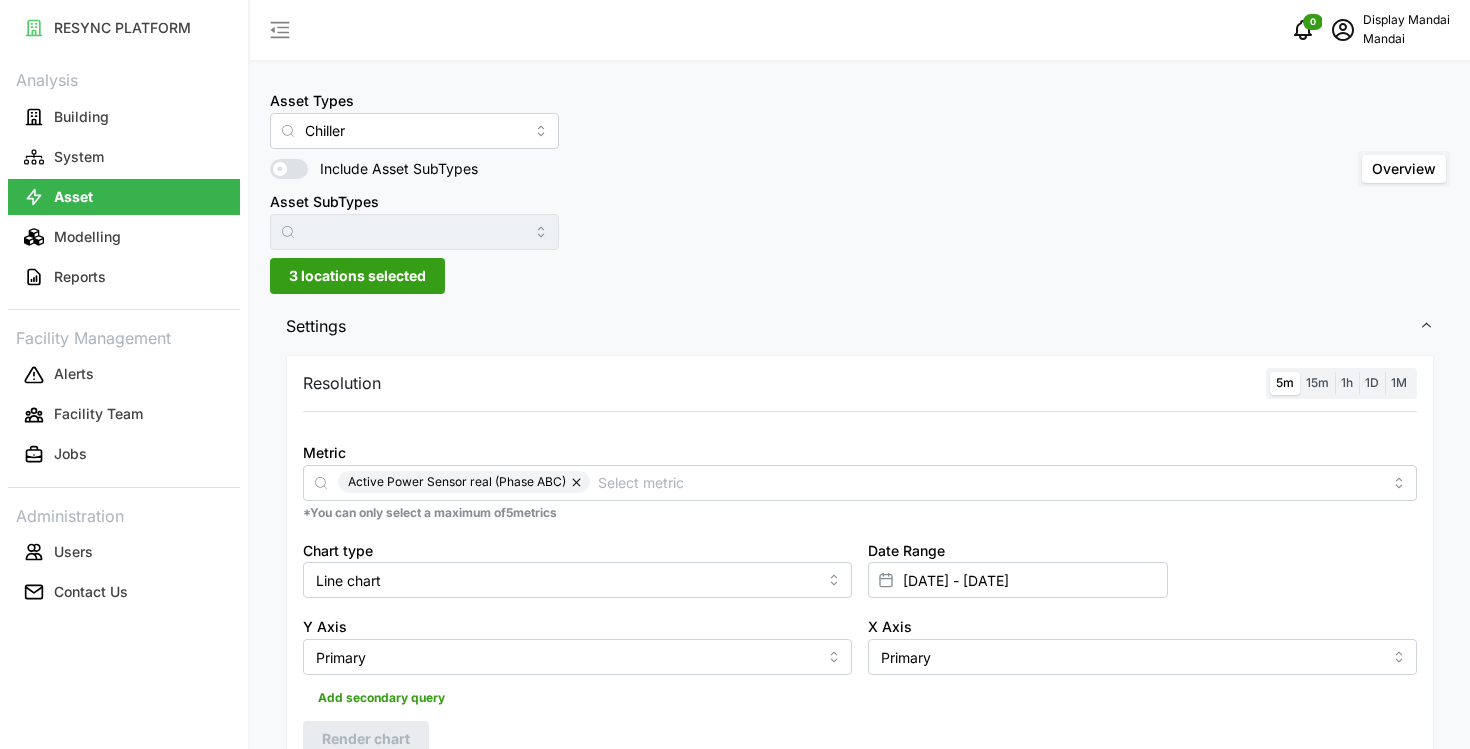 click on "15m" at bounding box center (1317, 383) 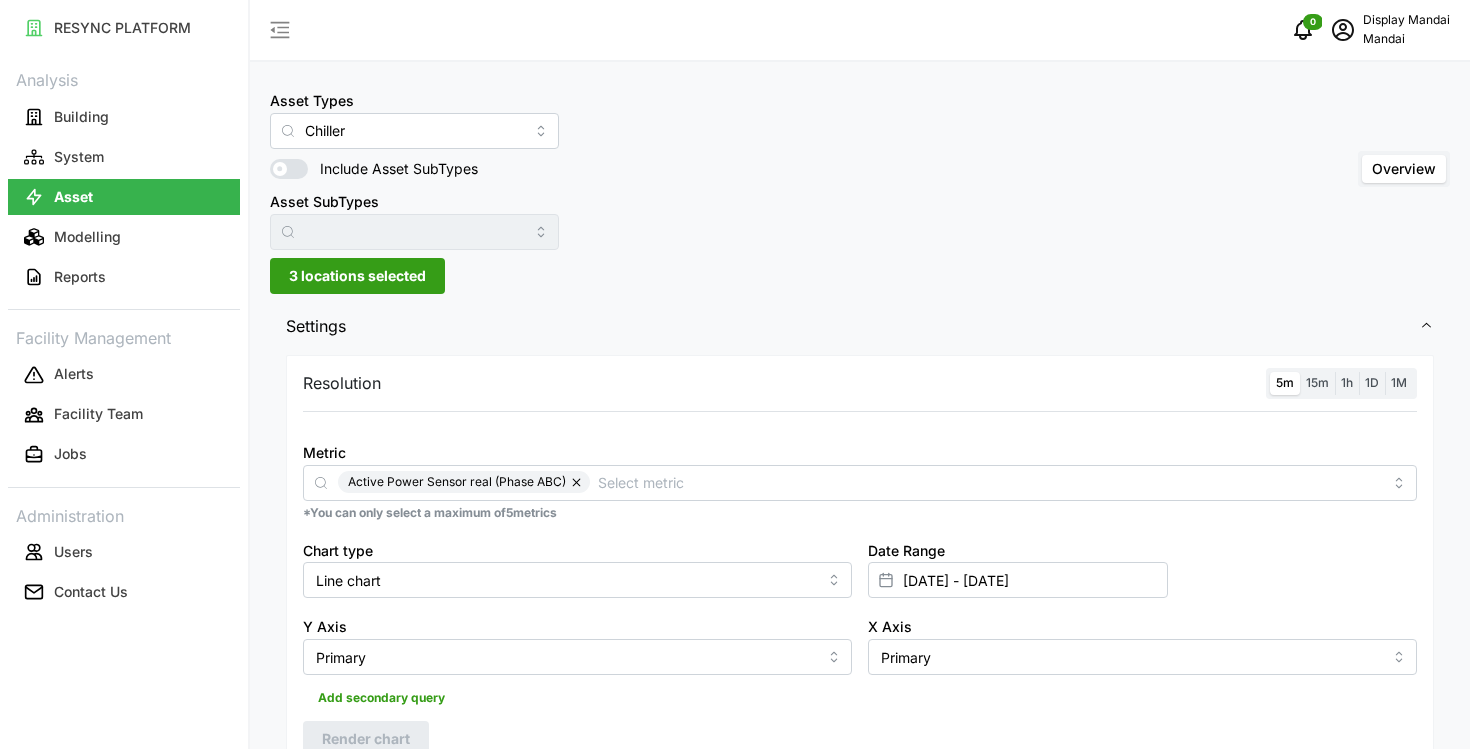 click on "15m" at bounding box center [1300, 372] 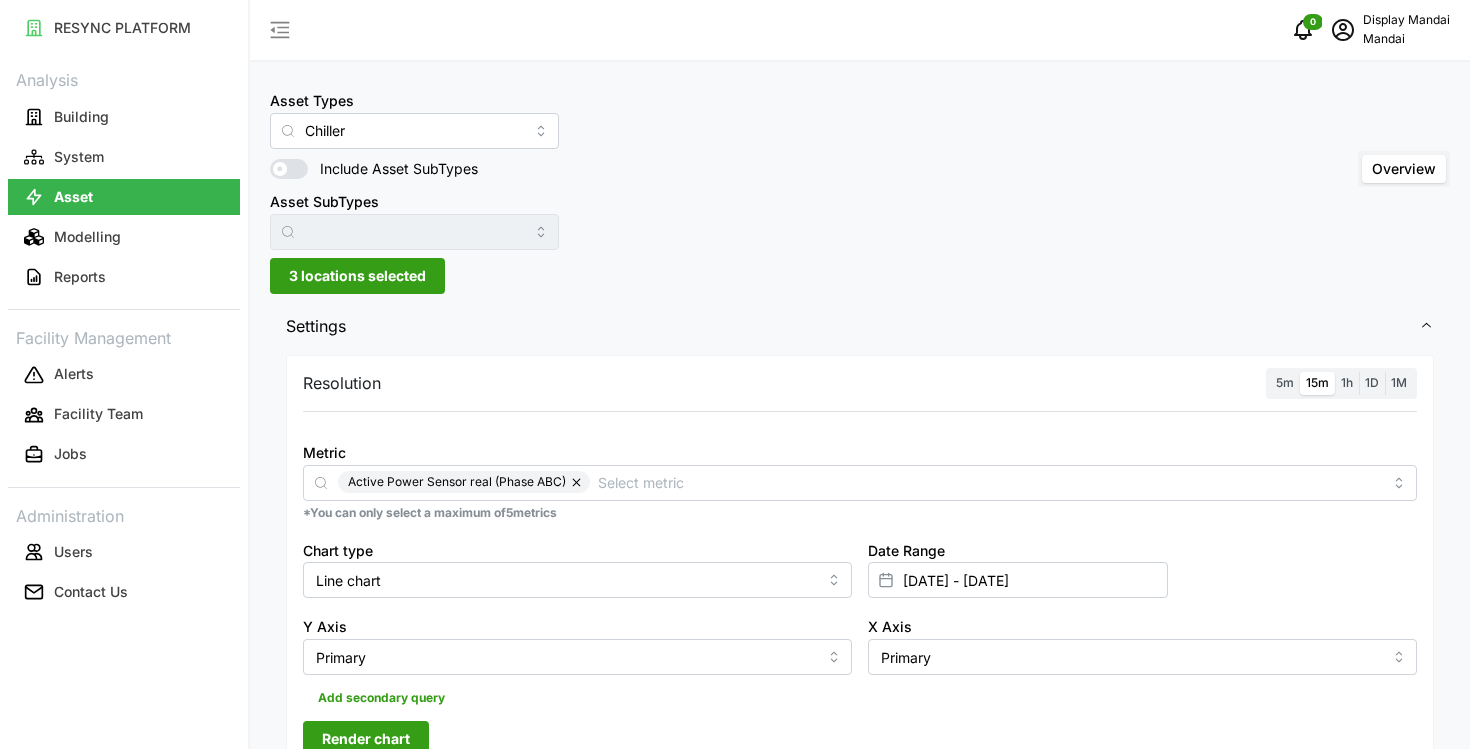 click on "Render chart" at bounding box center [366, 739] 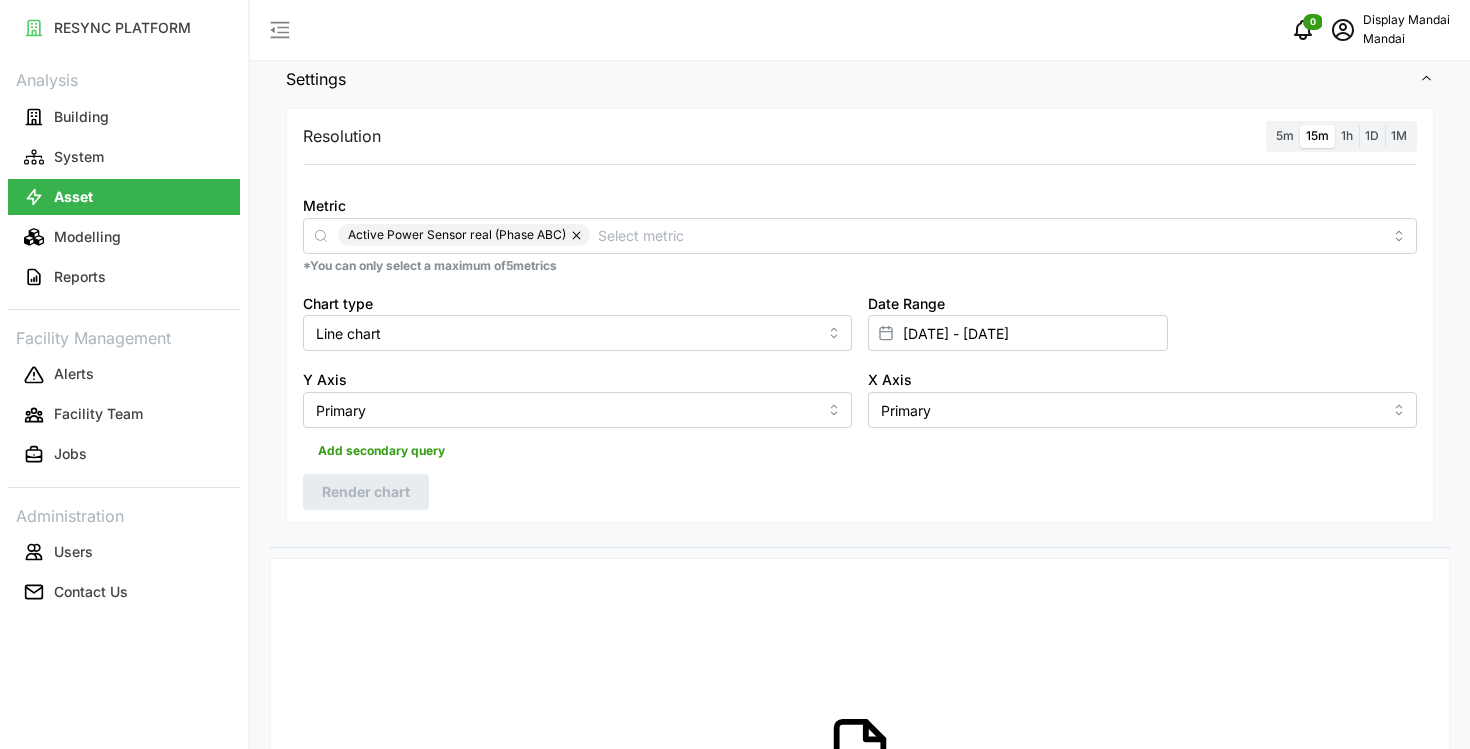 scroll, scrollTop: 219, scrollLeft: 0, axis: vertical 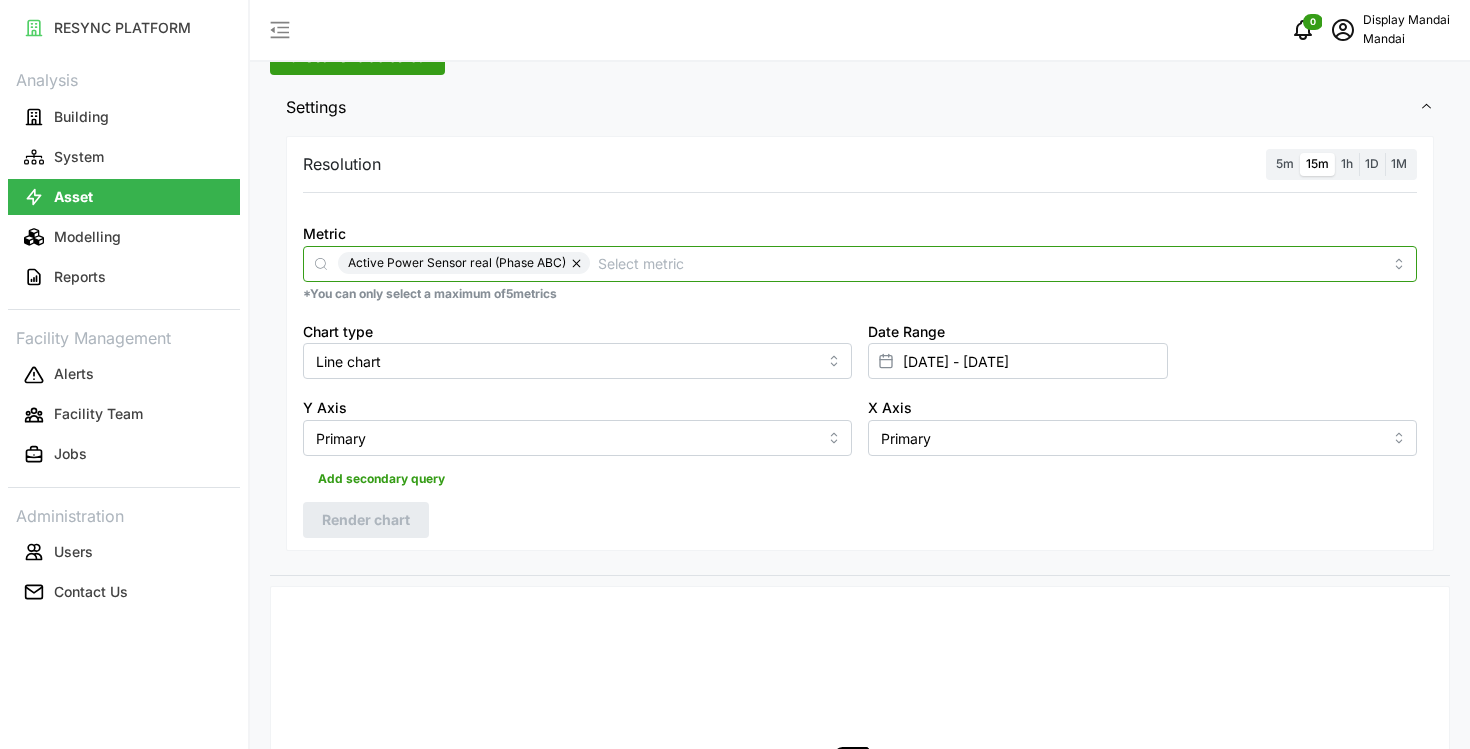 click on "Metric" at bounding box center [990, 263] 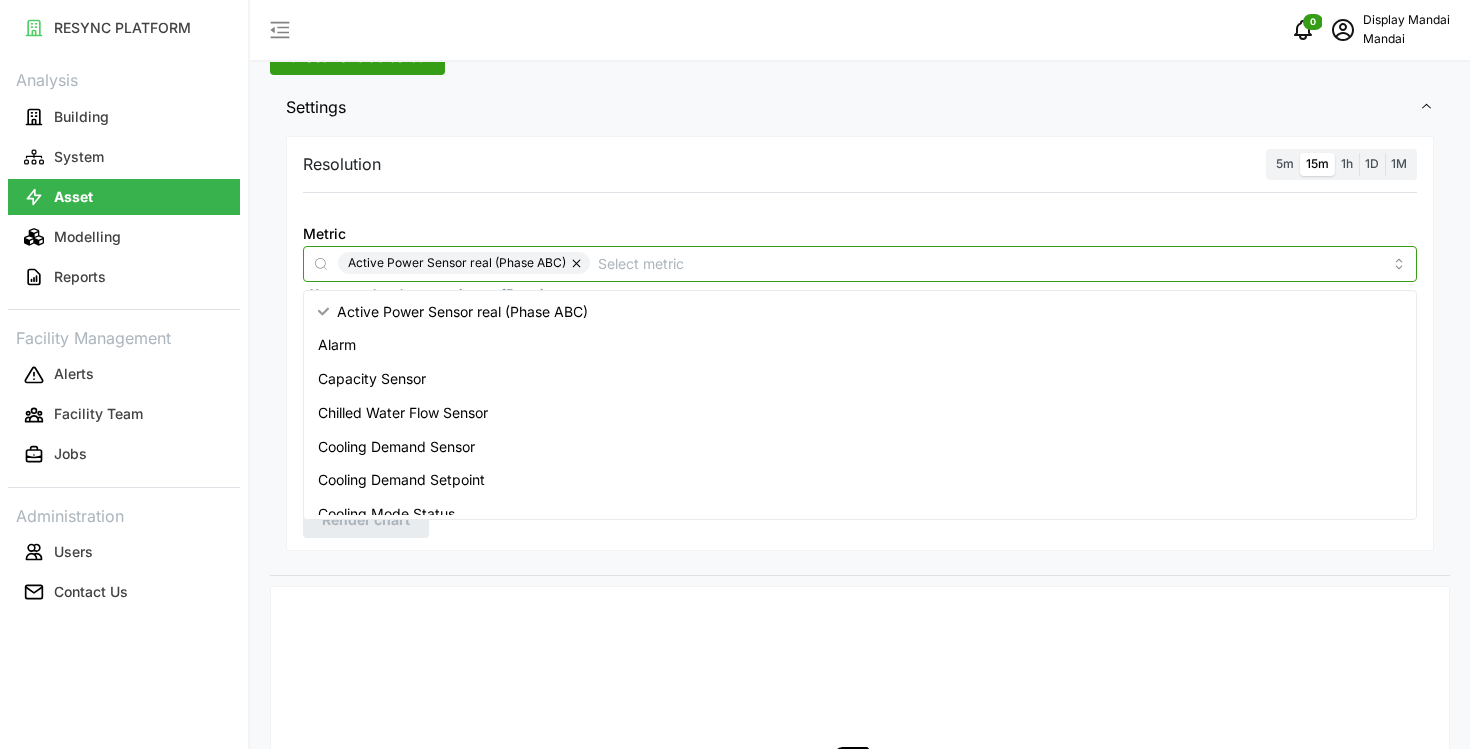 click at bounding box center (578, 263) 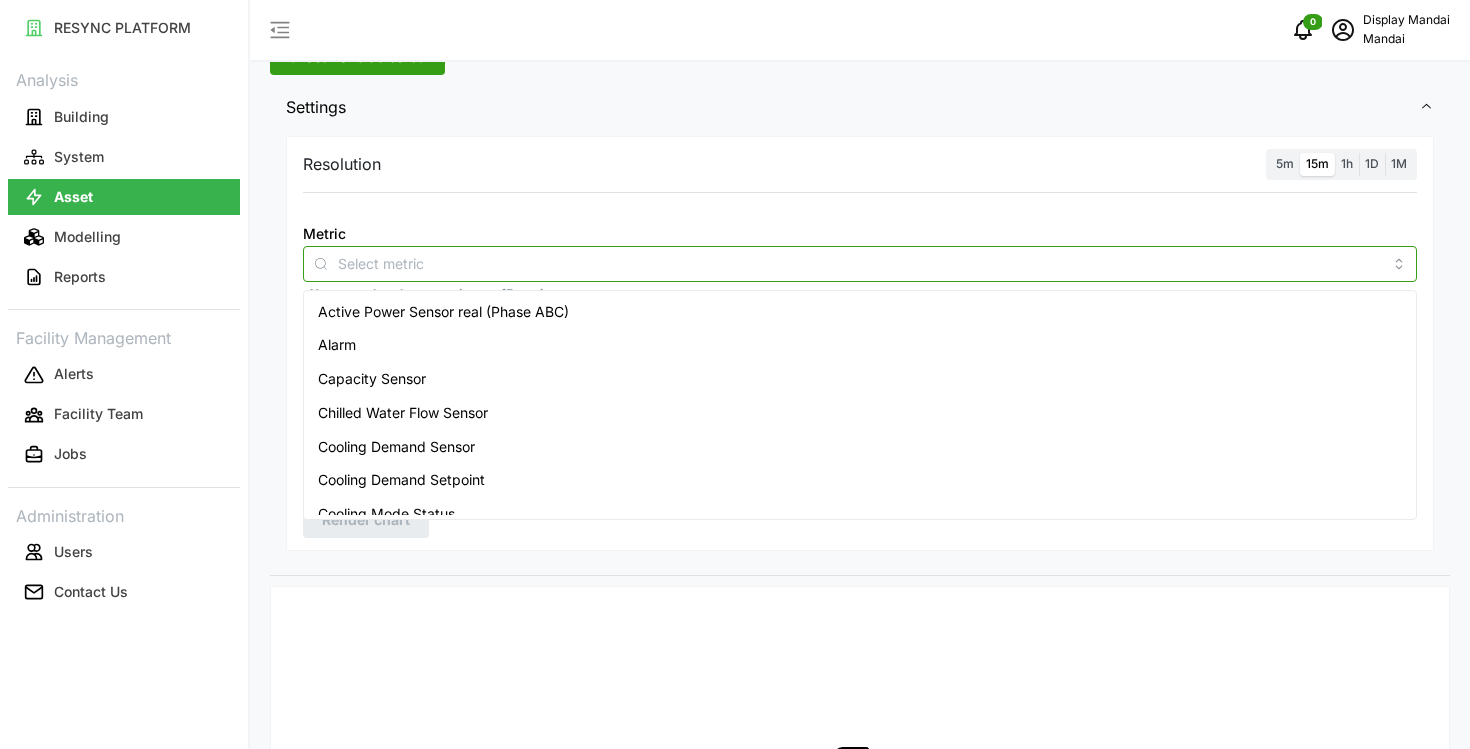 click on "Capacity Sensor" at bounding box center [860, 379] 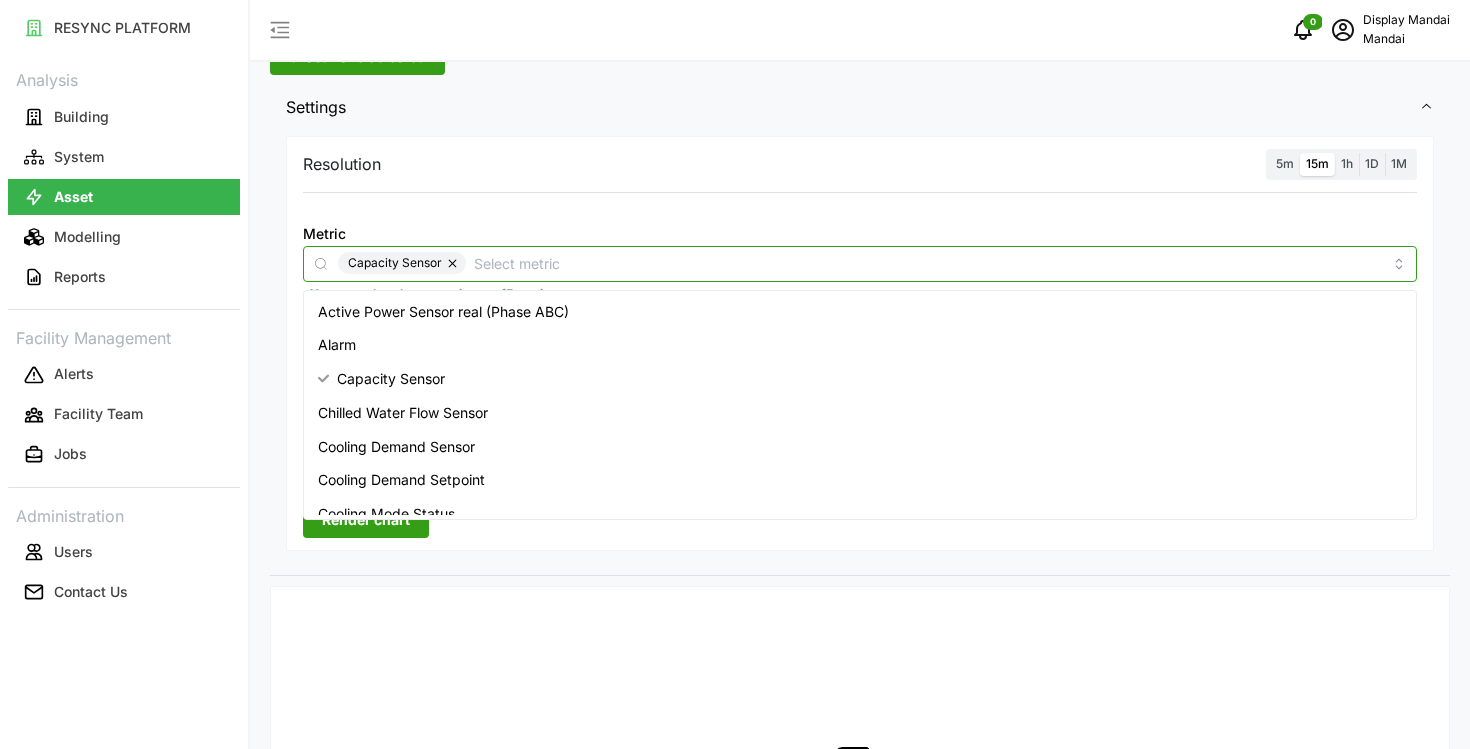 click on "Capacity Sensor" at bounding box center [860, 379] 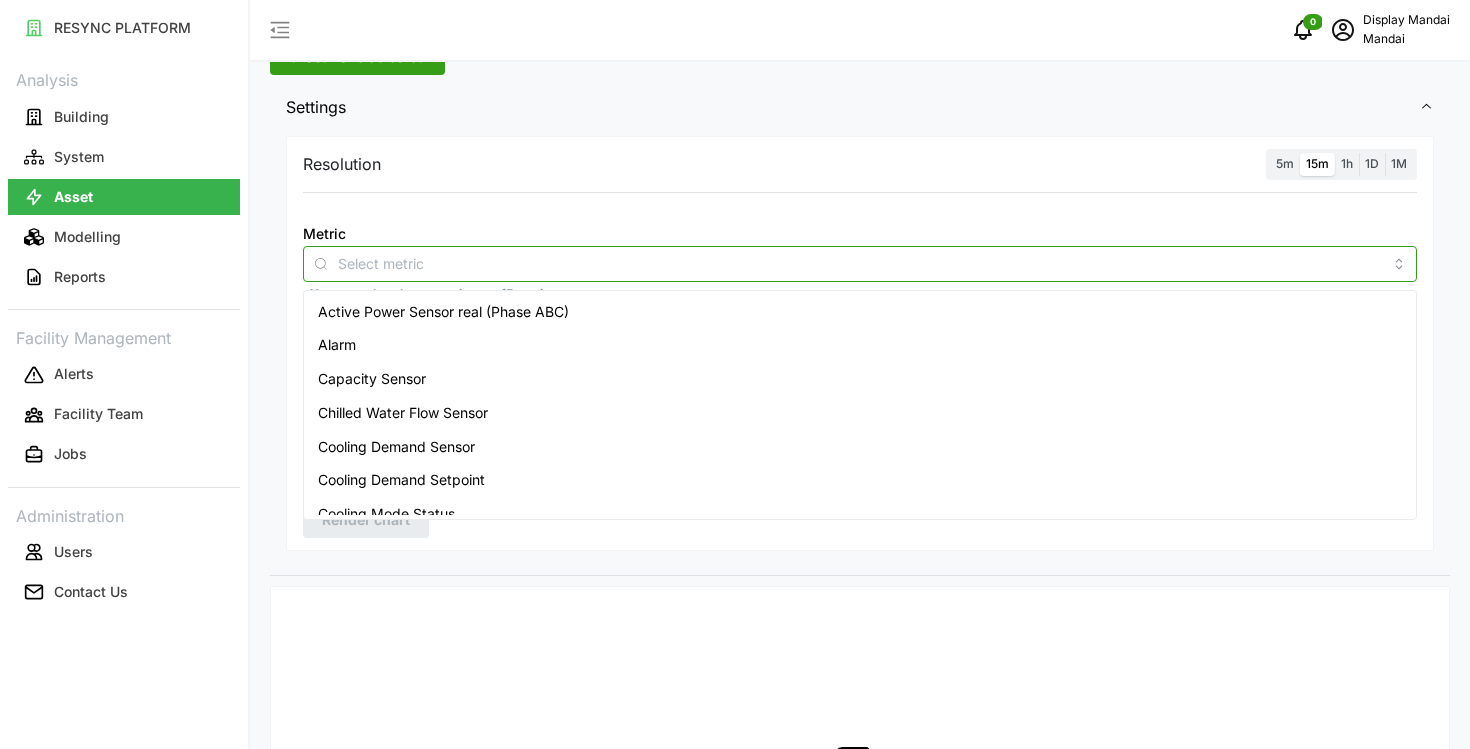 click on "Chilled Water Flow Sensor" at bounding box center (860, 413) 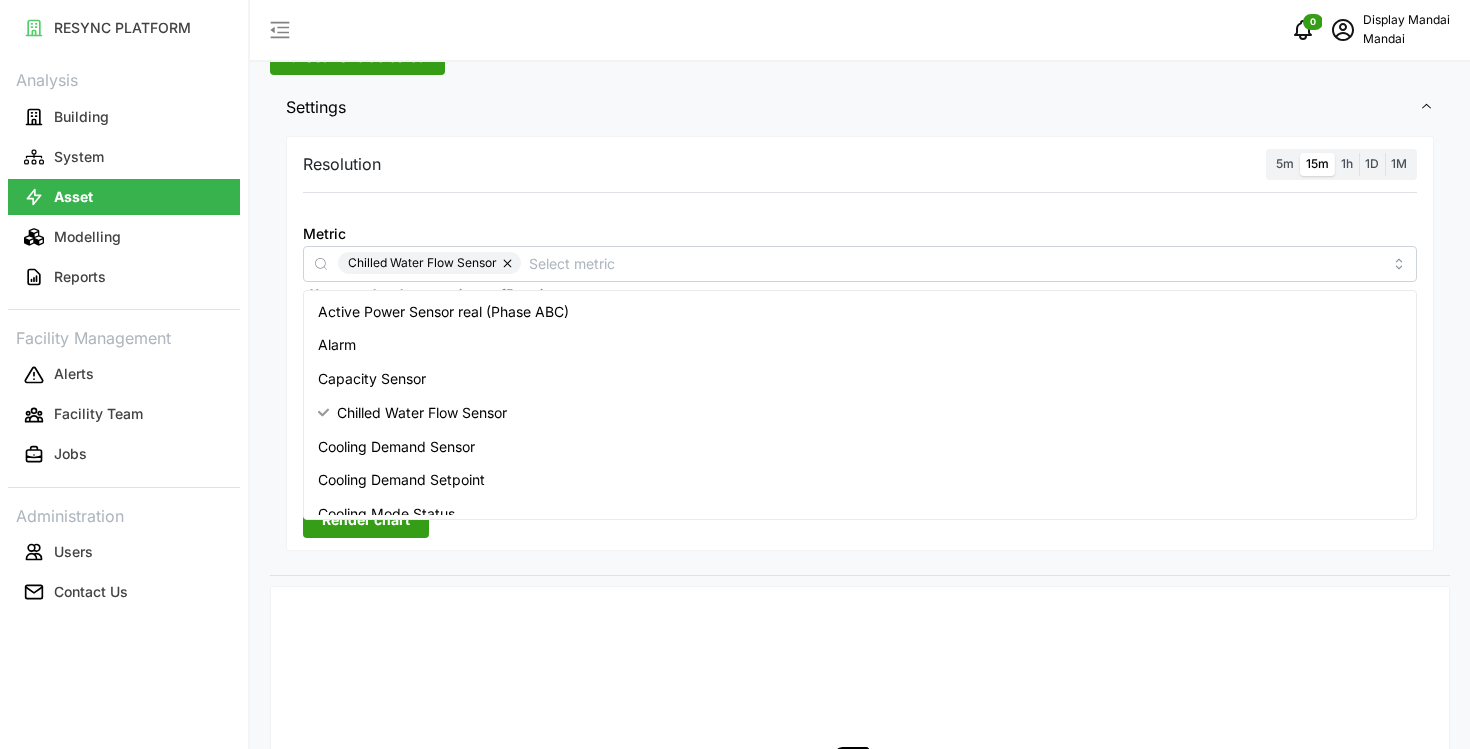 click on "No data available for these metric(s)" at bounding box center [860, 803] 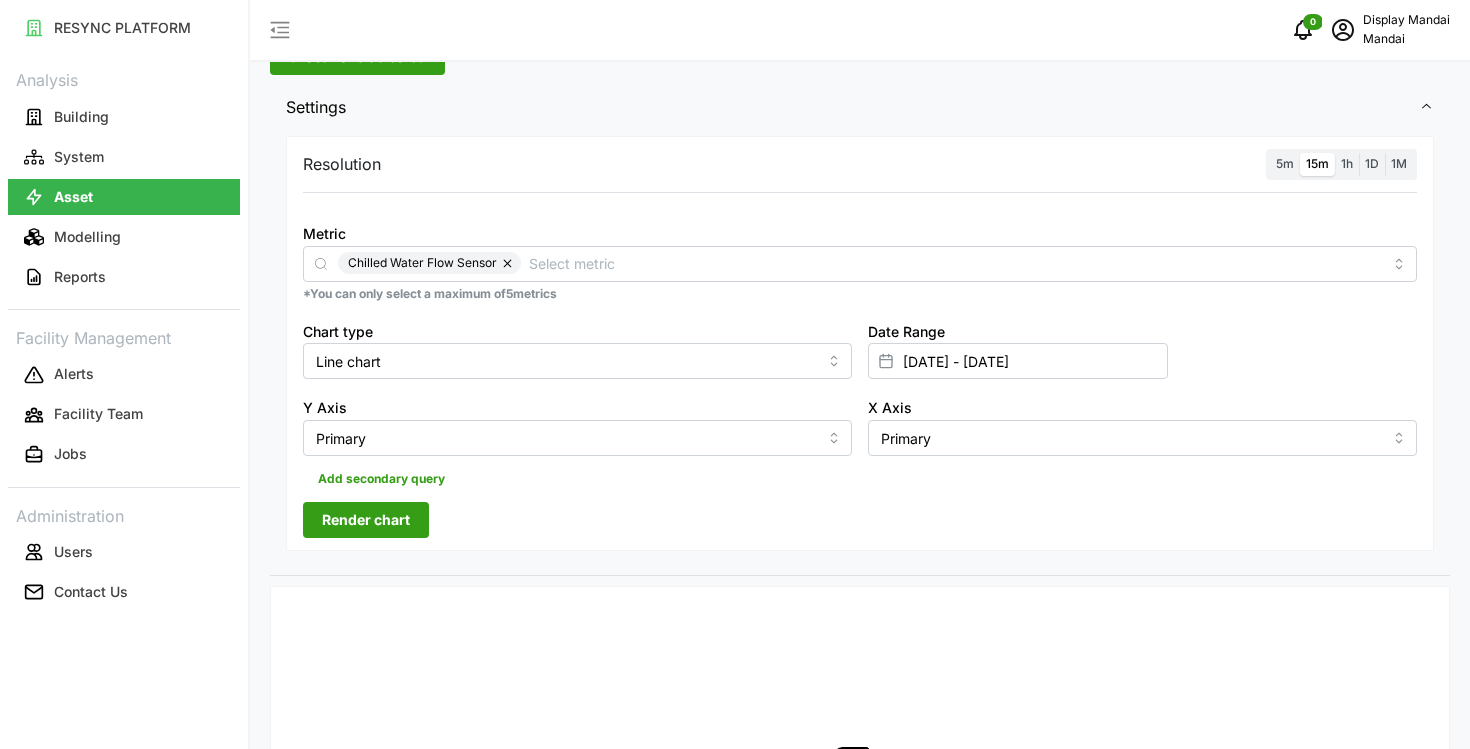 click on "5m" at bounding box center (1285, 163) 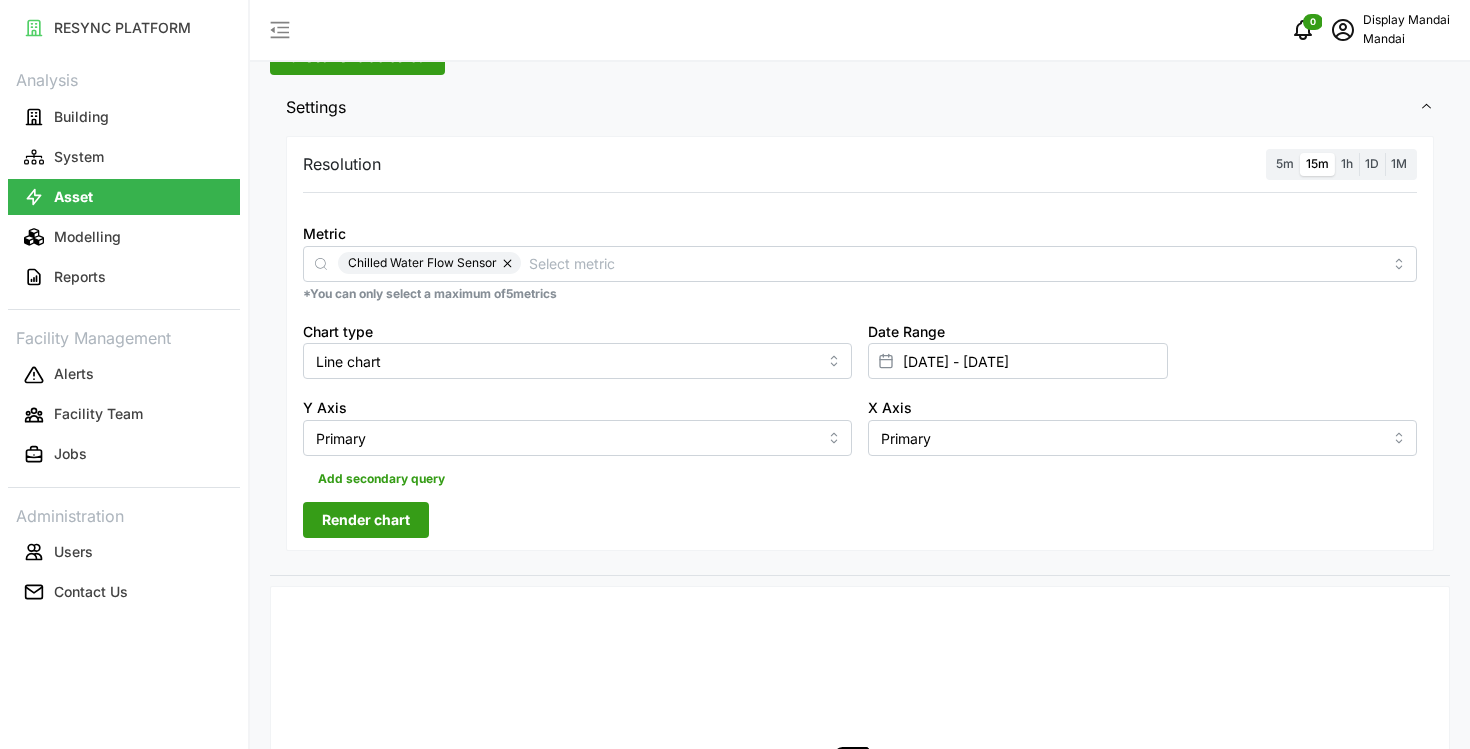 click on "5m" at bounding box center (1270, 153) 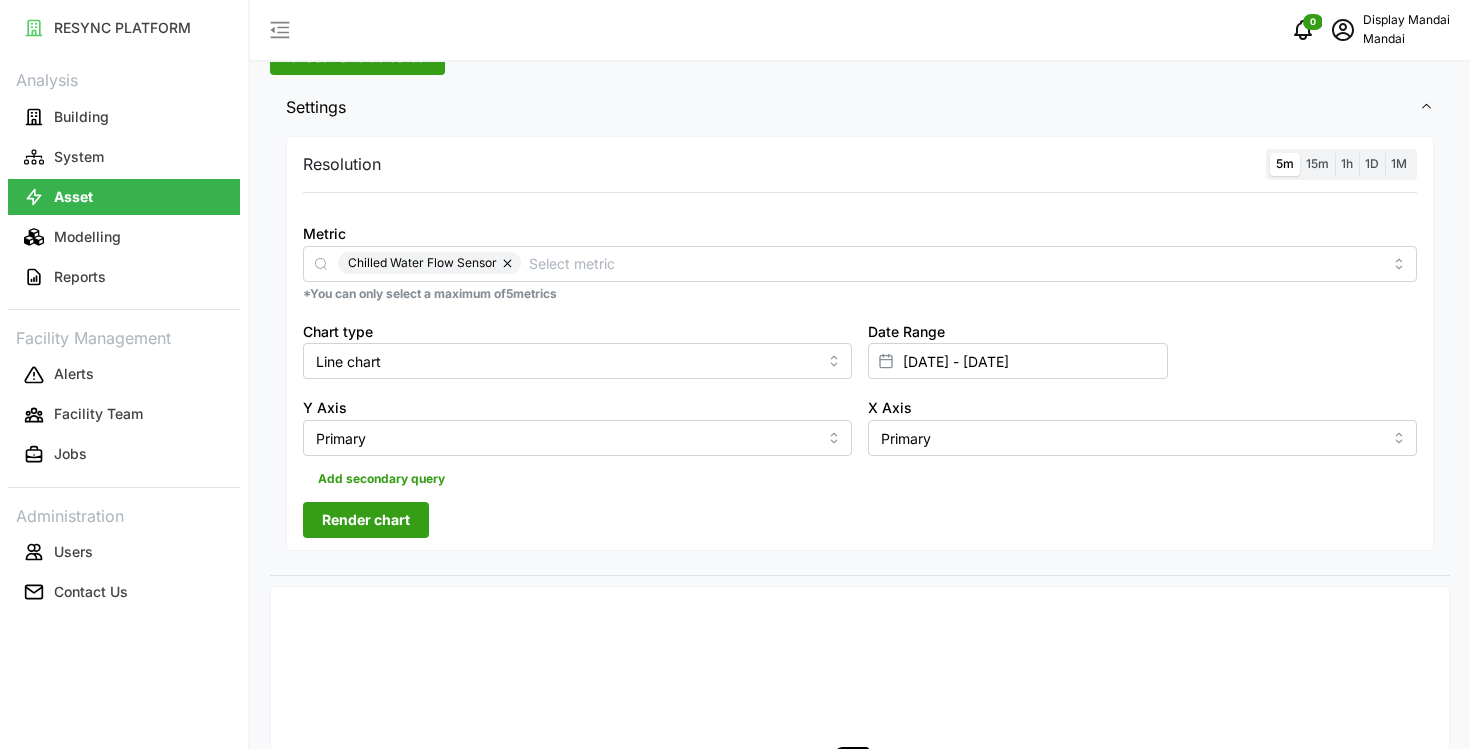 click on "Render chart" at bounding box center (366, 520) 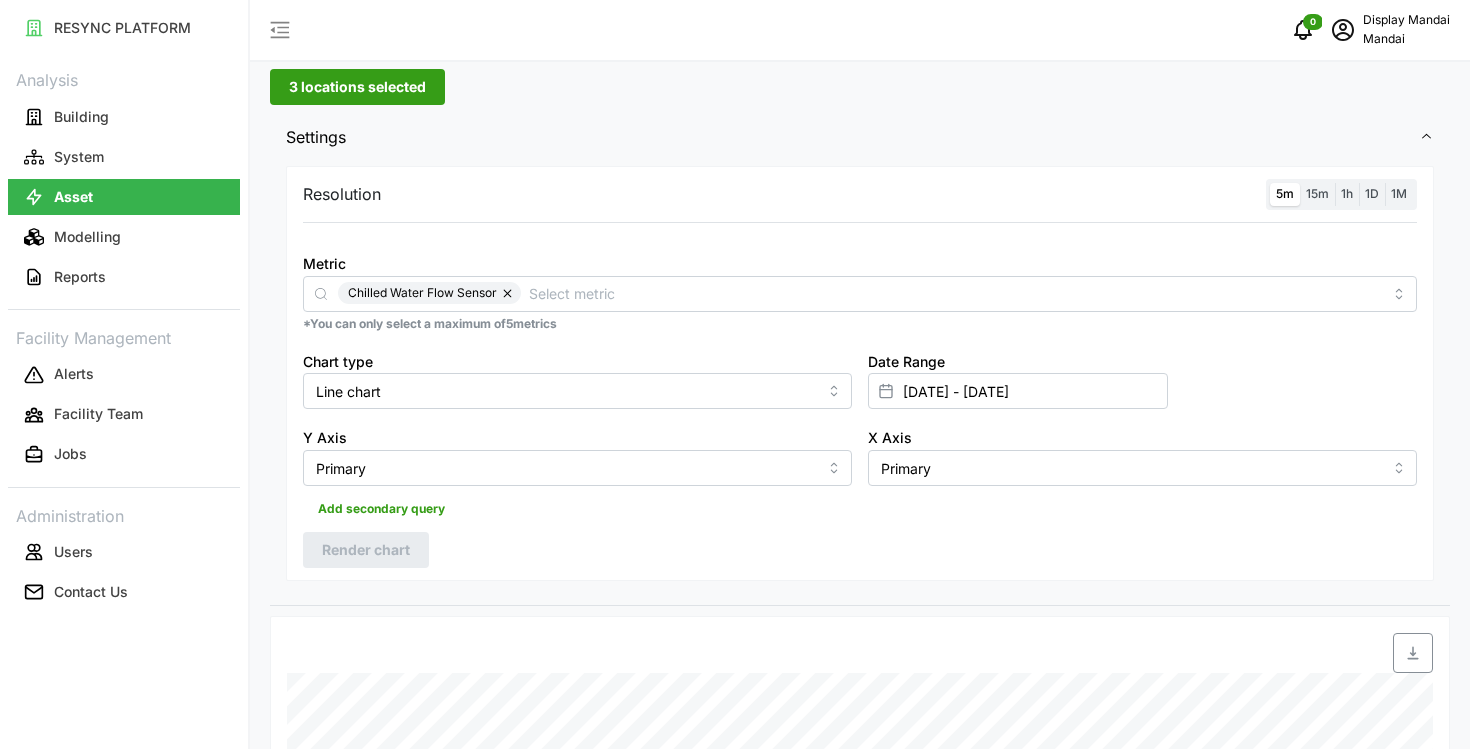 scroll, scrollTop: 0, scrollLeft: 0, axis: both 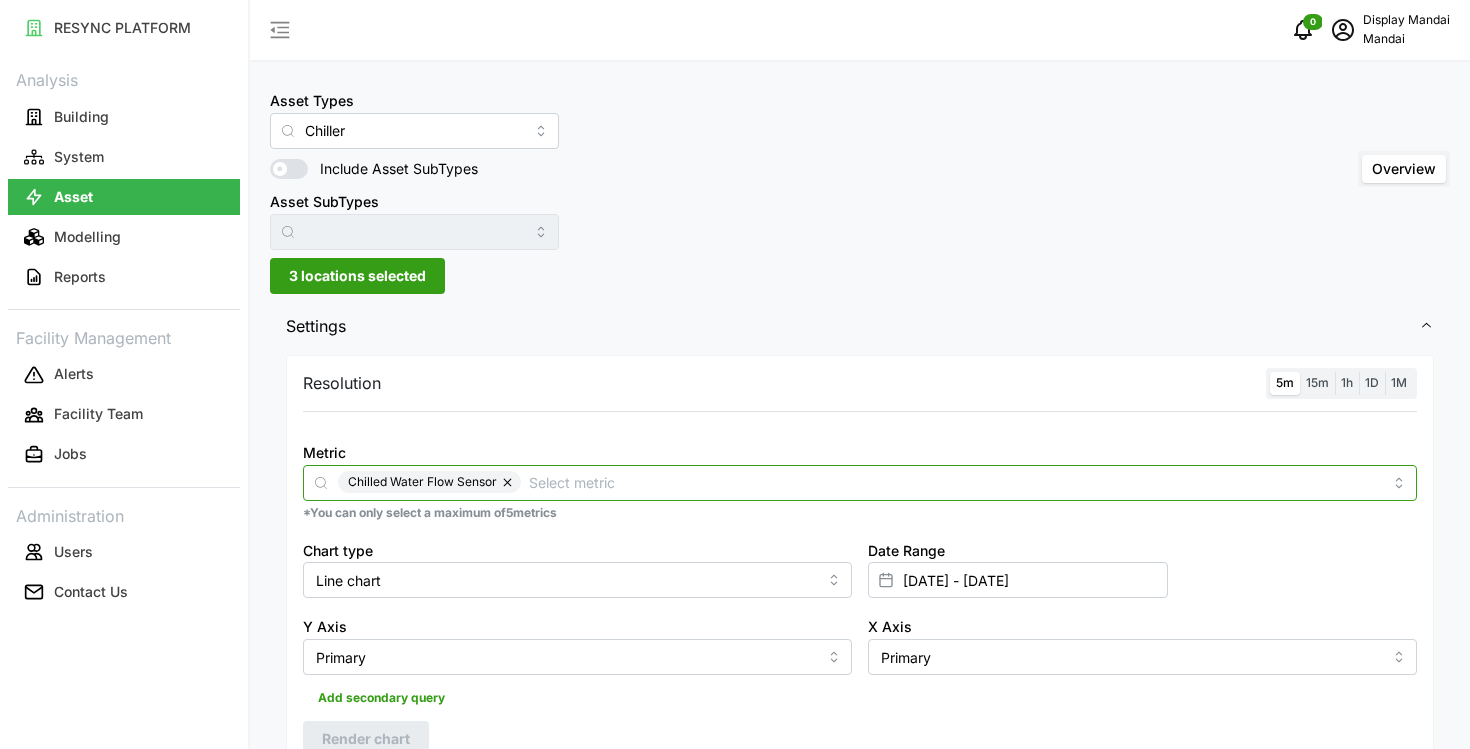 click on "Chilled Water Flow Sensor" at bounding box center [860, 483] 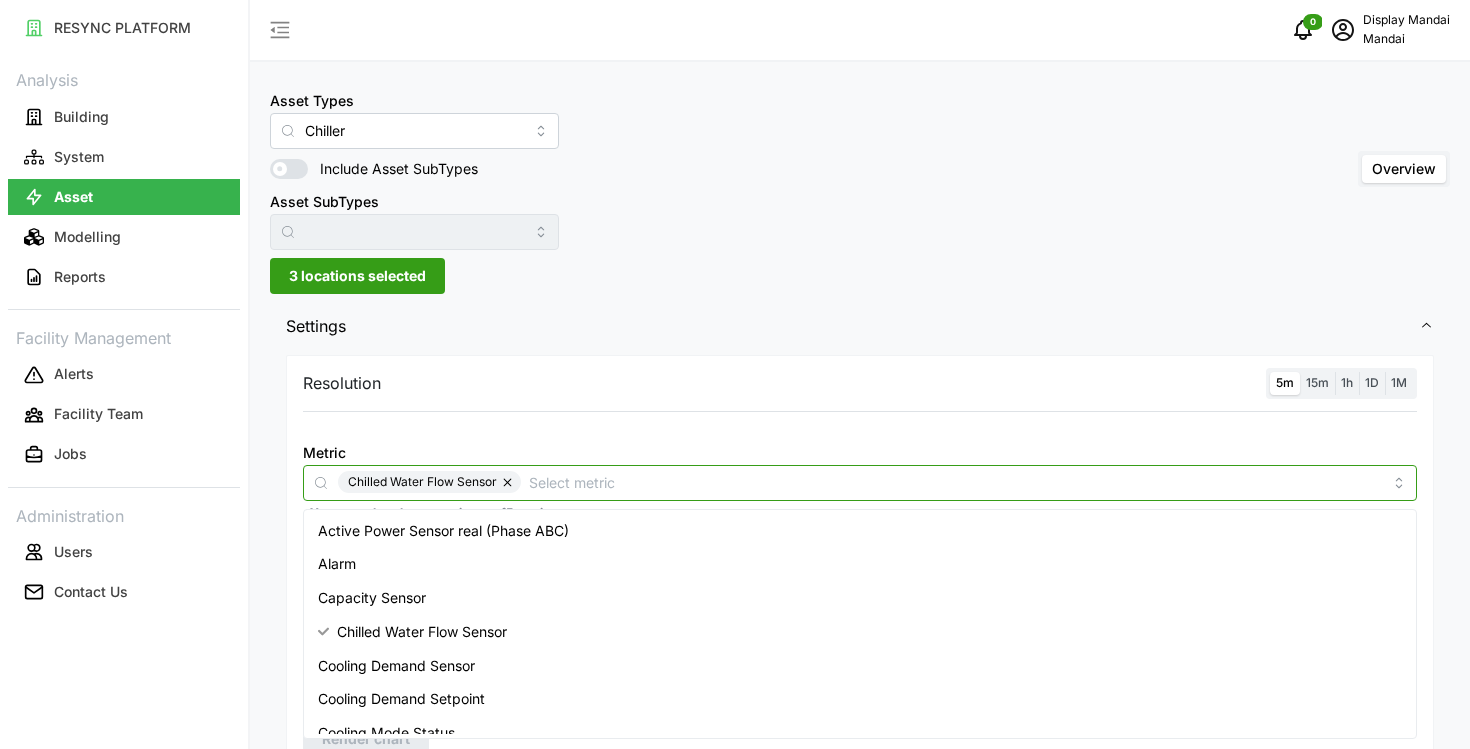click on "Cooling Demand Sensor" at bounding box center [860, 666] 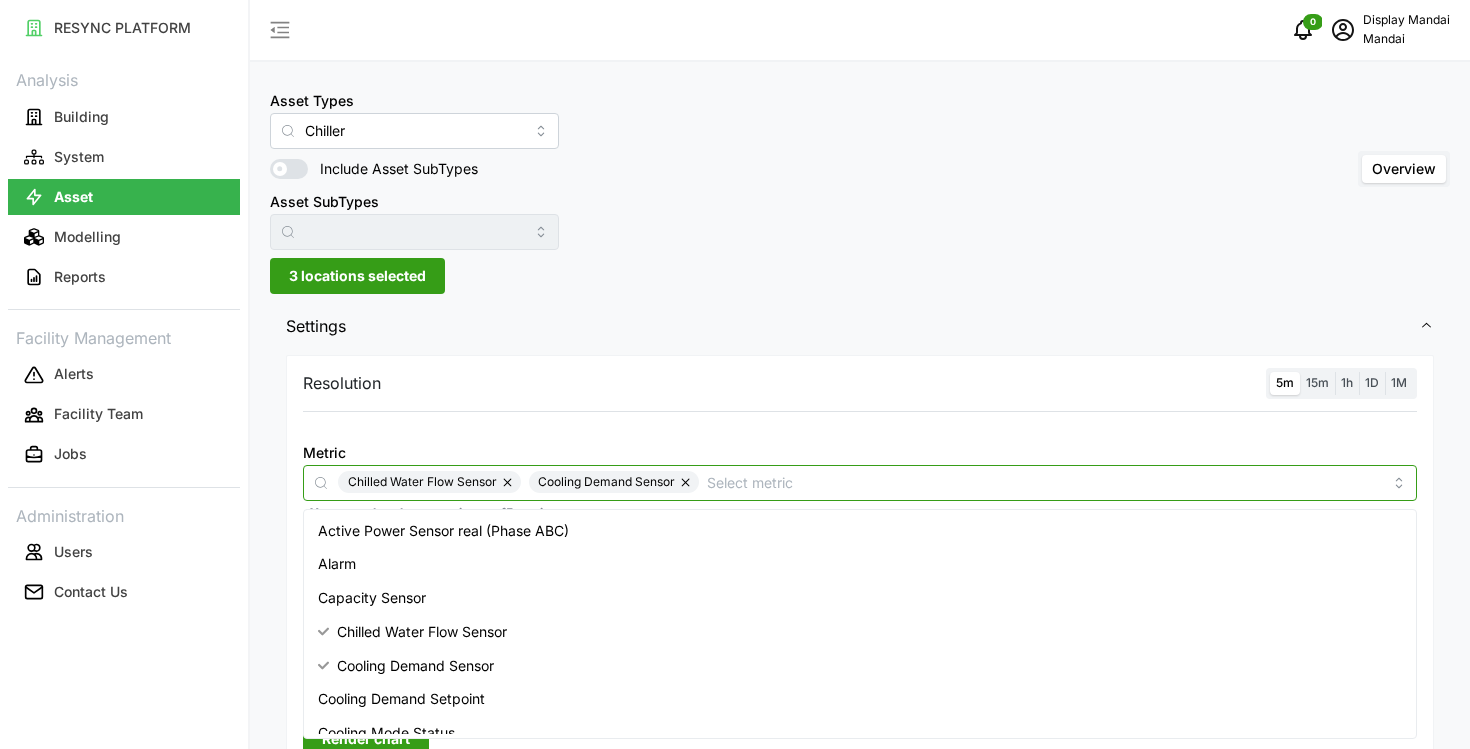 click at bounding box center [509, 482] 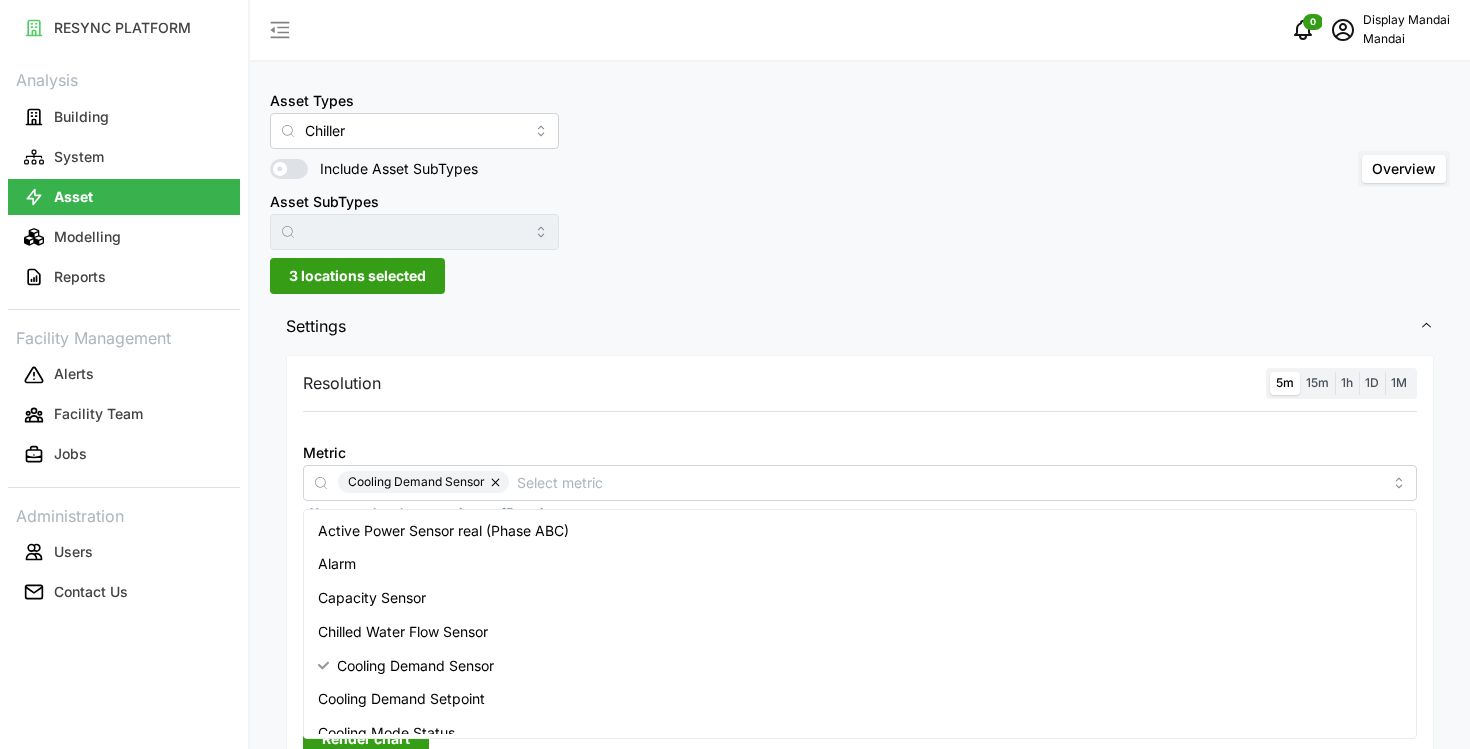 click on "Resolution 5m 15m 1h 1D 1M Metric Cooling Demand Sensor *You can only select a maximum of  5  metrics Chart type Line chart Date Range 01 Jul 2025 - 02 Jul 2025 Y Axis Primary X Axis Primary Add secondary query Render chart" at bounding box center [860, 562] 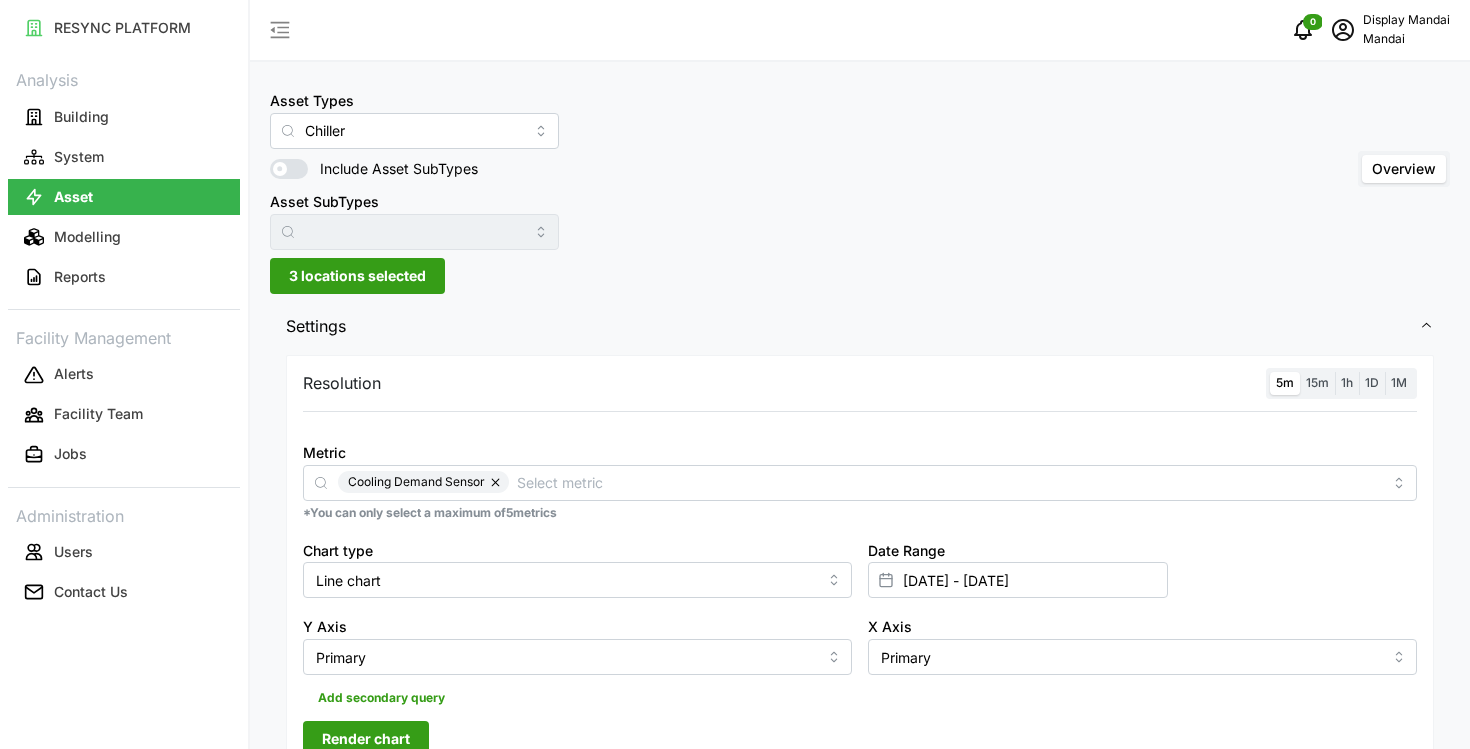 click on "Render chart" at bounding box center (366, 739) 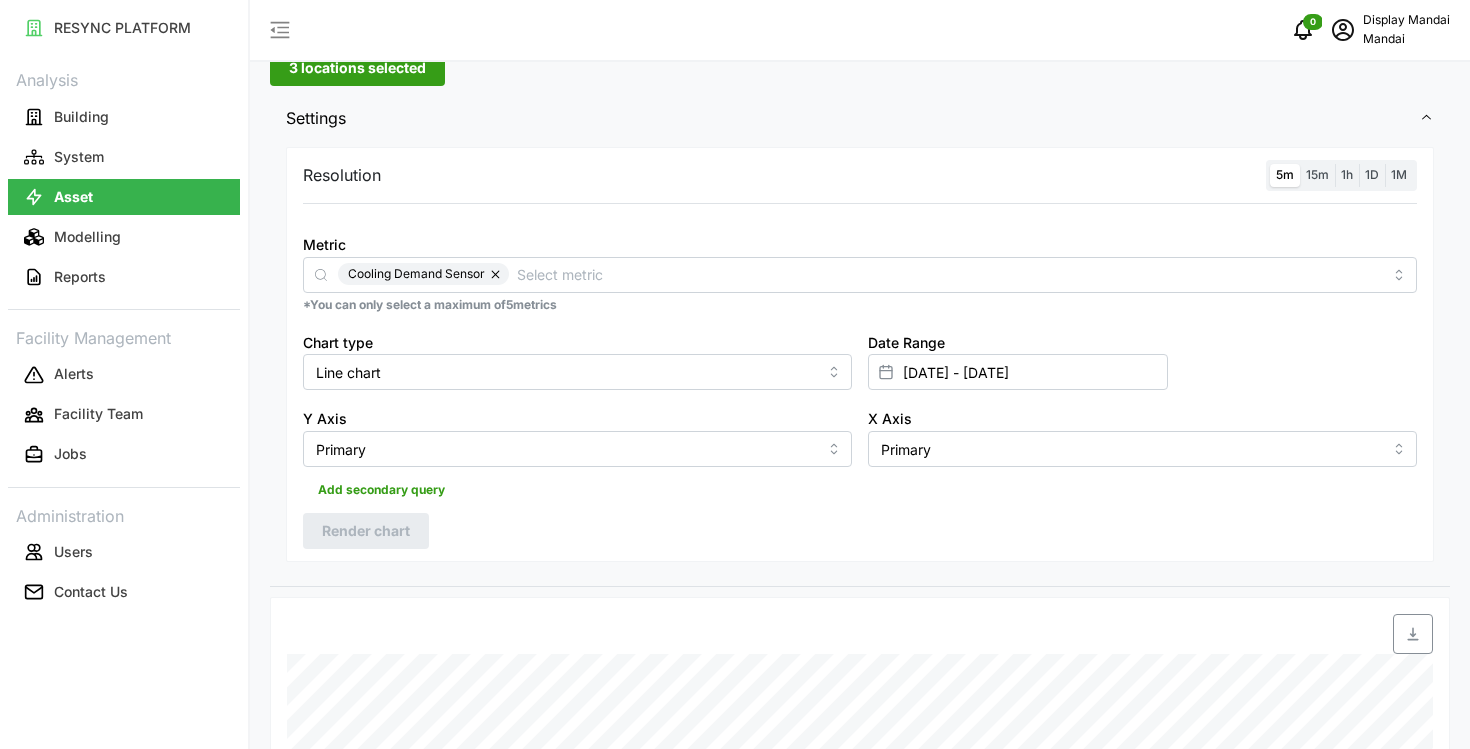 scroll, scrollTop: 0, scrollLeft: 0, axis: both 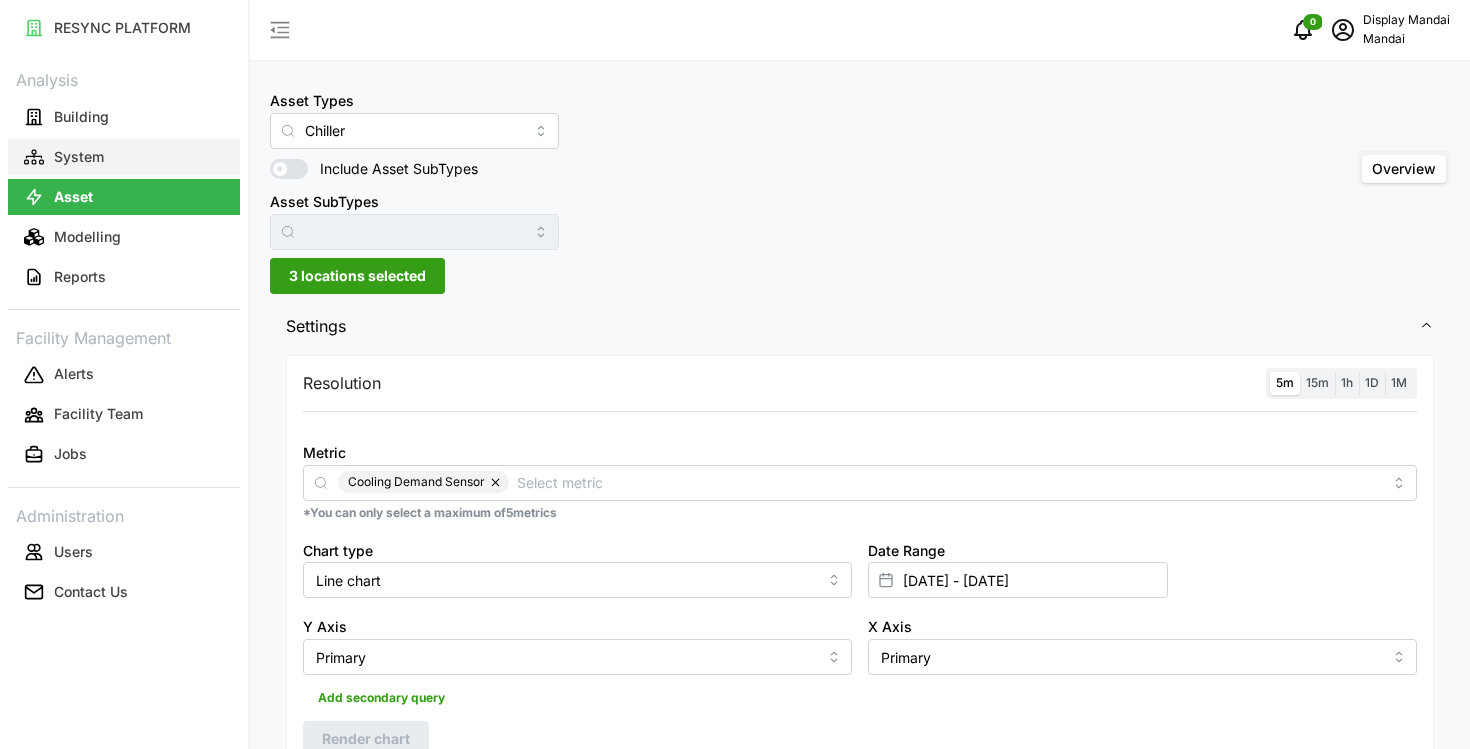 click on "System" at bounding box center [124, 157] 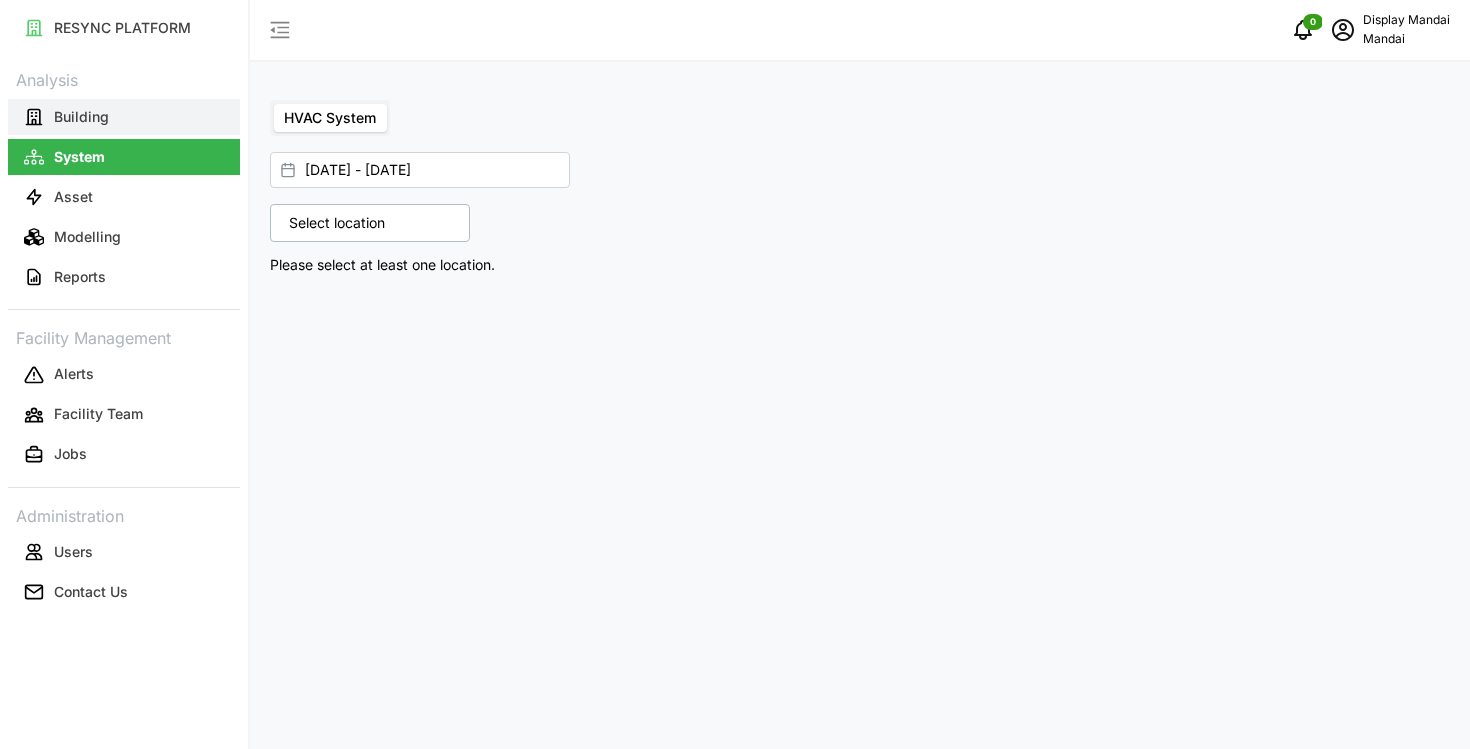 click on "Building" at bounding box center (81, 117) 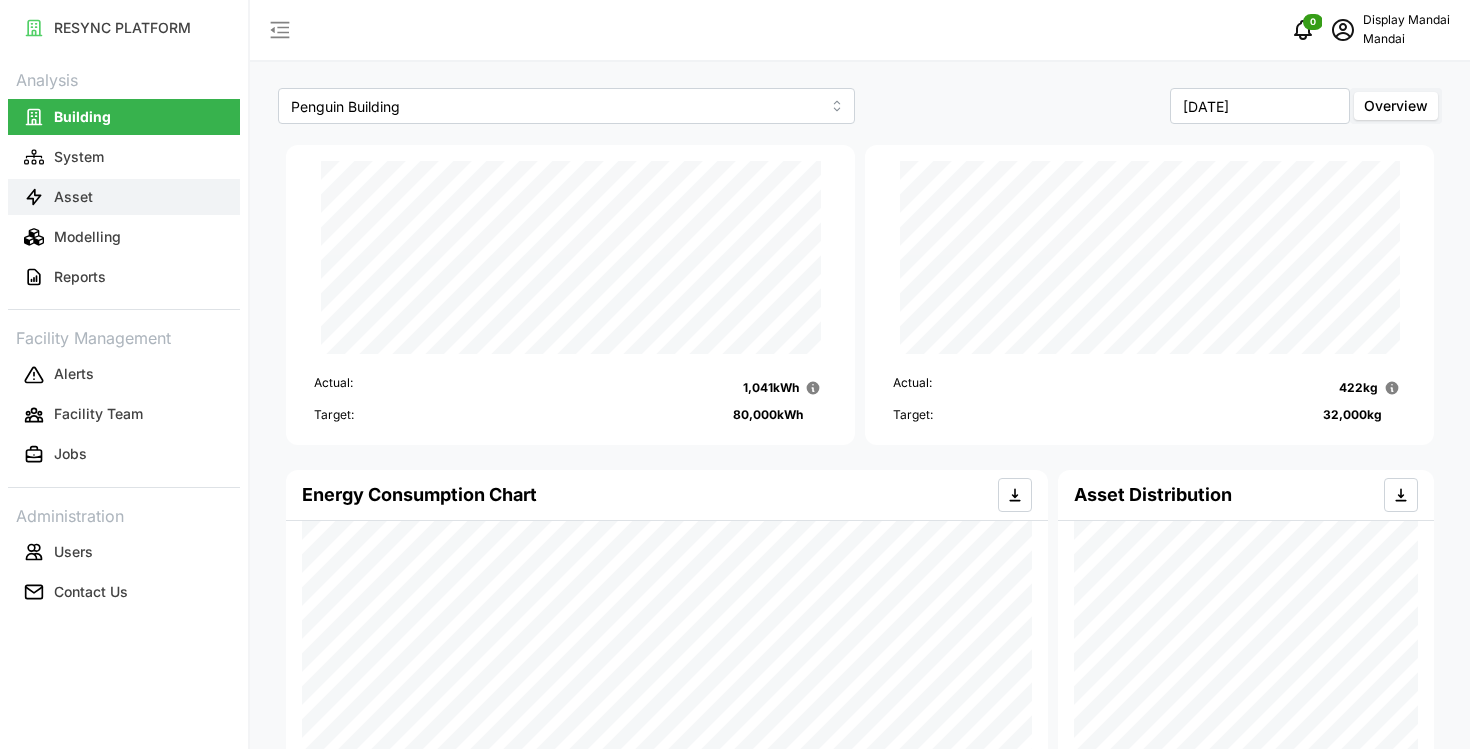 click on "Asset" at bounding box center [124, 197] 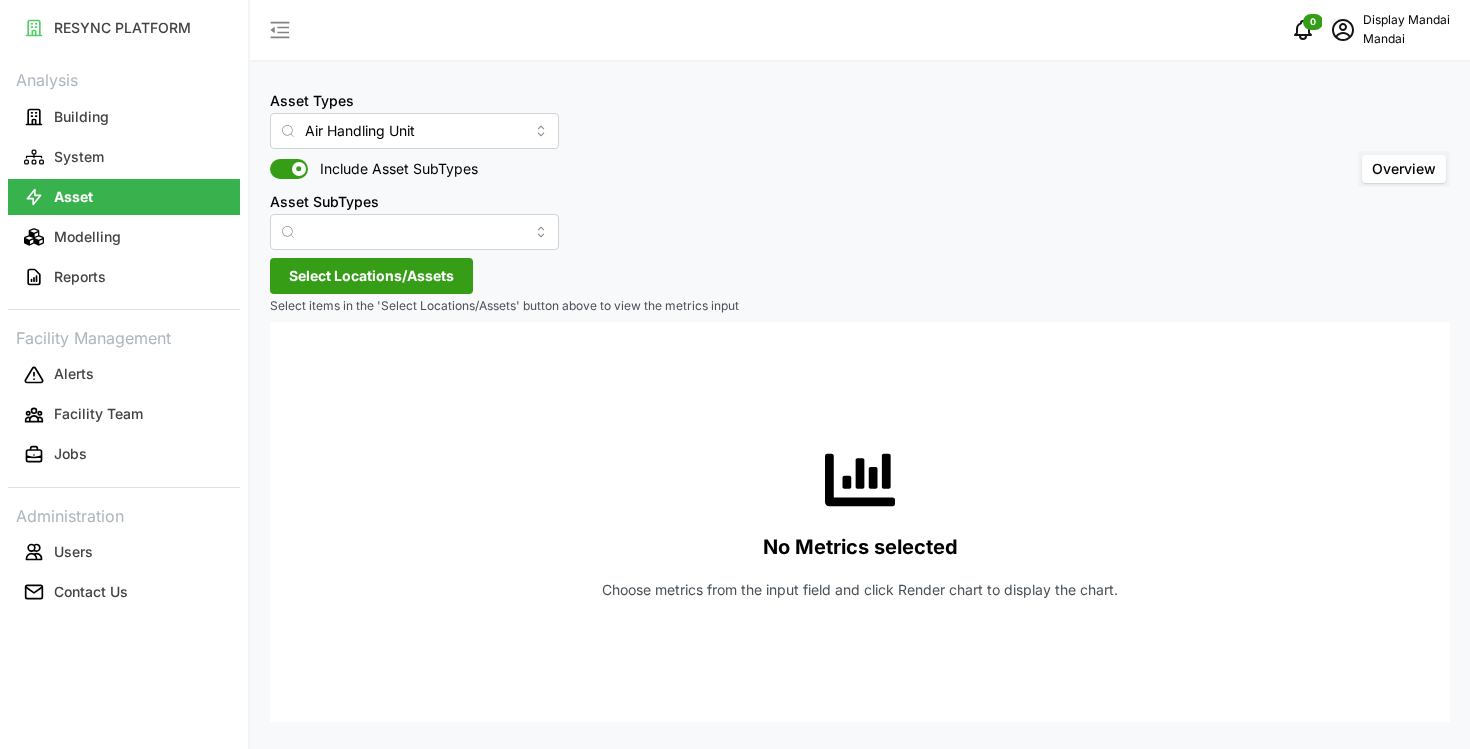 click on "Select Locations/Assets" at bounding box center [371, 276] 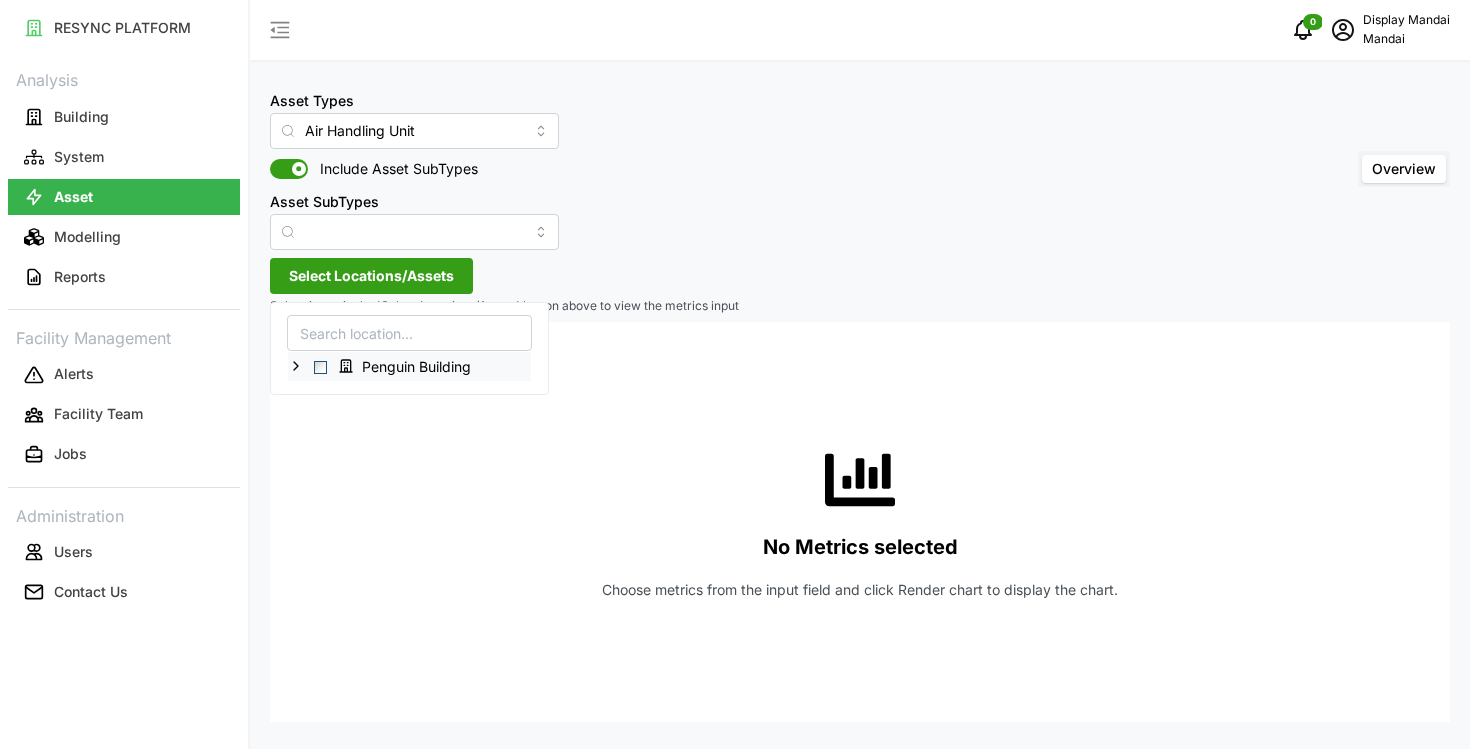 click 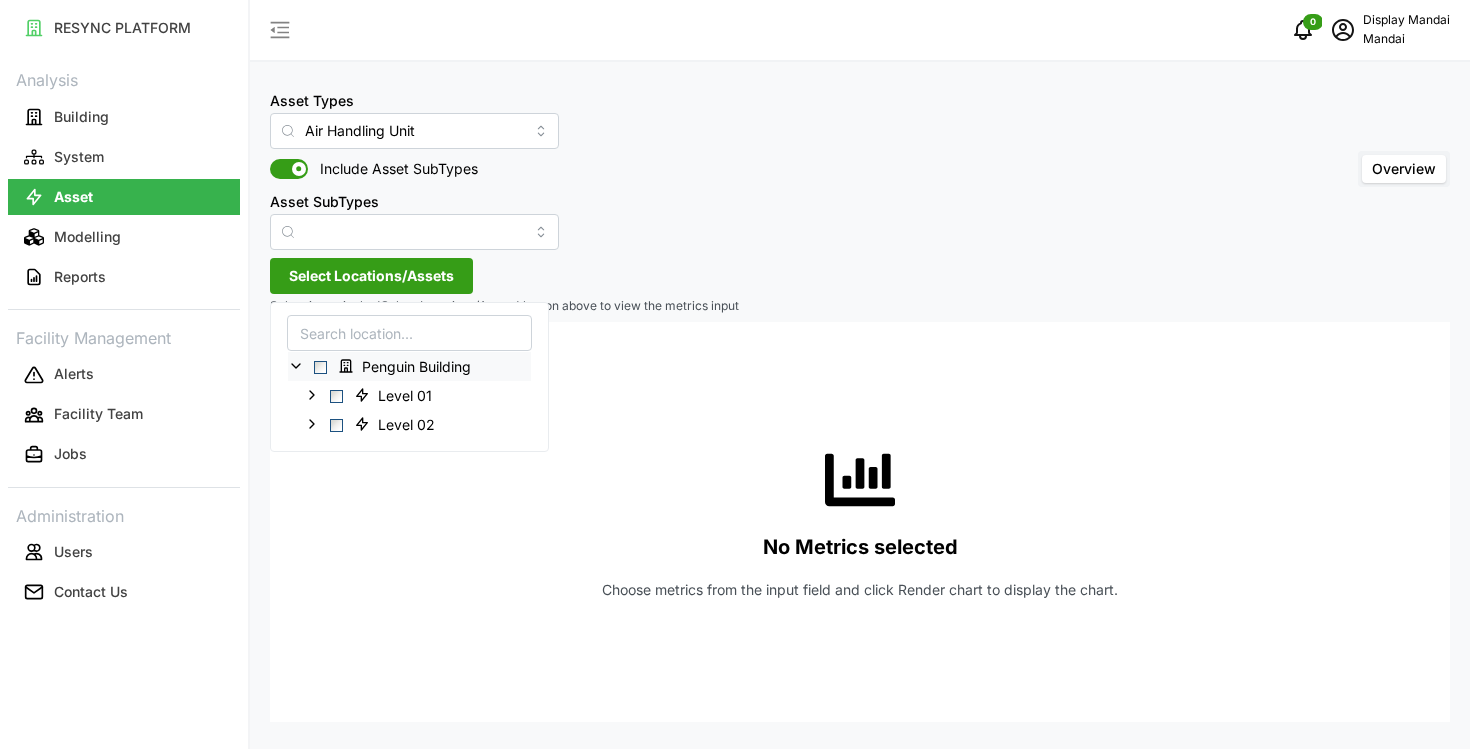 click at bounding box center [320, 367] 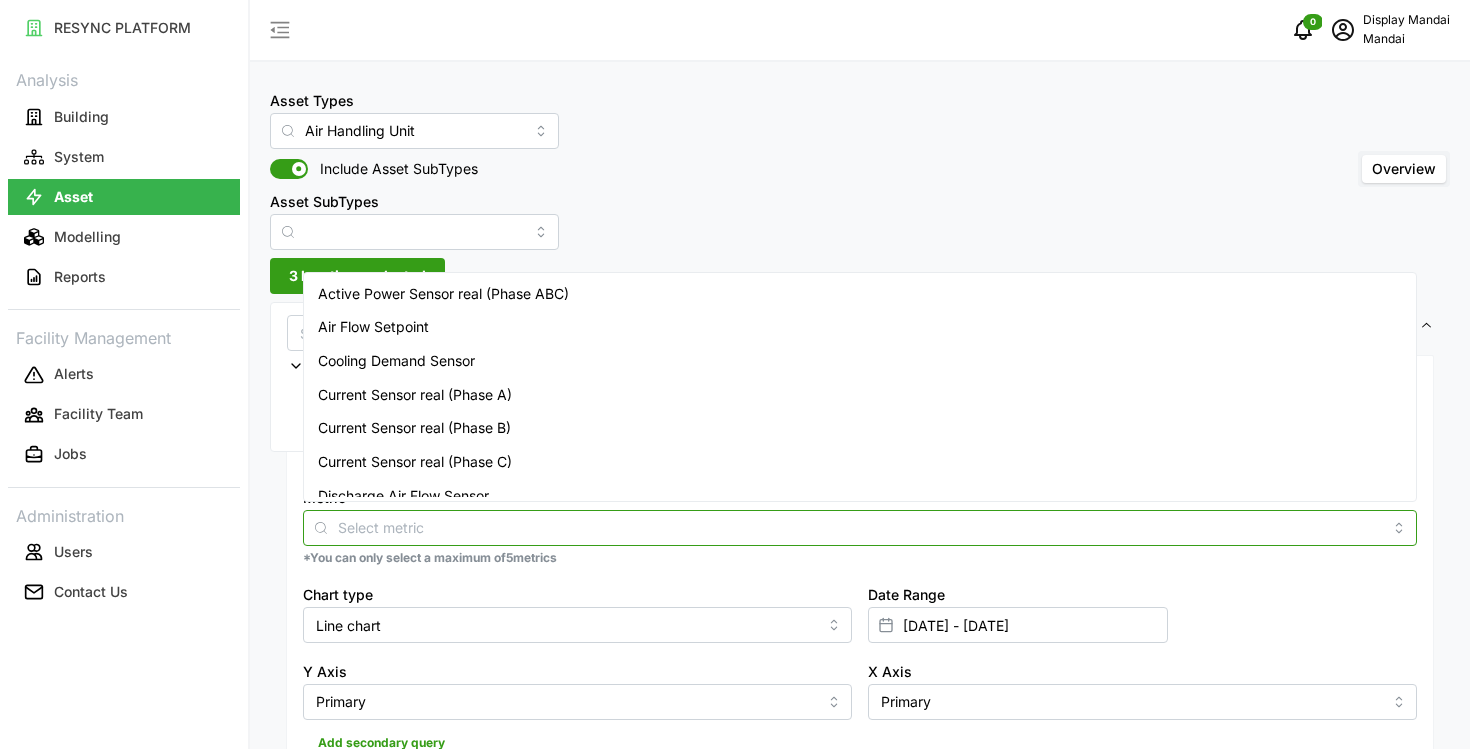 click on "Metric" at bounding box center (860, 527) 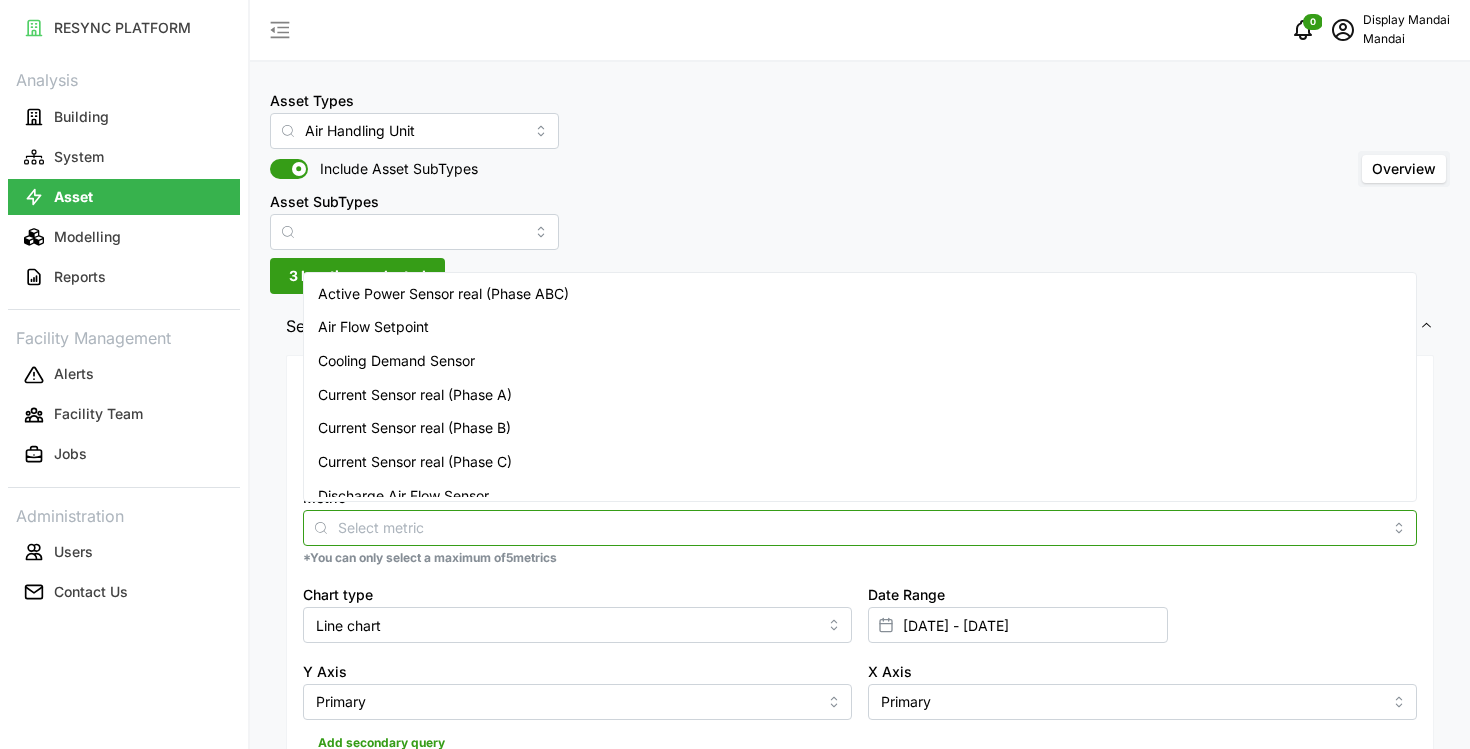 click on "Active Power Sensor real (Phase ABC)" at bounding box center (443, 294) 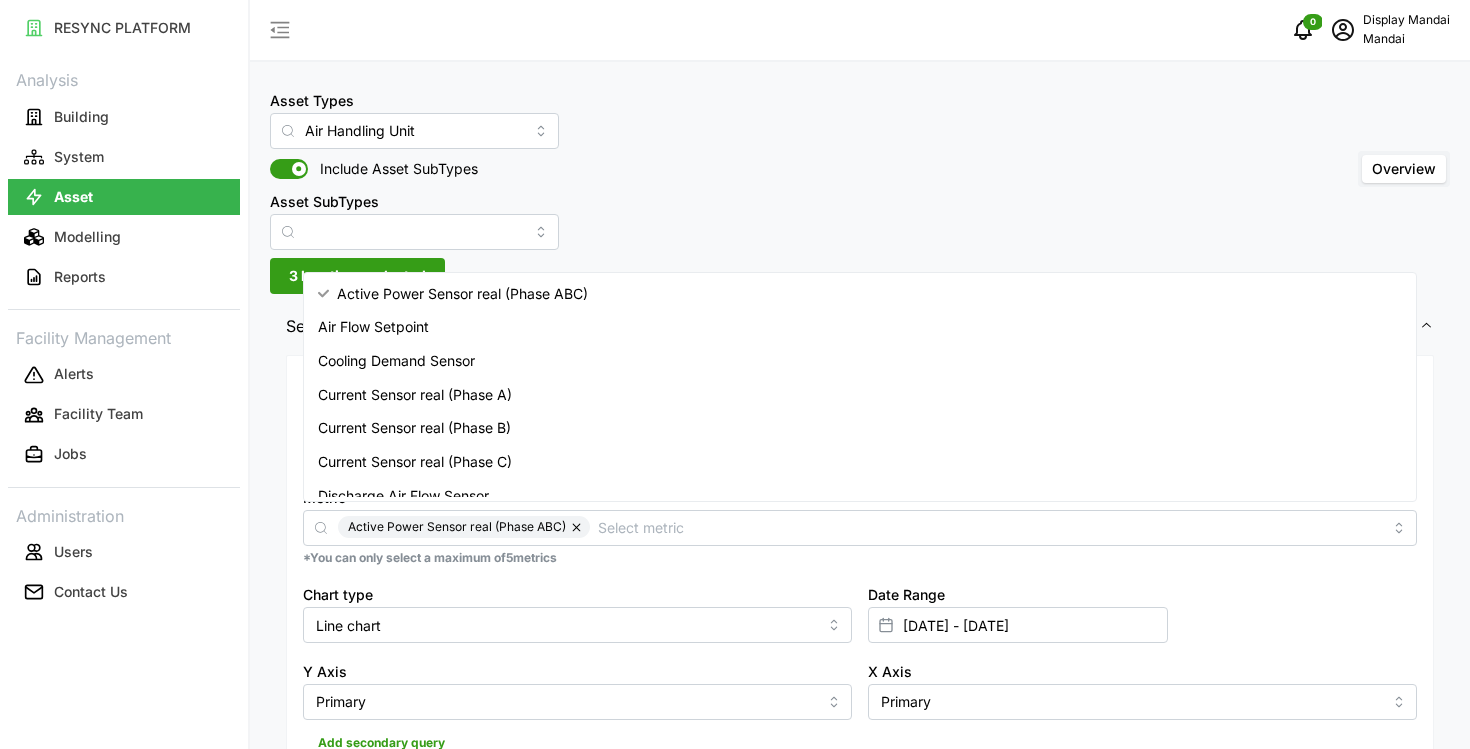 click on "Asset Types Air Handling Unit Include Asset SubTypes Asset SubTypes Overview" at bounding box center [860, 169] 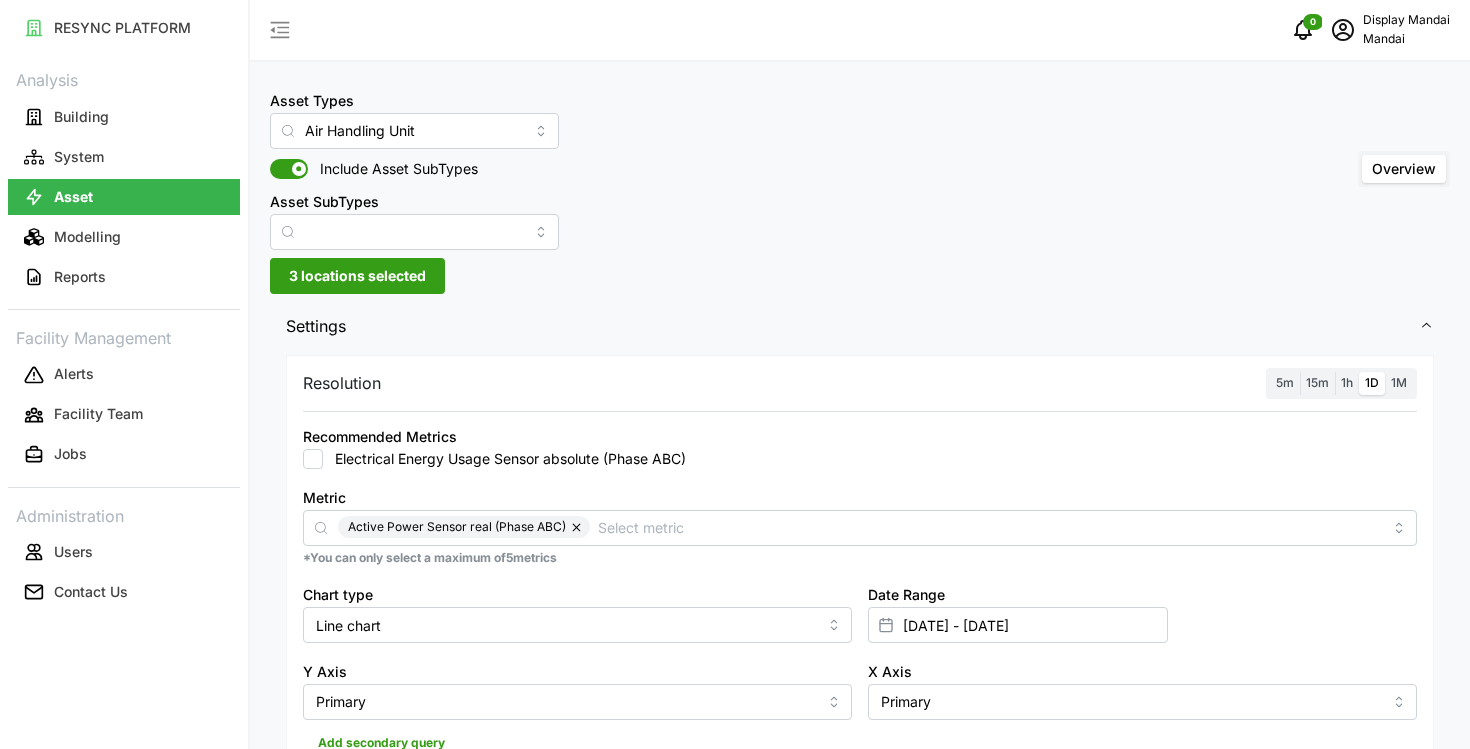 click on "5m" at bounding box center [1285, 383] 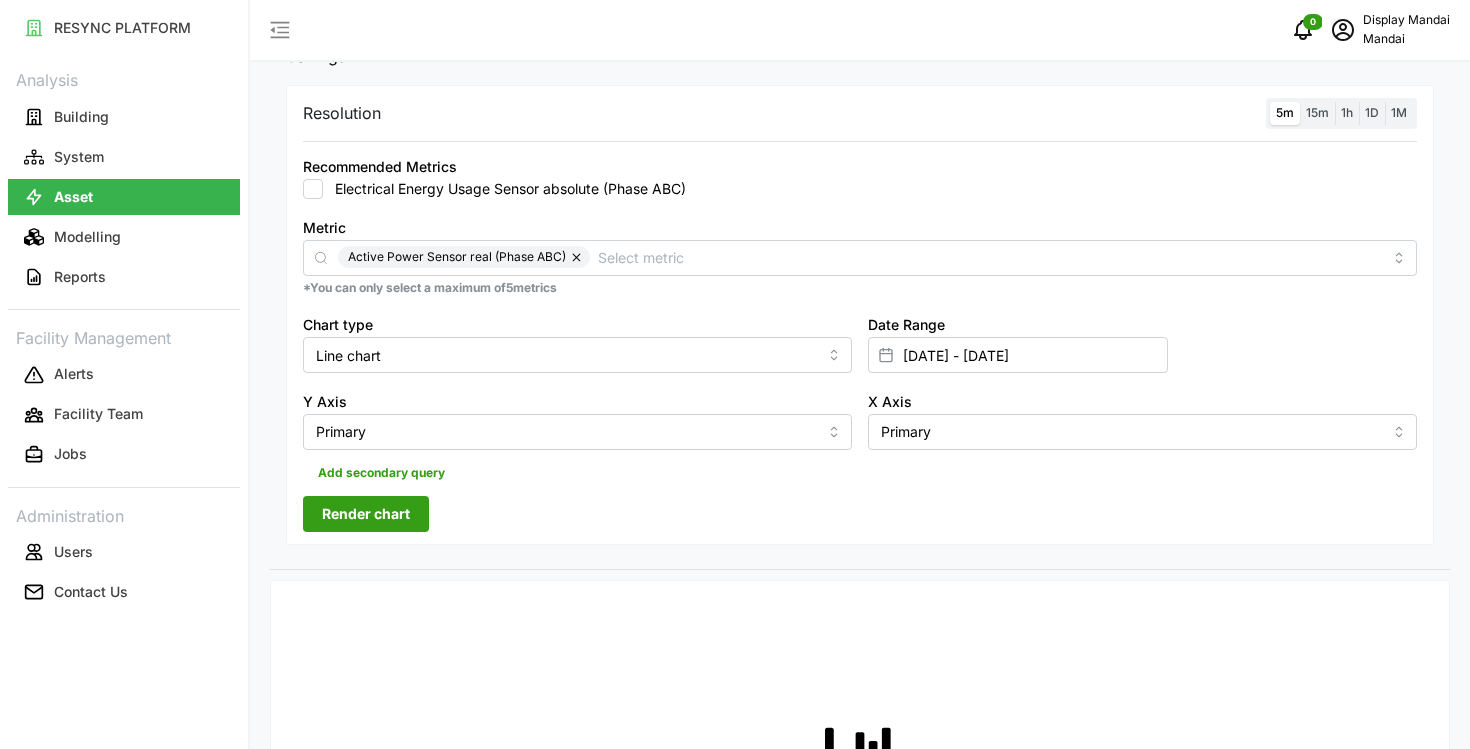 scroll, scrollTop: 309, scrollLeft: 0, axis: vertical 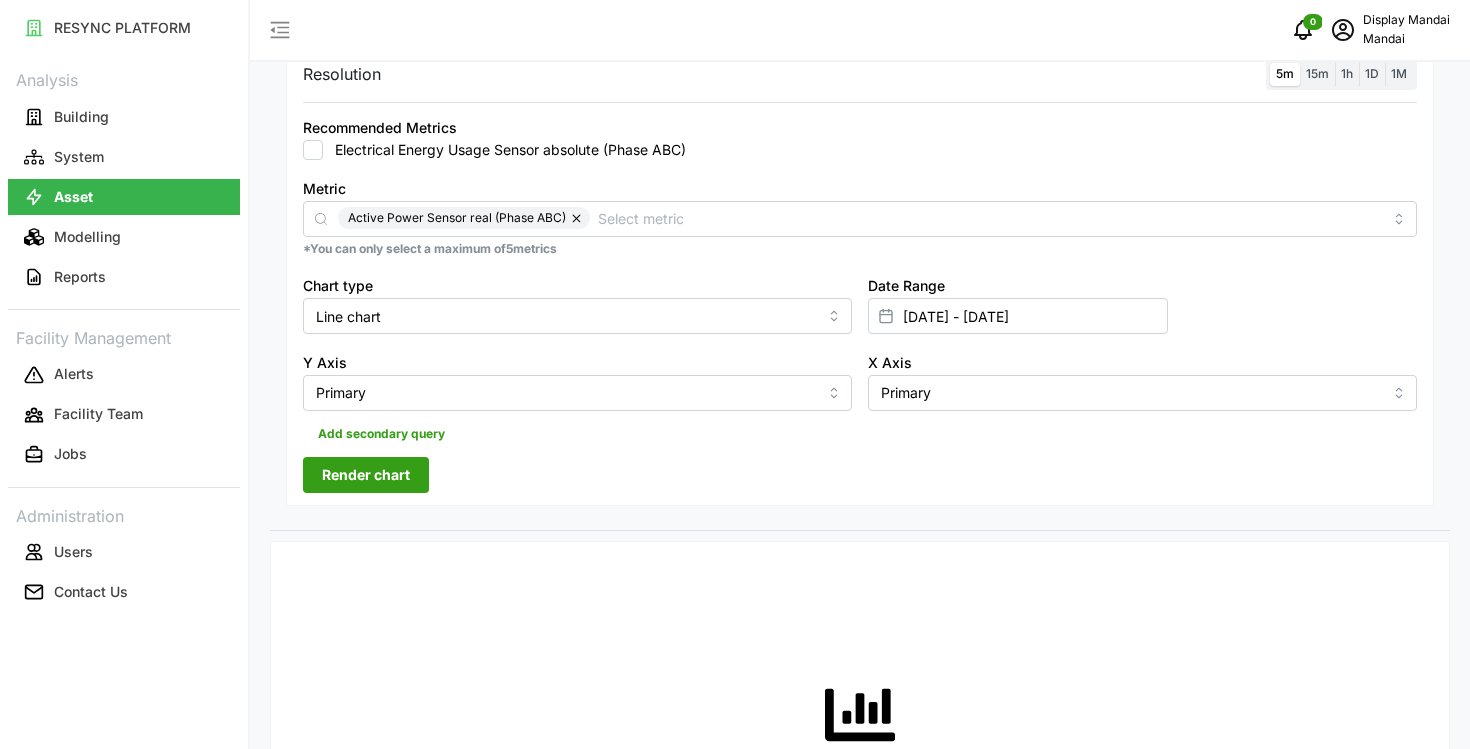 click on "Render chart" at bounding box center [366, 475] 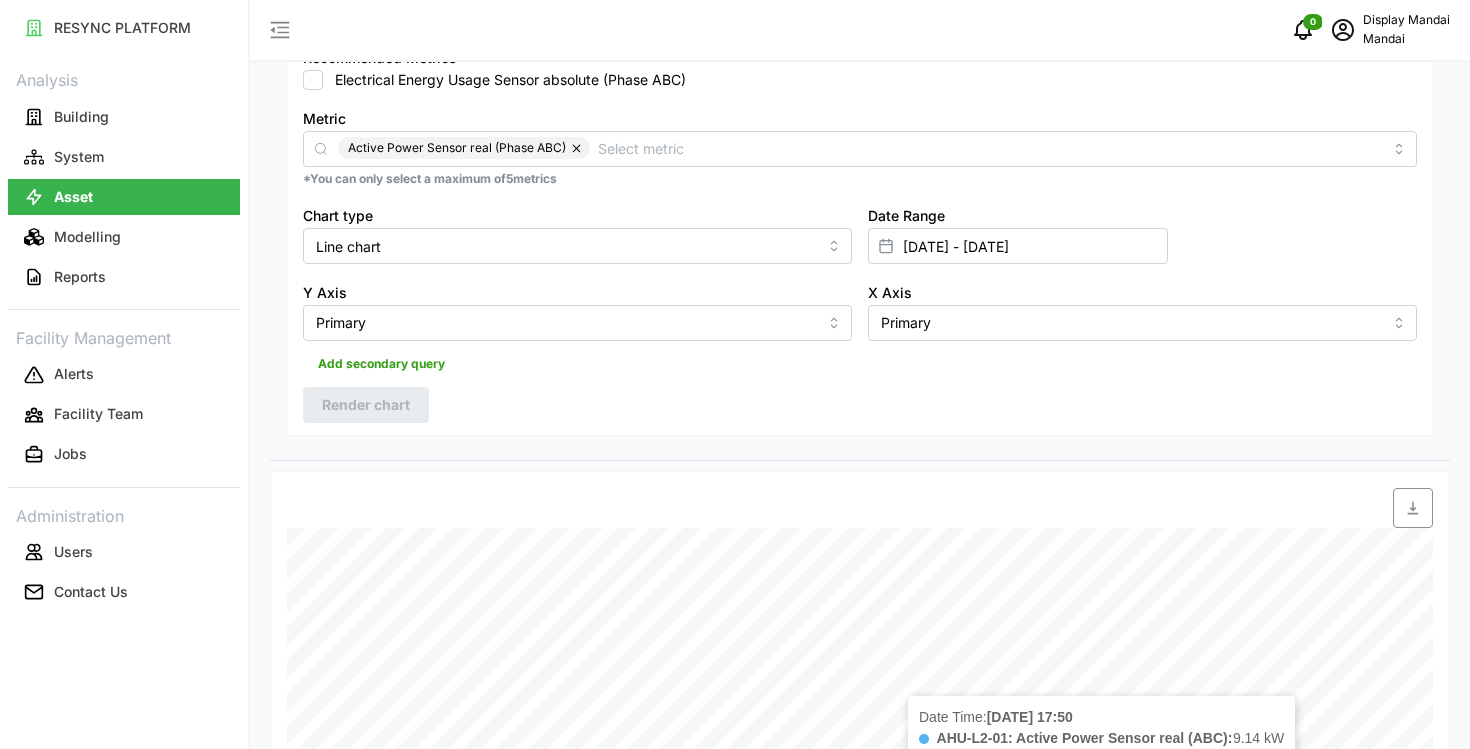 scroll, scrollTop: 0, scrollLeft: 0, axis: both 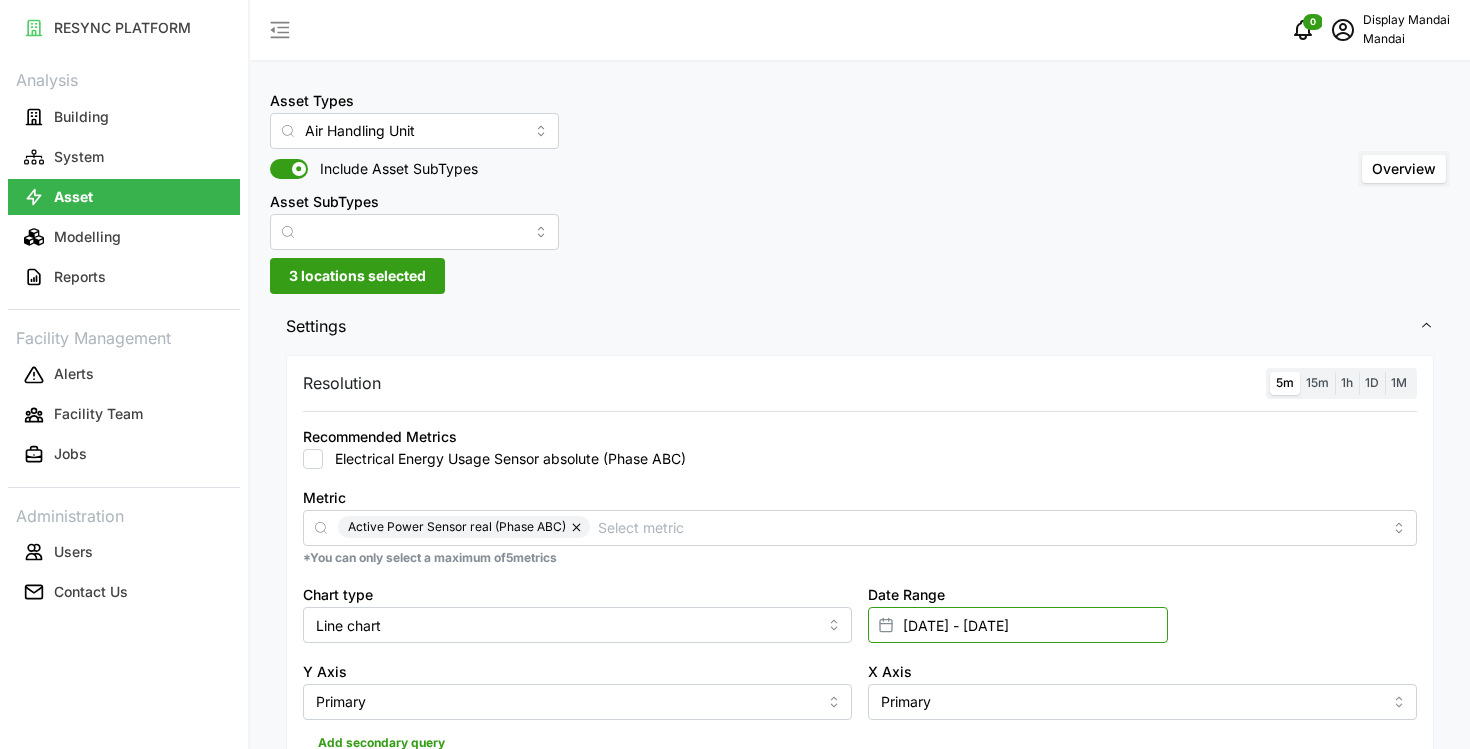 click on "01 Jul 2025 - 01 Jul 2025" at bounding box center [1018, 625] 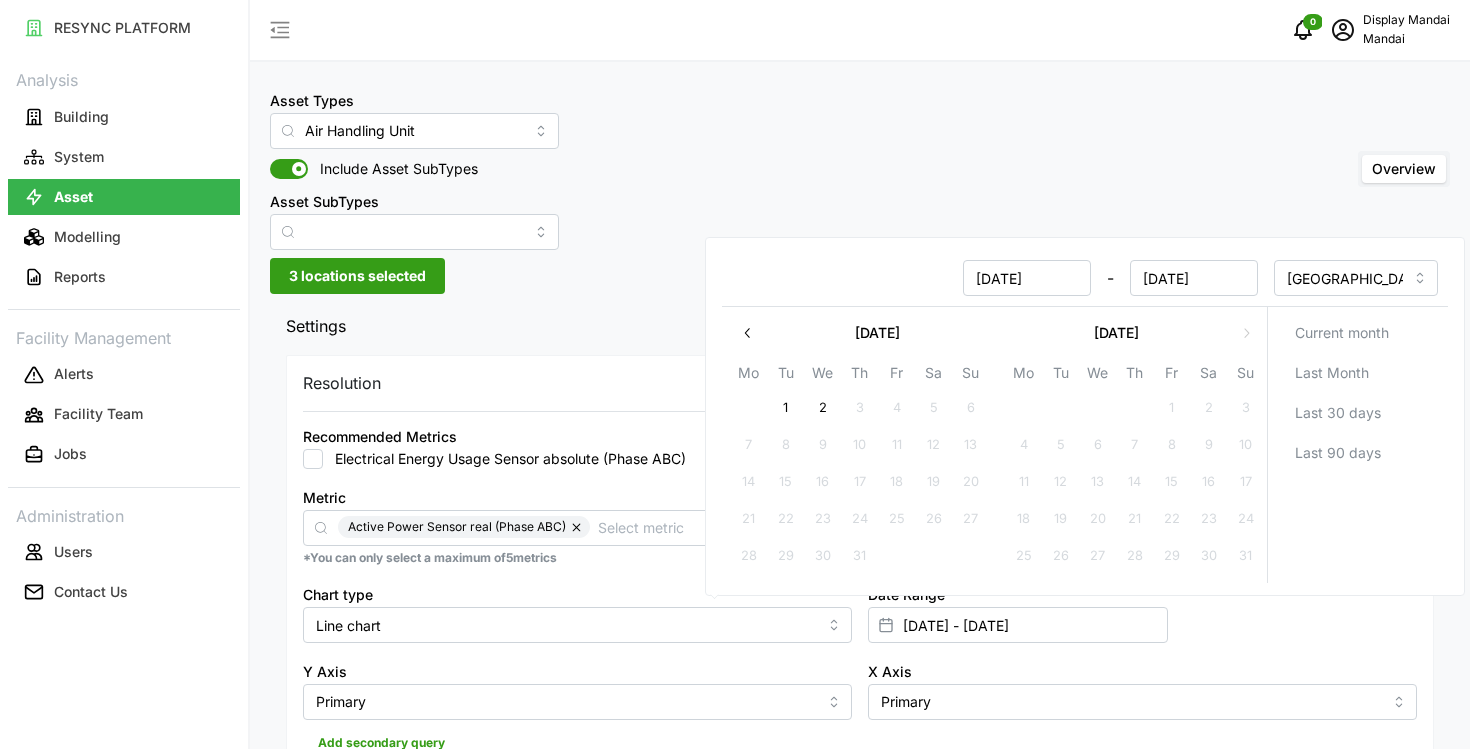 click on "1" at bounding box center [786, 408] 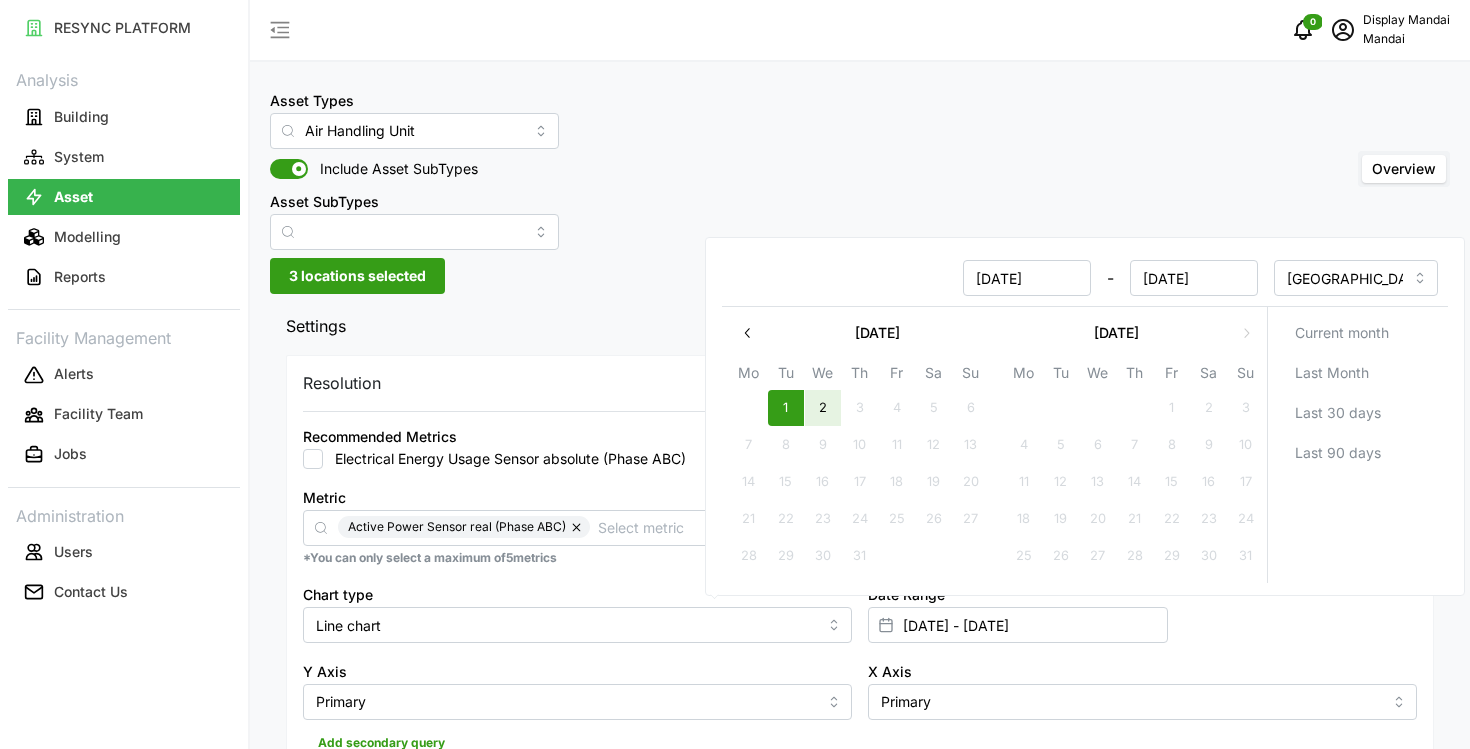 click on "2" at bounding box center [823, 408] 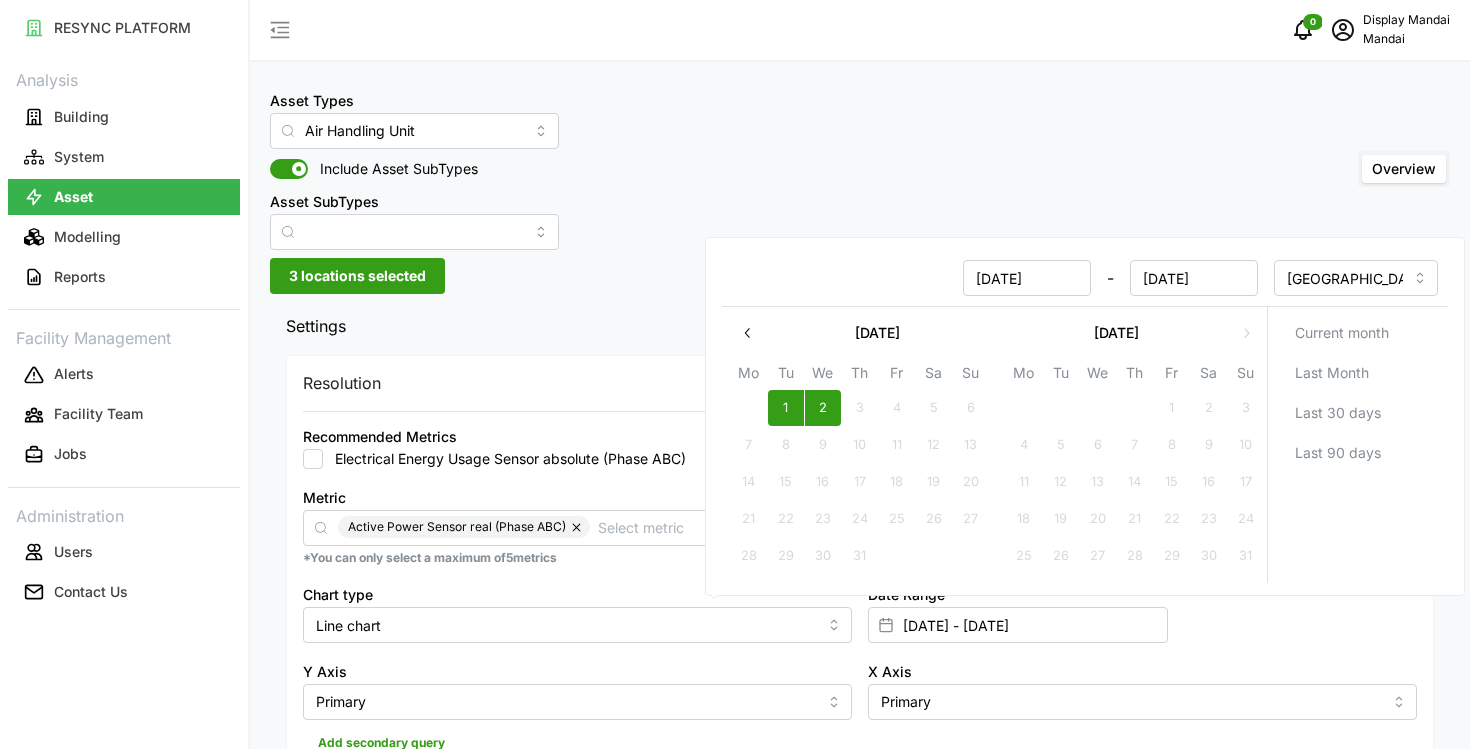 click on "Recommended Metrics Electrical Energy Usage Sensor absolute (Phase ABC)" at bounding box center (860, 446) 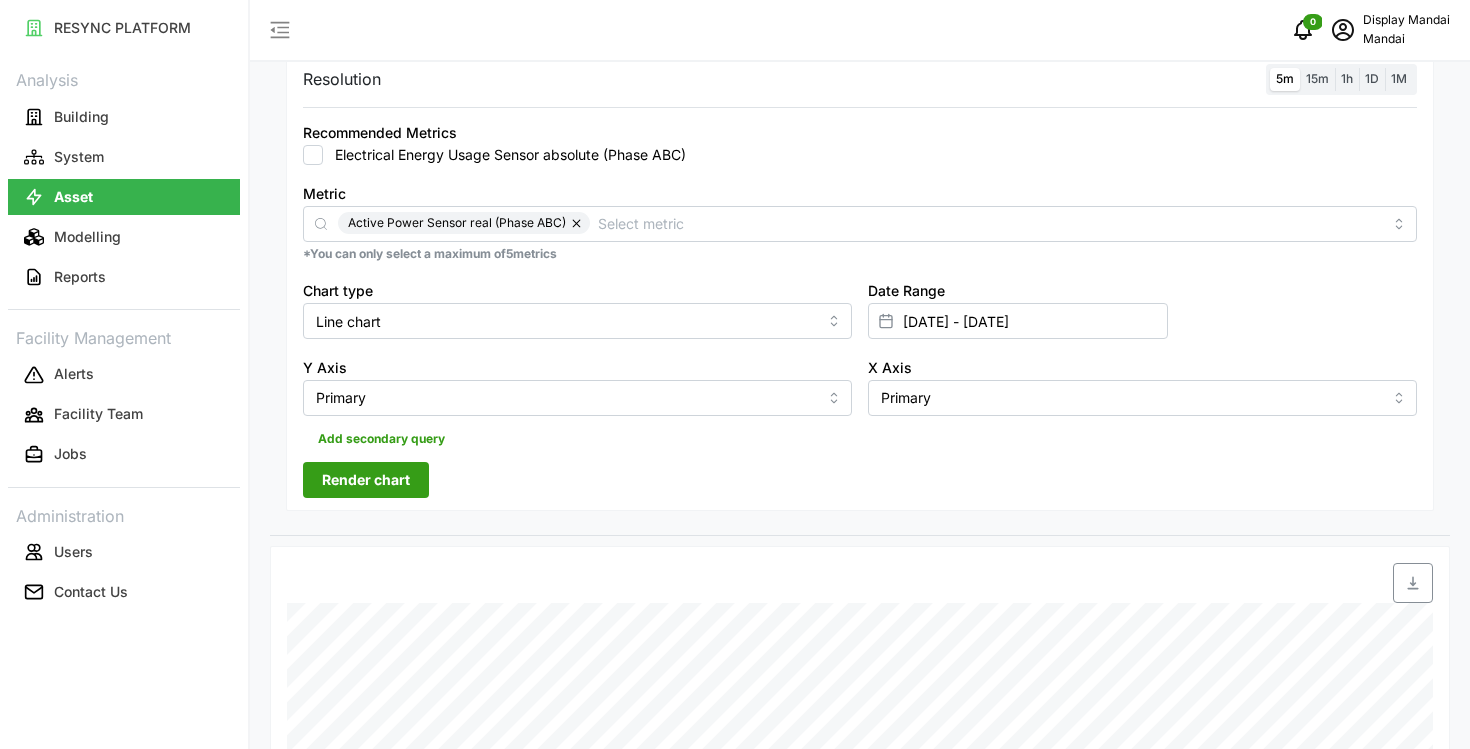 scroll, scrollTop: 310, scrollLeft: 0, axis: vertical 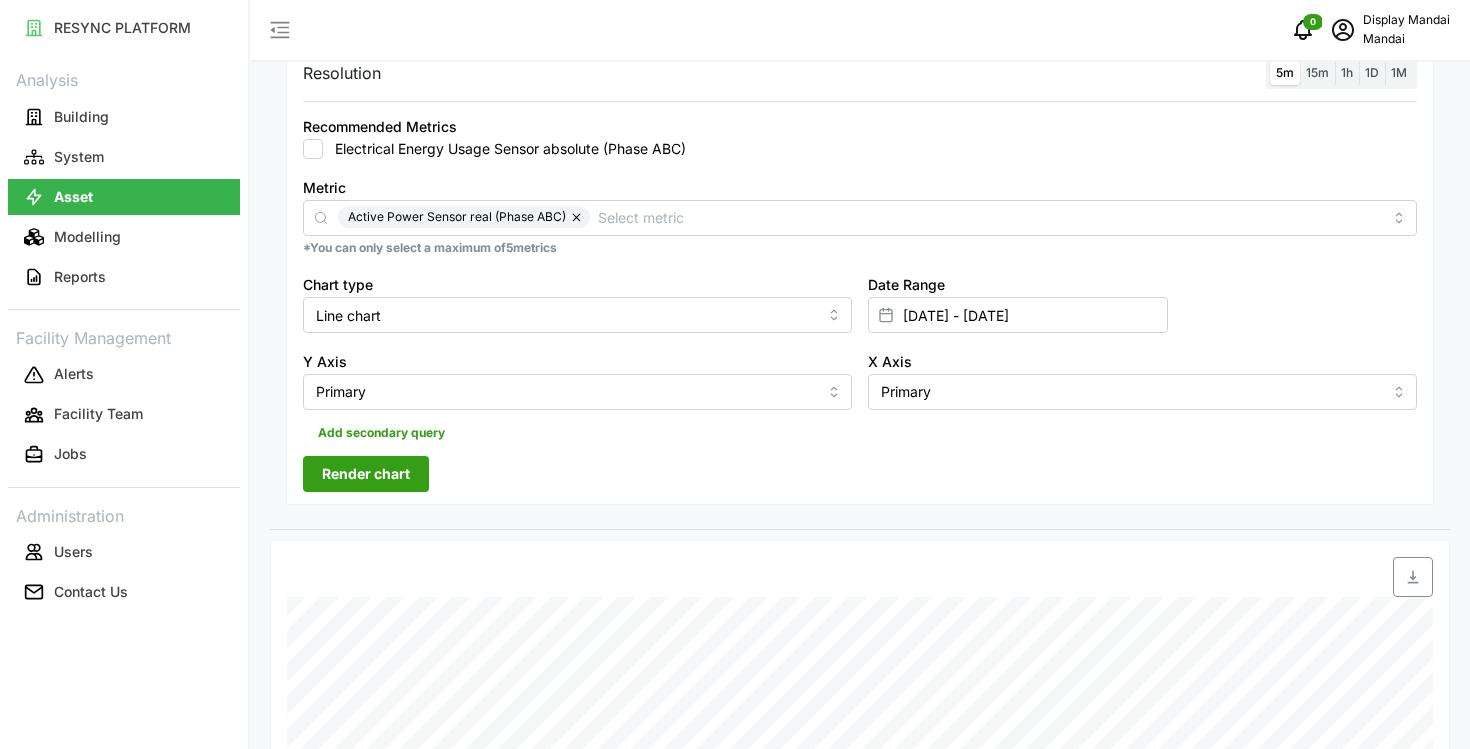 click on "Render chart" at bounding box center (366, 474) 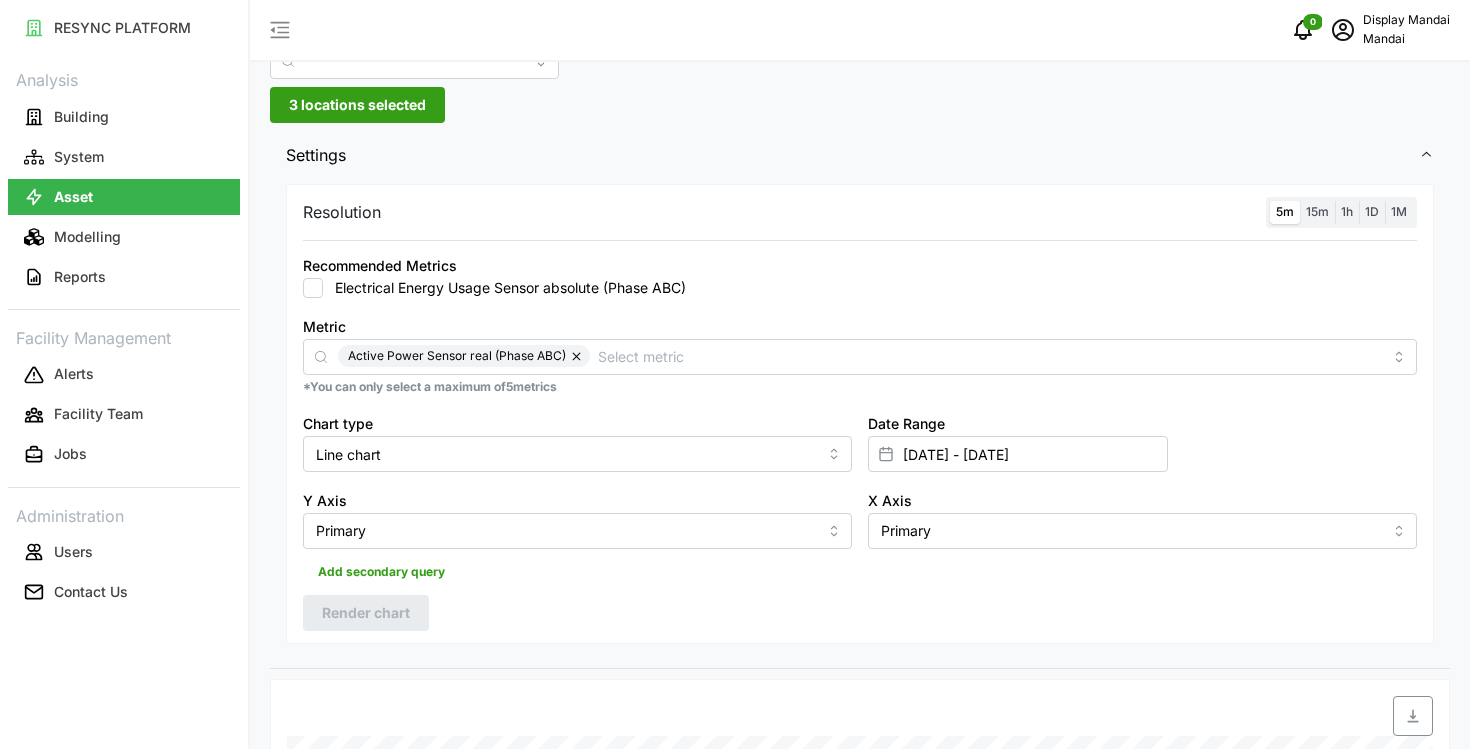scroll, scrollTop: 0, scrollLeft: 0, axis: both 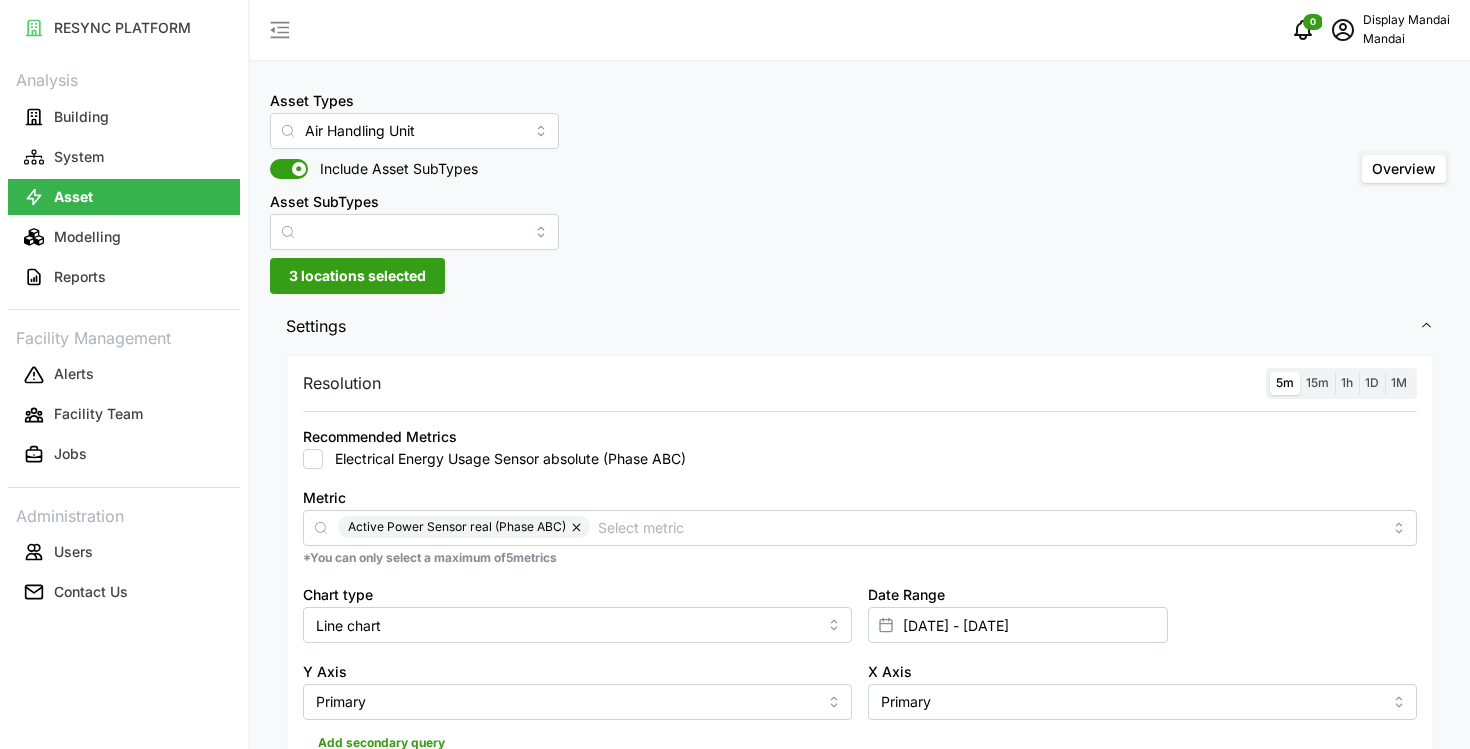 click on "3 locations selected" at bounding box center (357, 276) 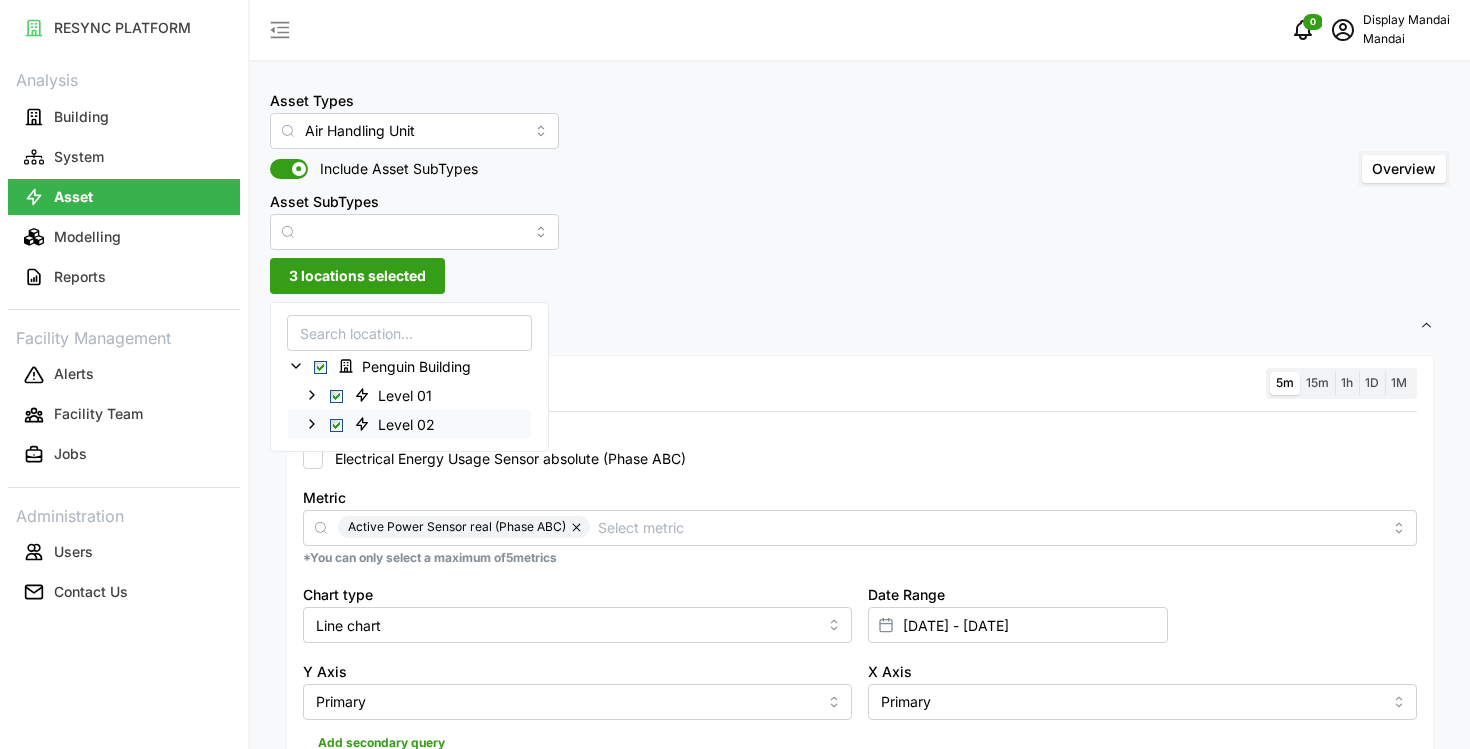 click at bounding box center (336, 424) 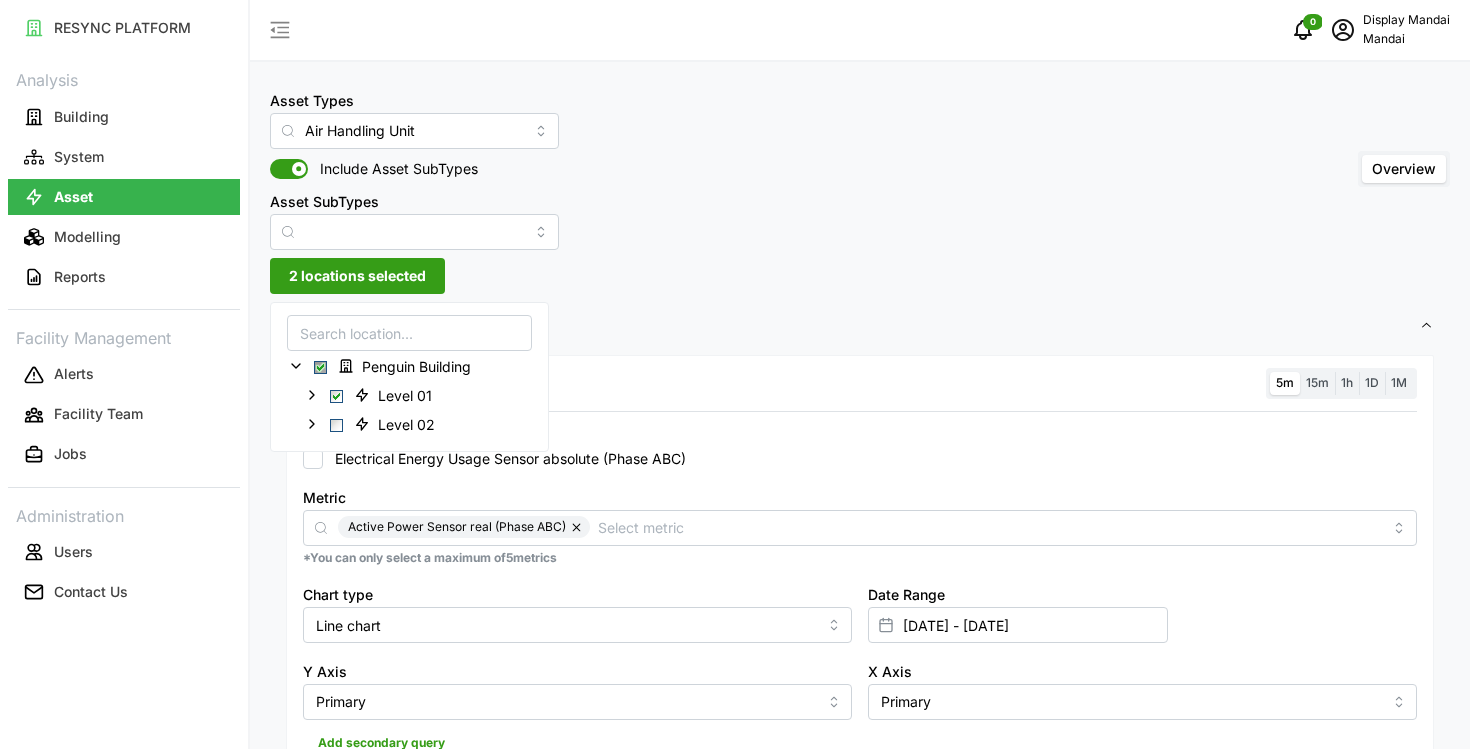 click on "Resolution 5m 15m 1h 1D 1M Recommended Metrics Electrical Energy Usage Sensor absolute (Phase ABC) Metric Active Power Sensor real (Phase ABC) *You can only select a maximum of  5  metrics Chart type Line chart Date Range 01 Jul 2025 - 02 Jul 2025 Y Axis Primary X Axis Primary Add secondary query Render chart" at bounding box center (860, 594) 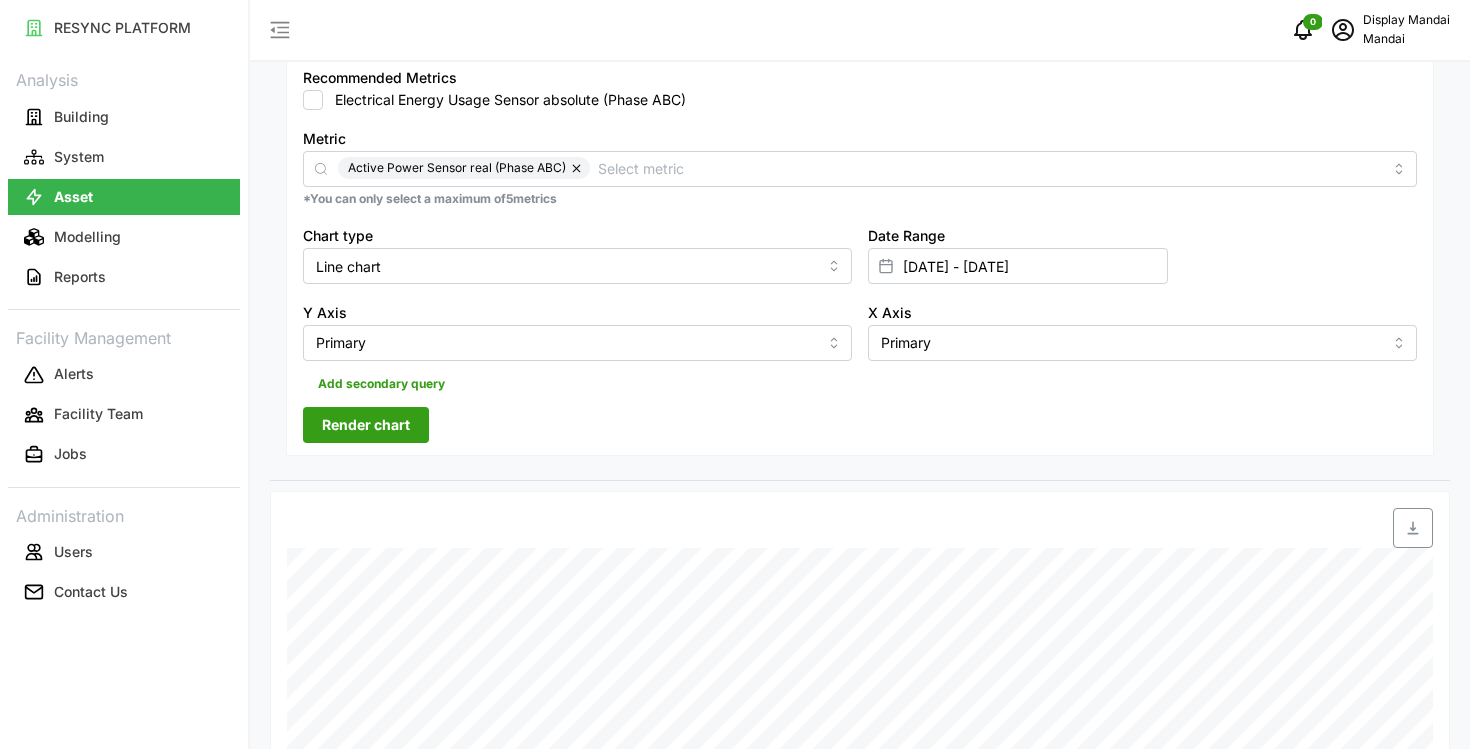 click on "Render chart" at bounding box center [366, 425] 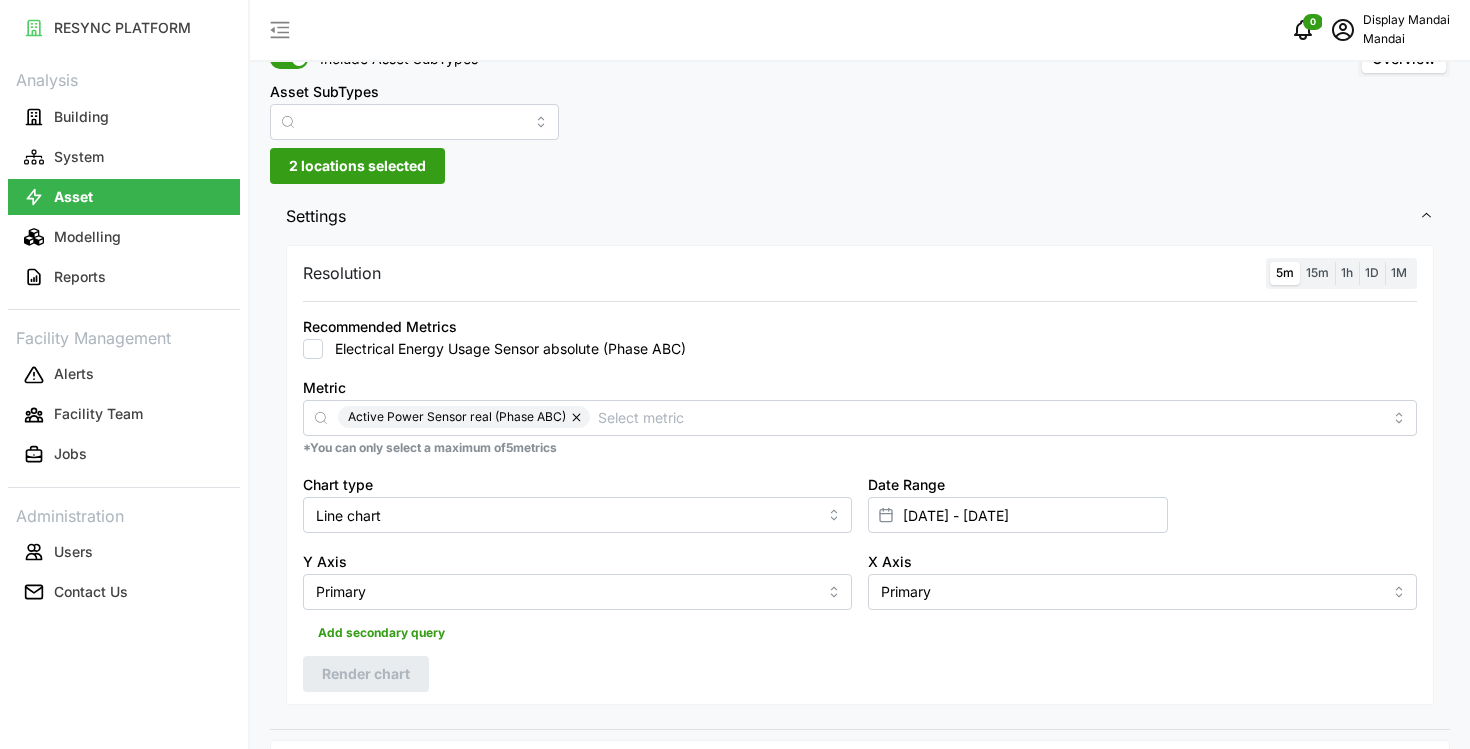 scroll, scrollTop: 0, scrollLeft: 0, axis: both 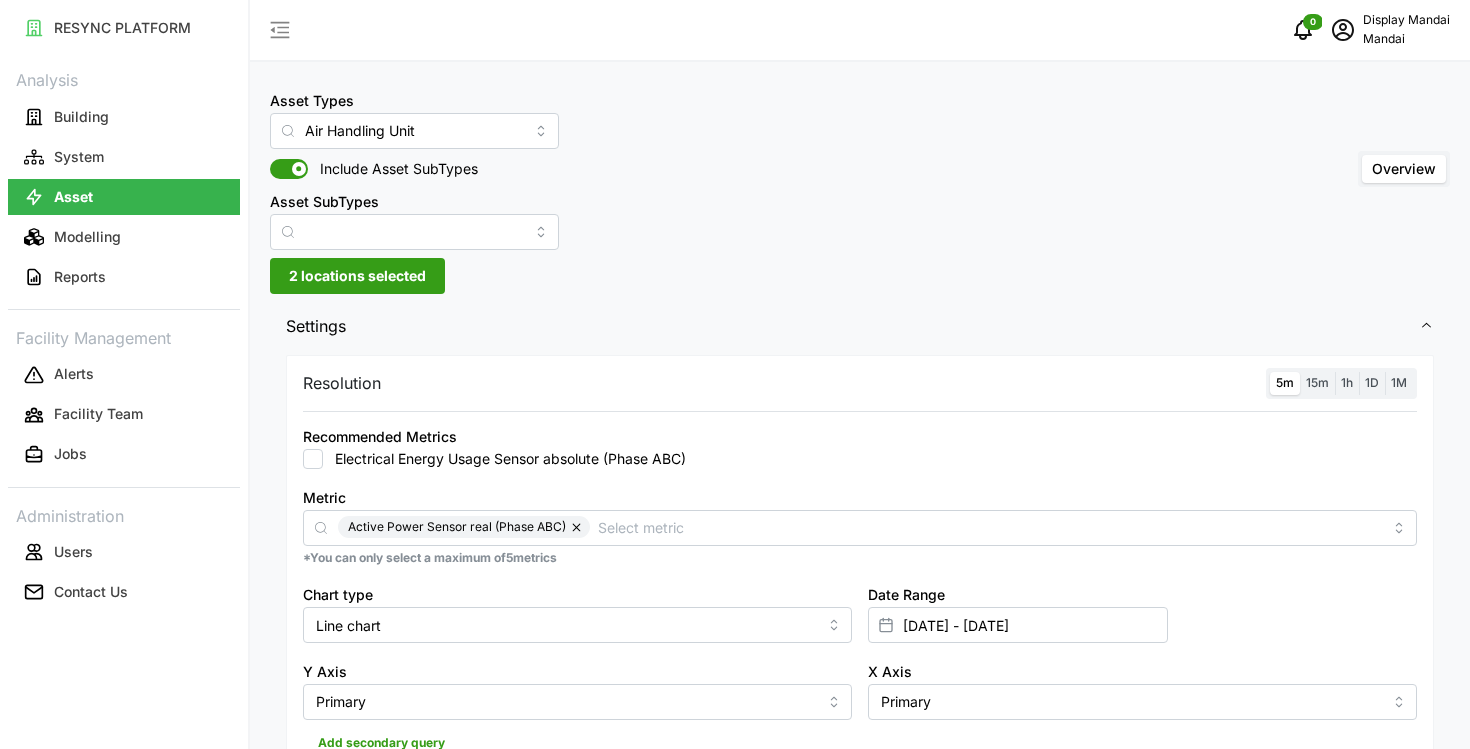 click on "*You can only select a maximum of  5  metrics" at bounding box center (860, 558) 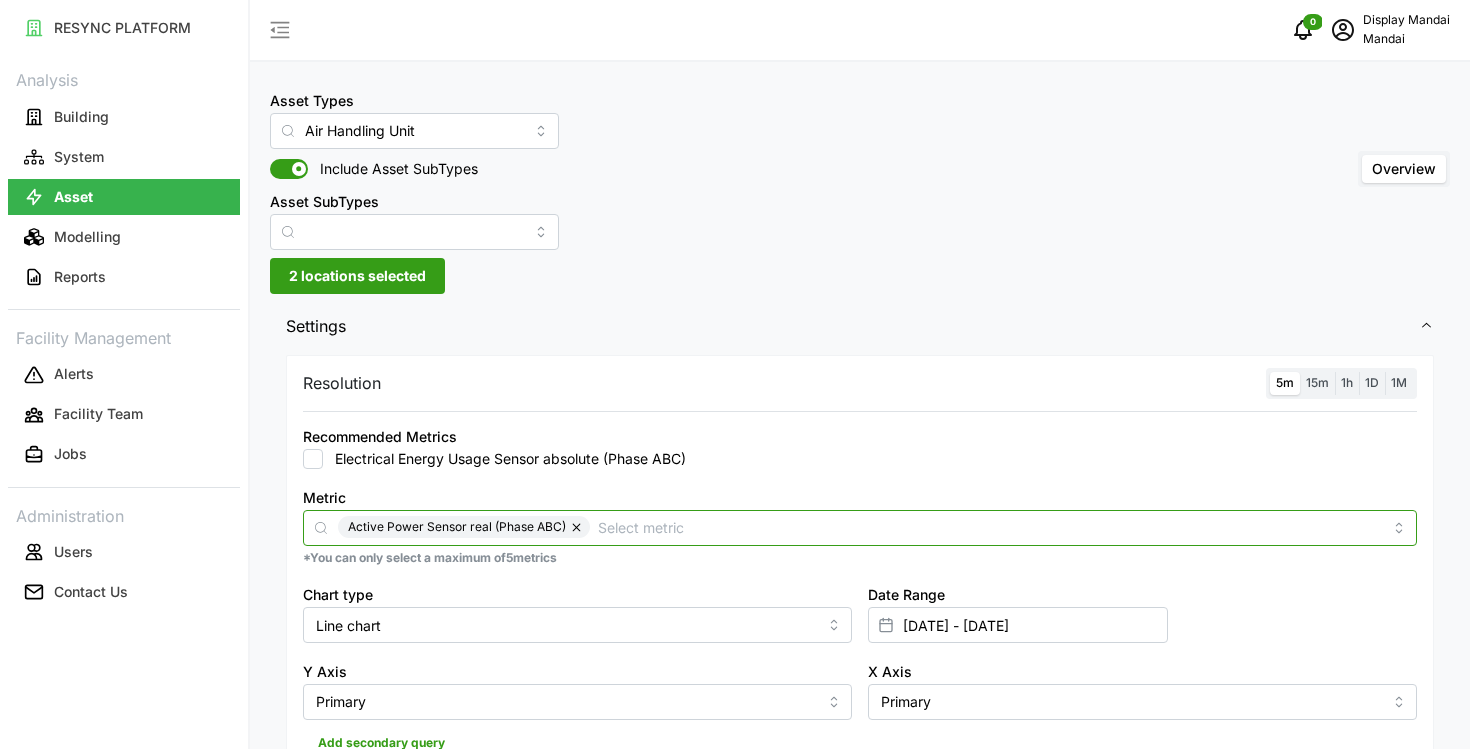 click on "Active Power Sensor real (Phase ABC)" at bounding box center [860, 527] 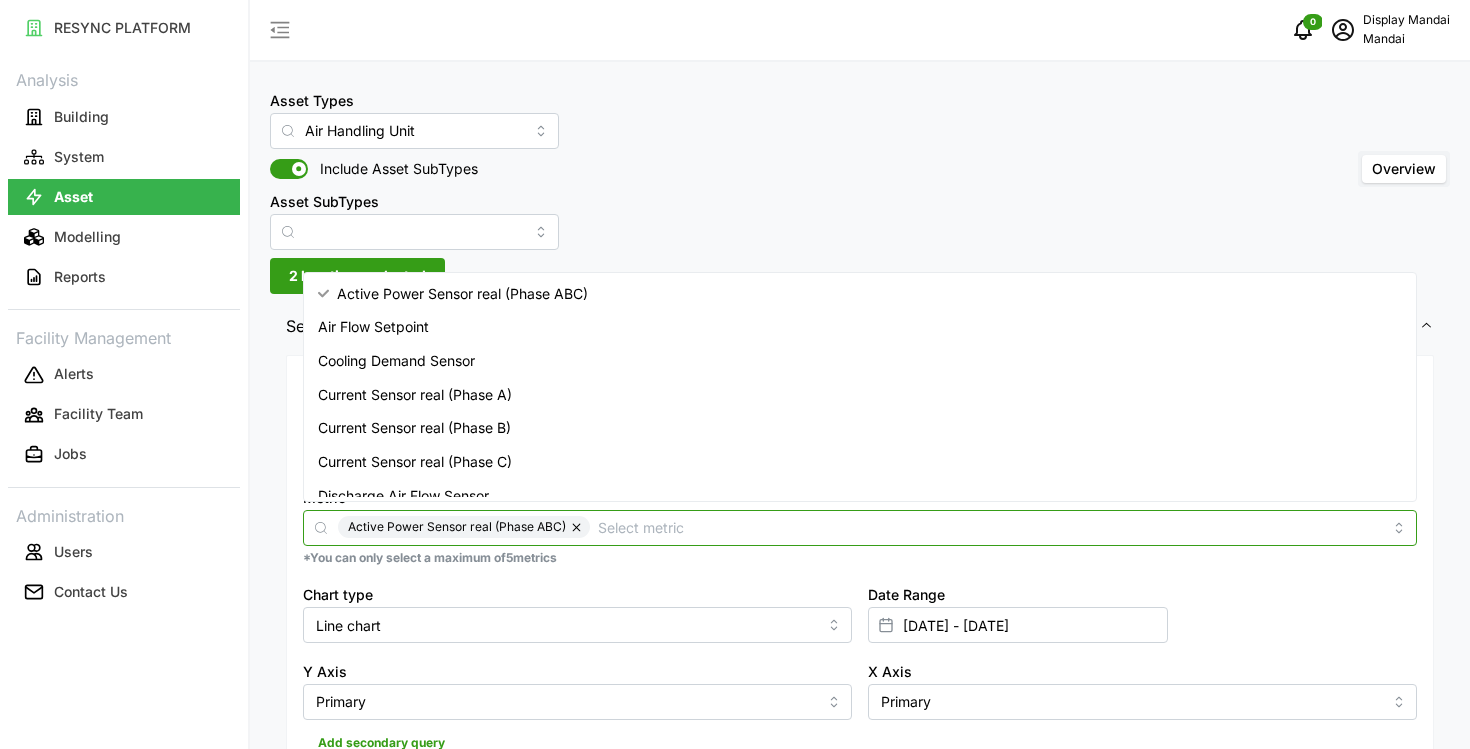 click on "Current Sensor real (Phase B)" at bounding box center [414, 428] 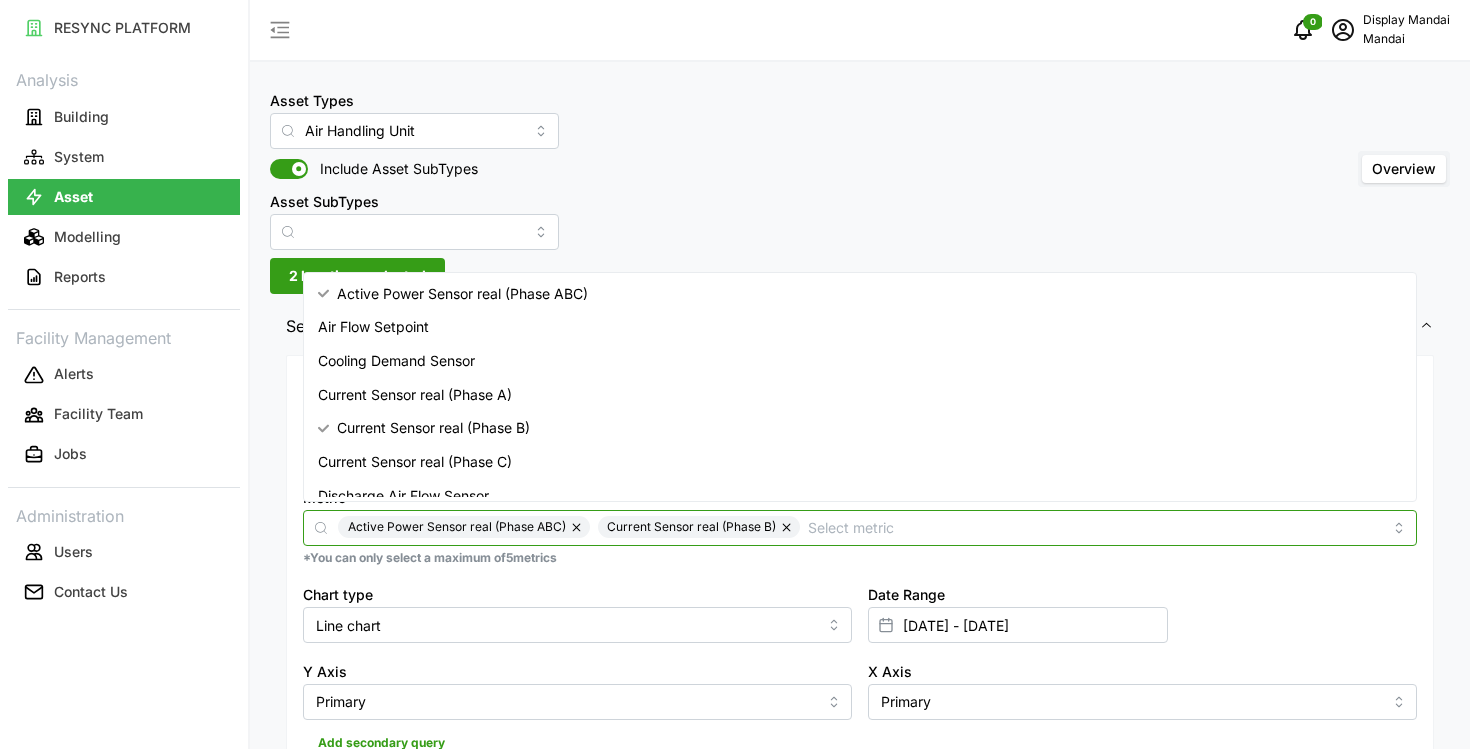 click at bounding box center [578, 527] 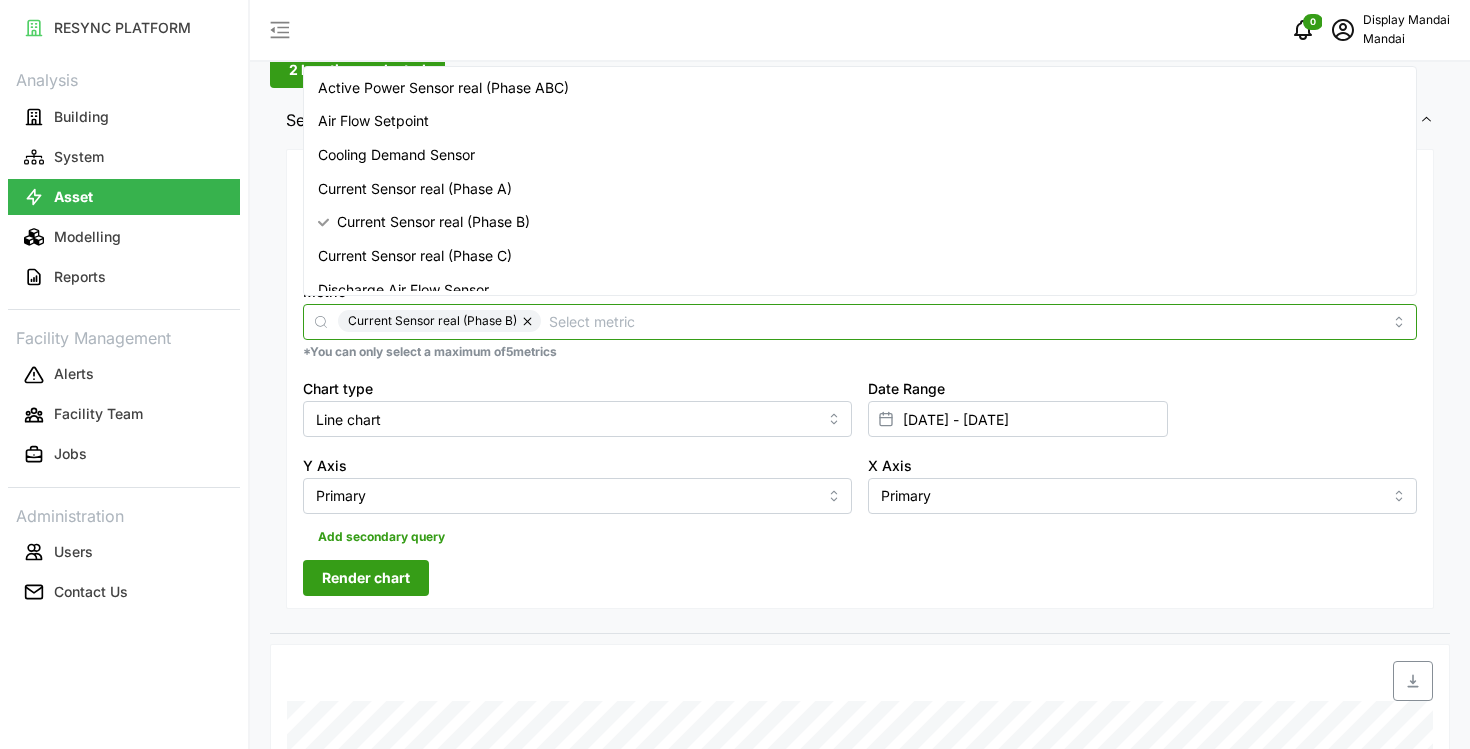 scroll, scrollTop: 319, scrollLeft: 0, axis: vertical 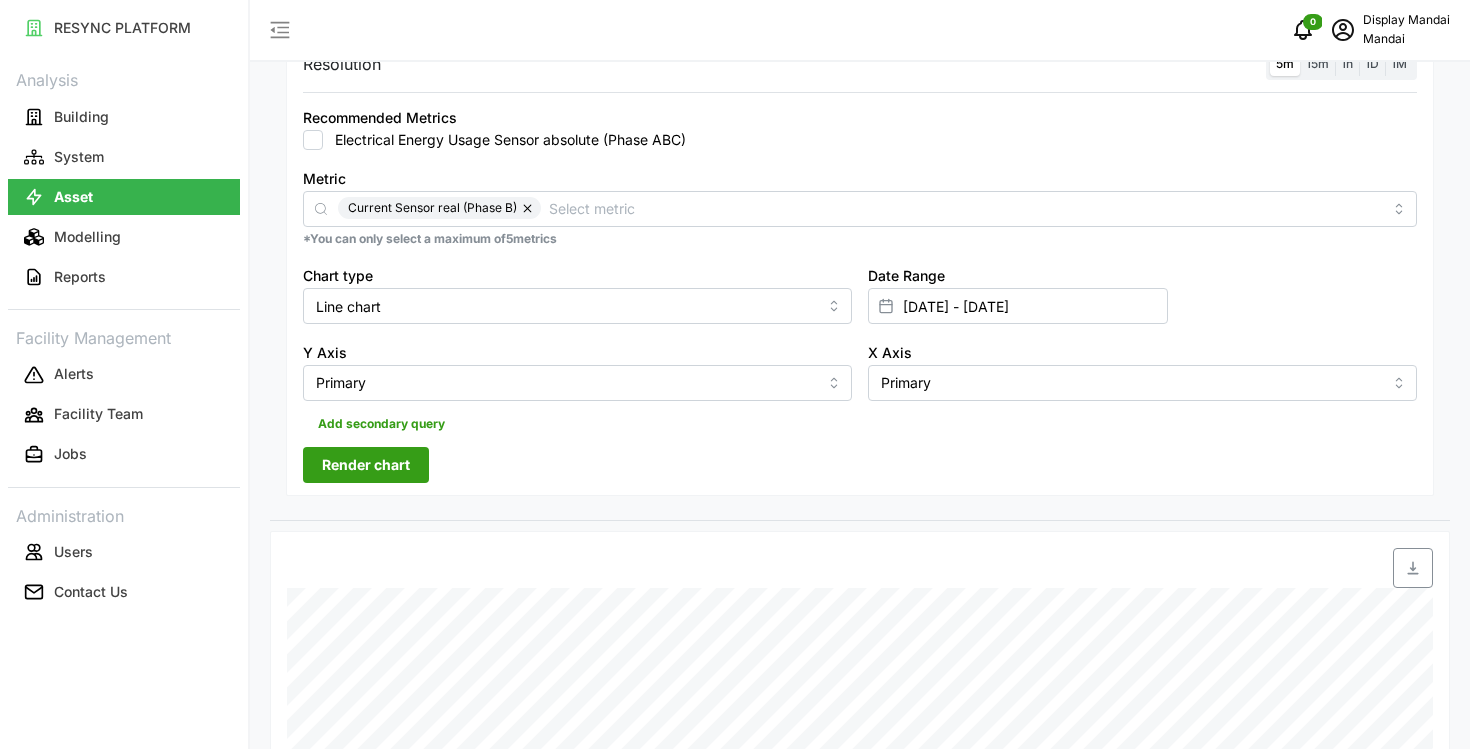 click on "Render chart" at bounding box center (366, 465) 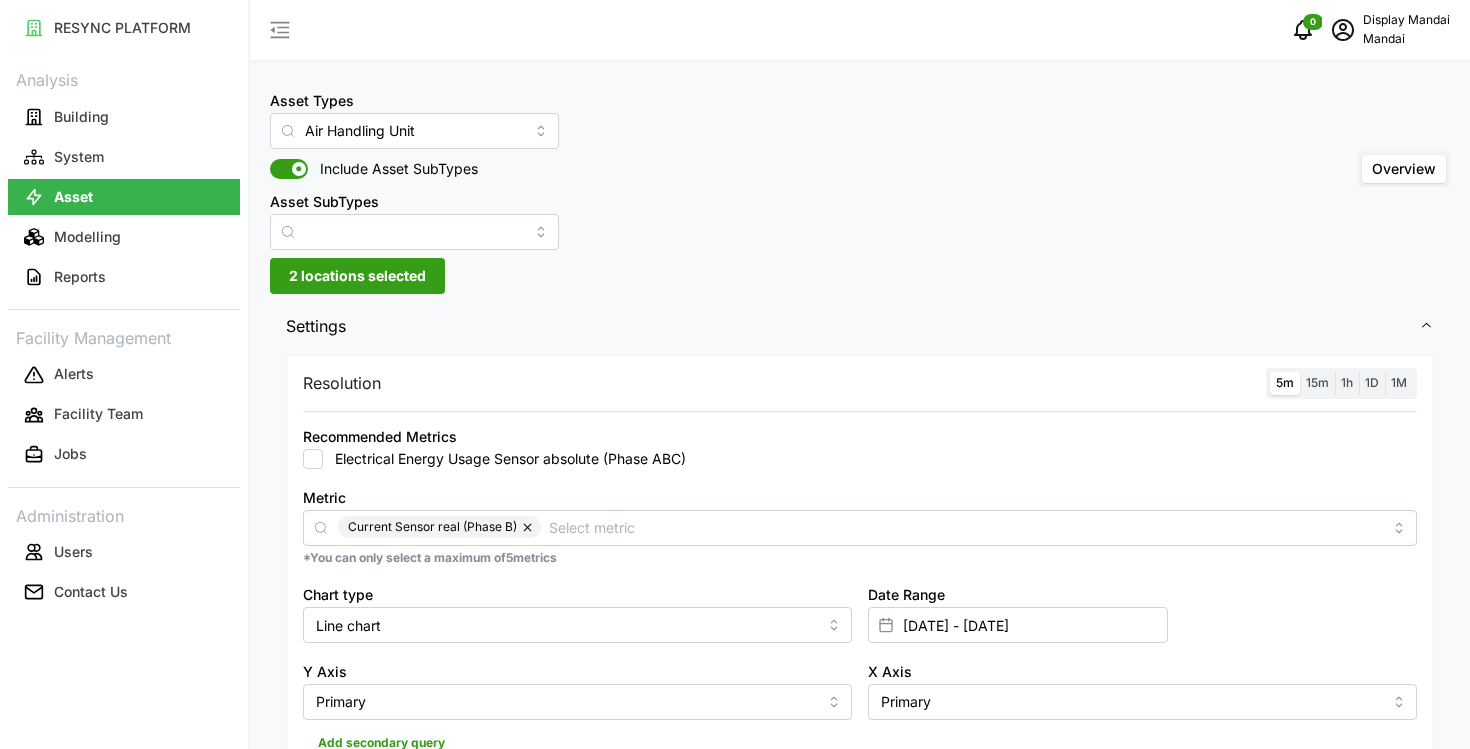 scroll, scrollTop: 146, scrollLeft: 0, axis: vertical 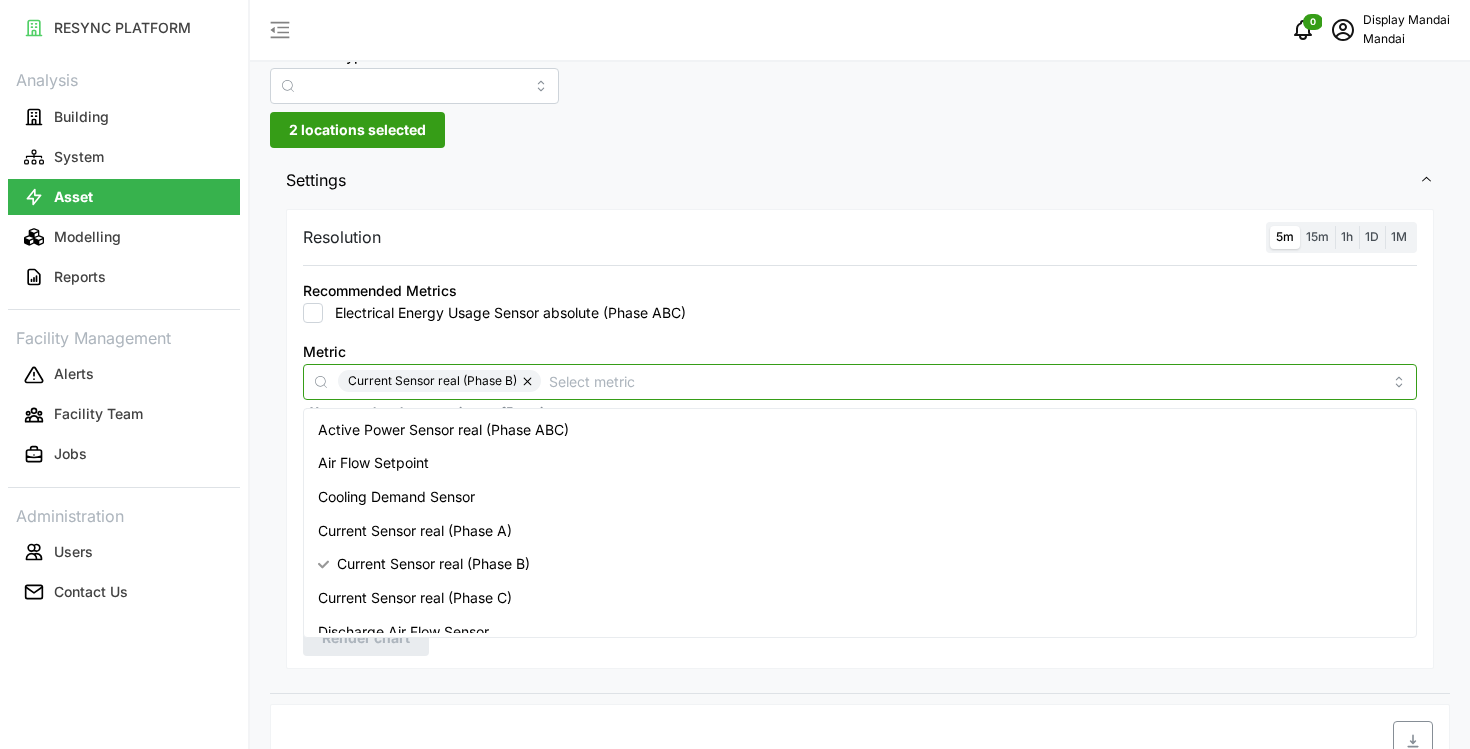 click on "Metric" at bounding box center [965, 381] 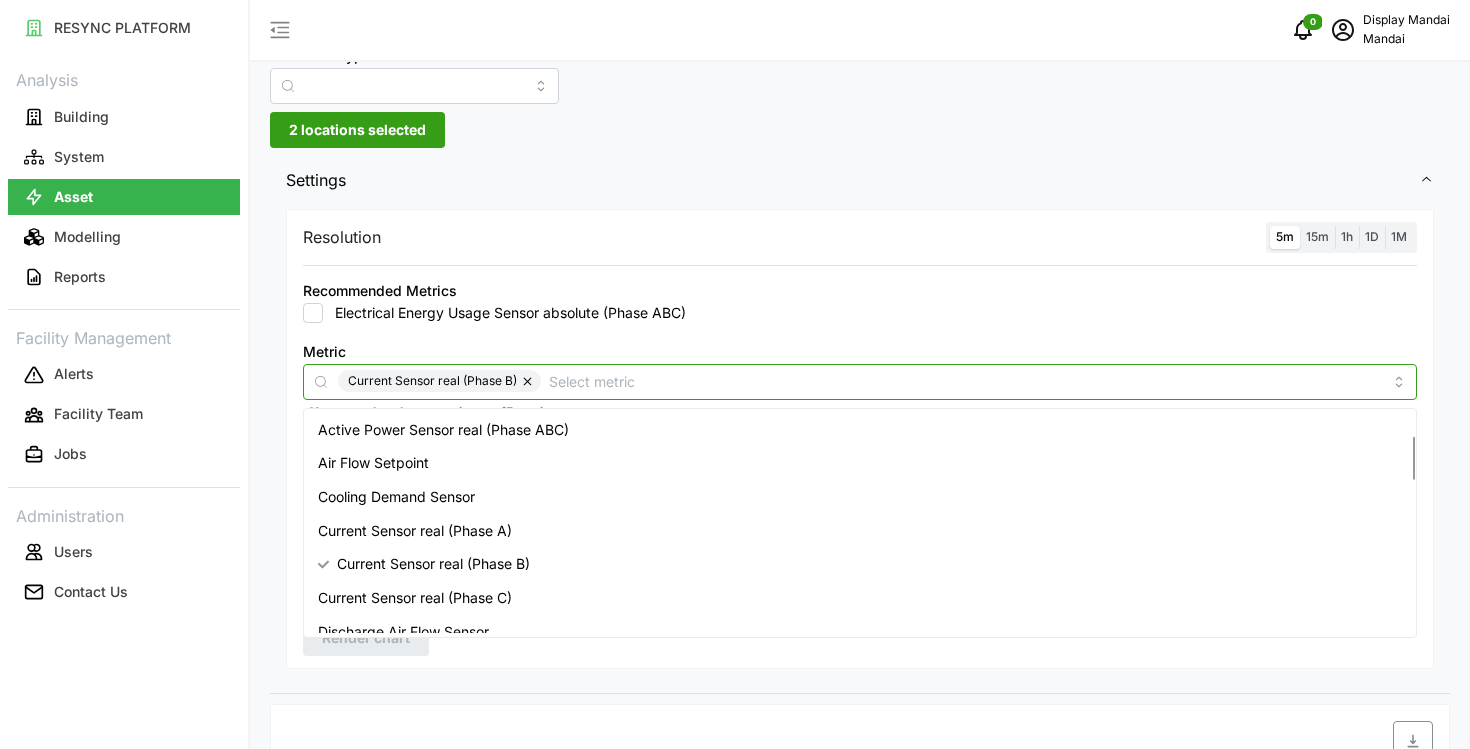 scroll, scrollTop: 925, scrollLeft: 0, axis: vertical 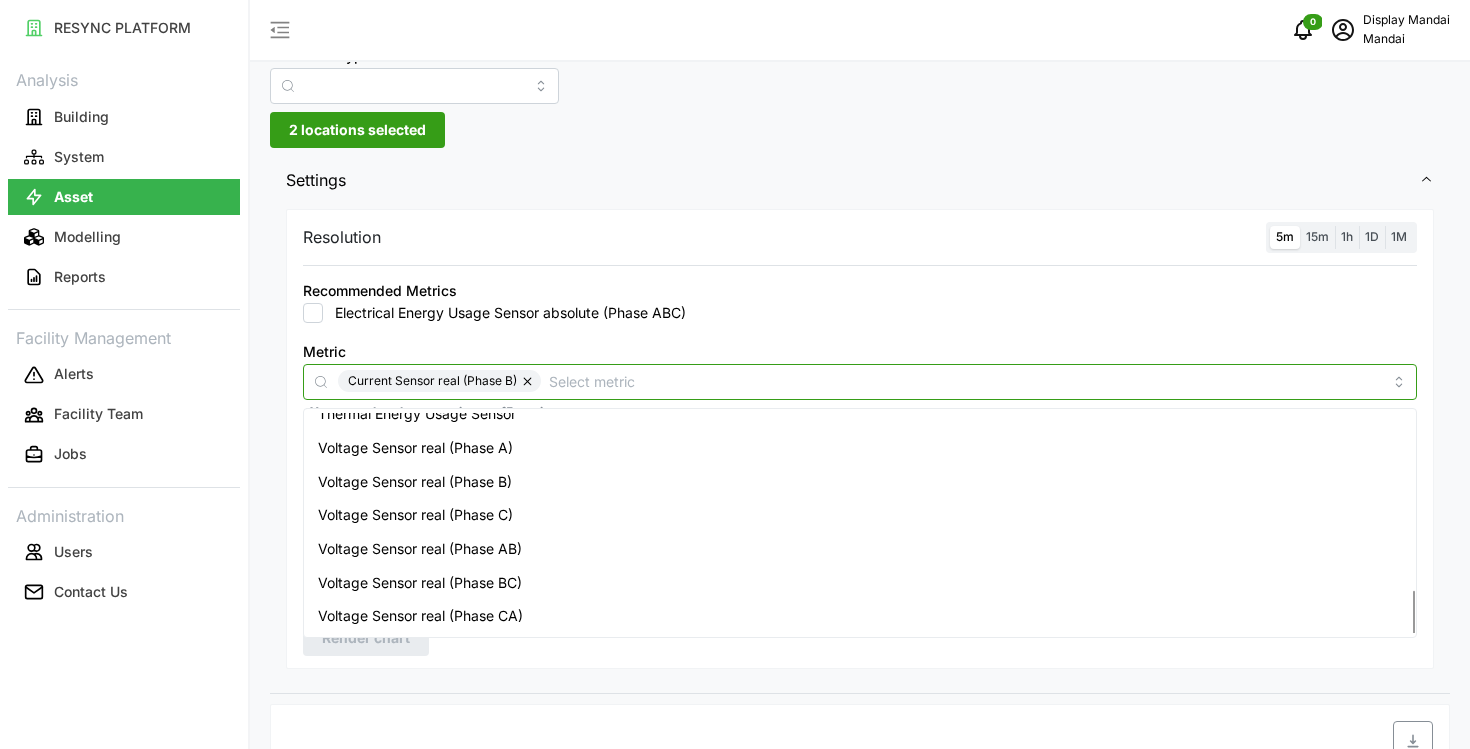 click on "Voltage Sensor real (Phase BC)" at bounding box center (860, 583) 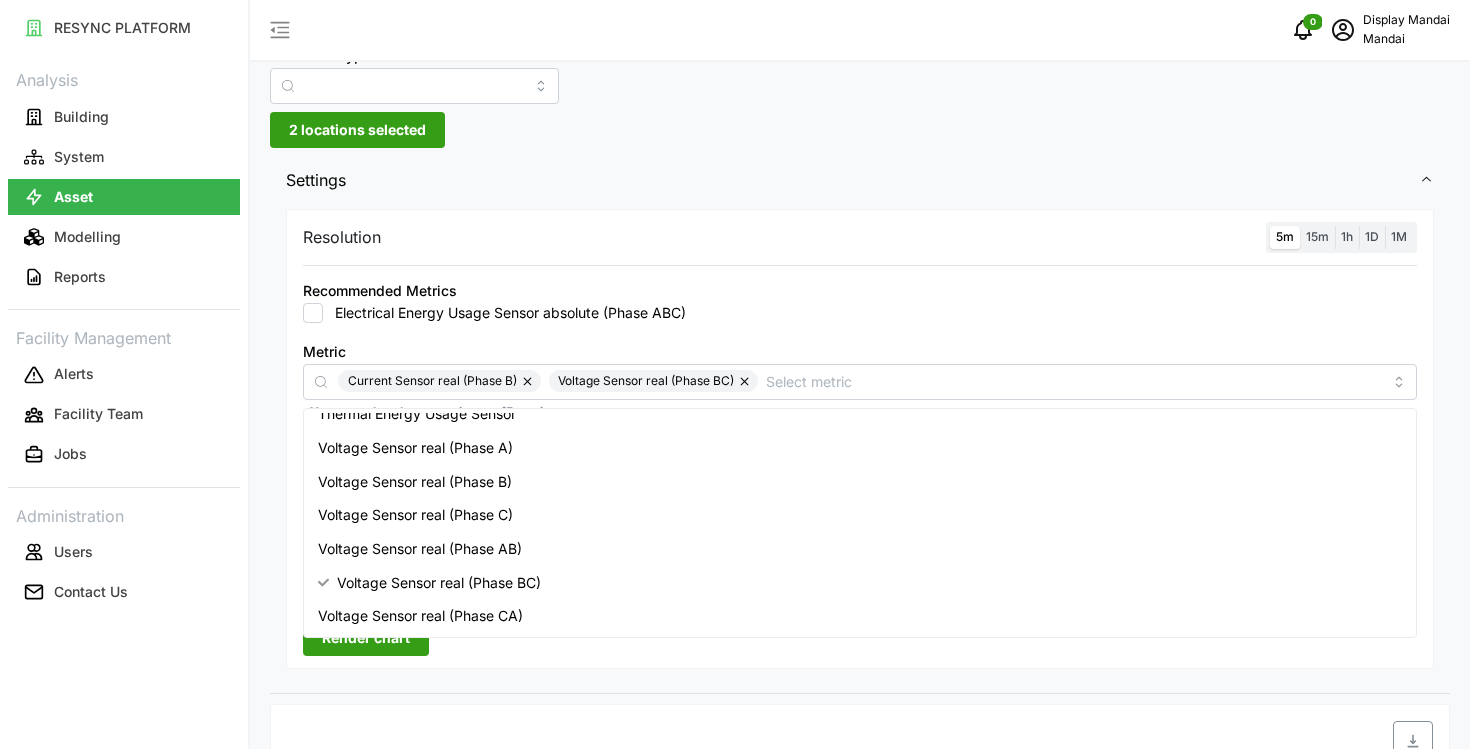 click on "Render chart" at bounding box center [366, 638] 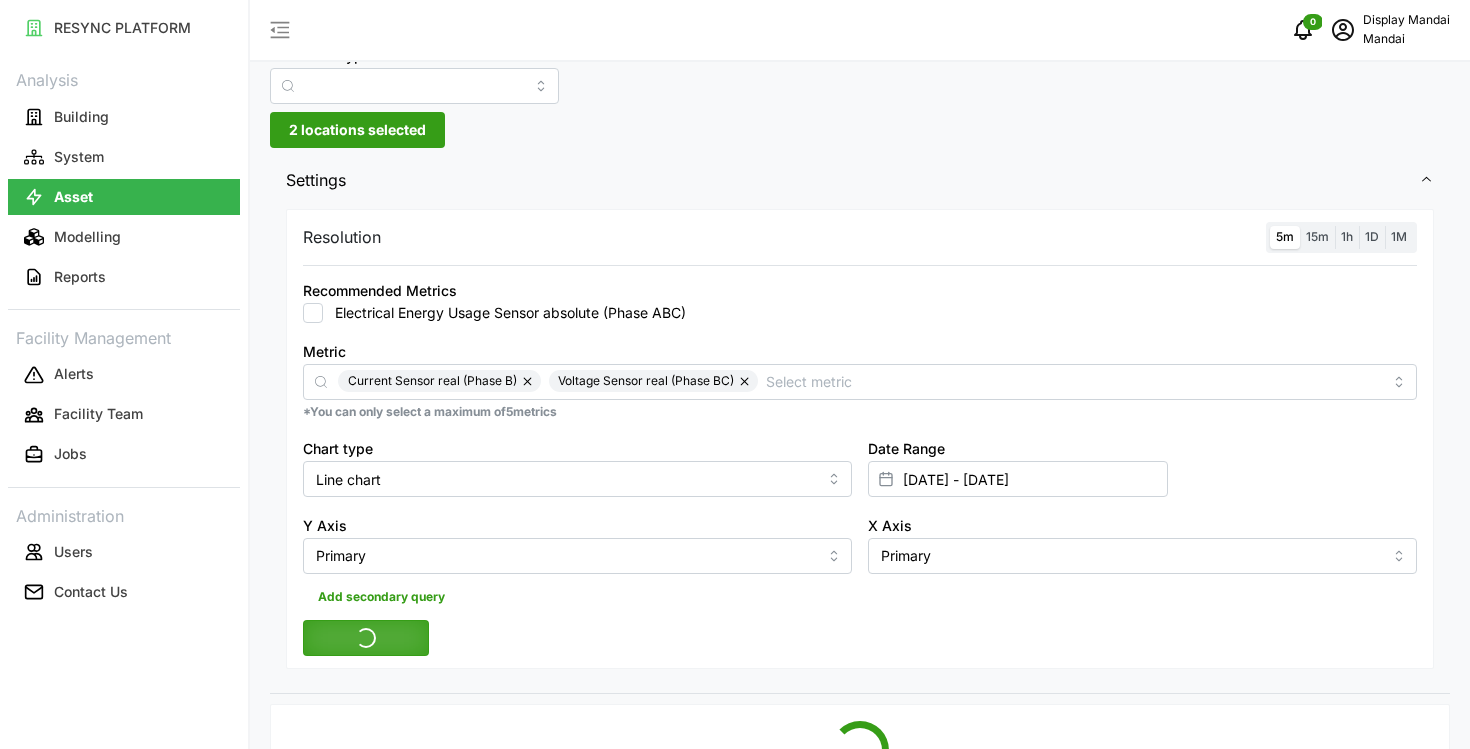 click at bounding box center (529, 381) 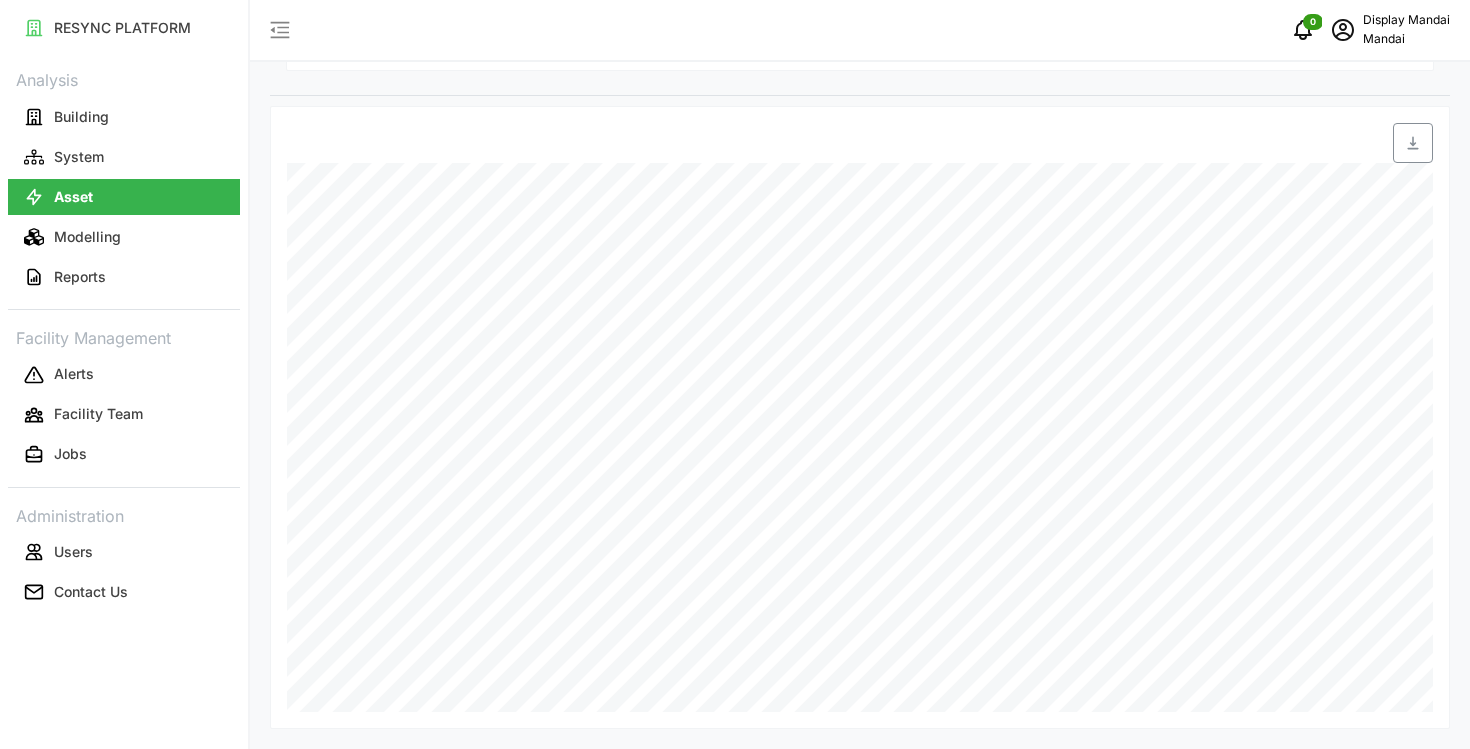scroll, scrollTop: 0, scrollLeft: 0, axis: both 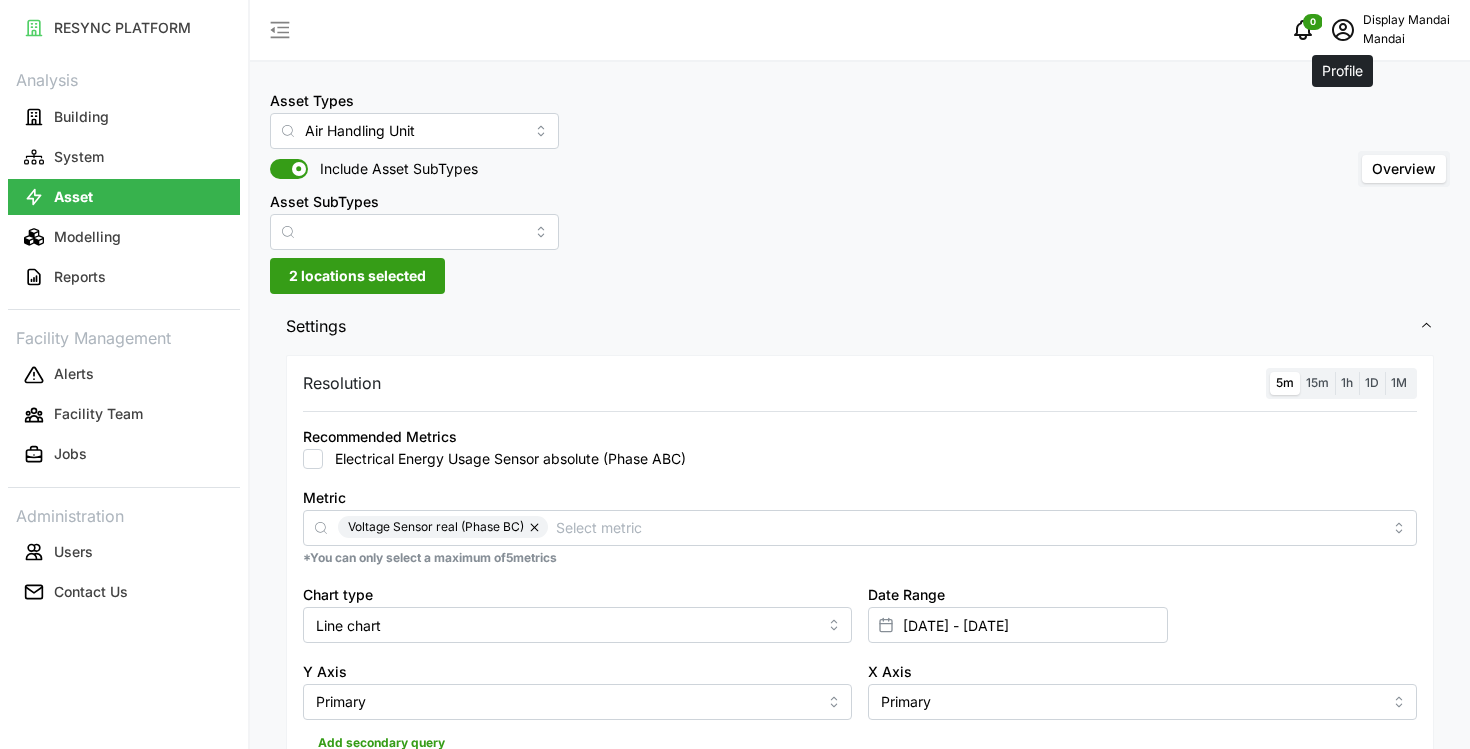 click at bounding box center [1343, 30] 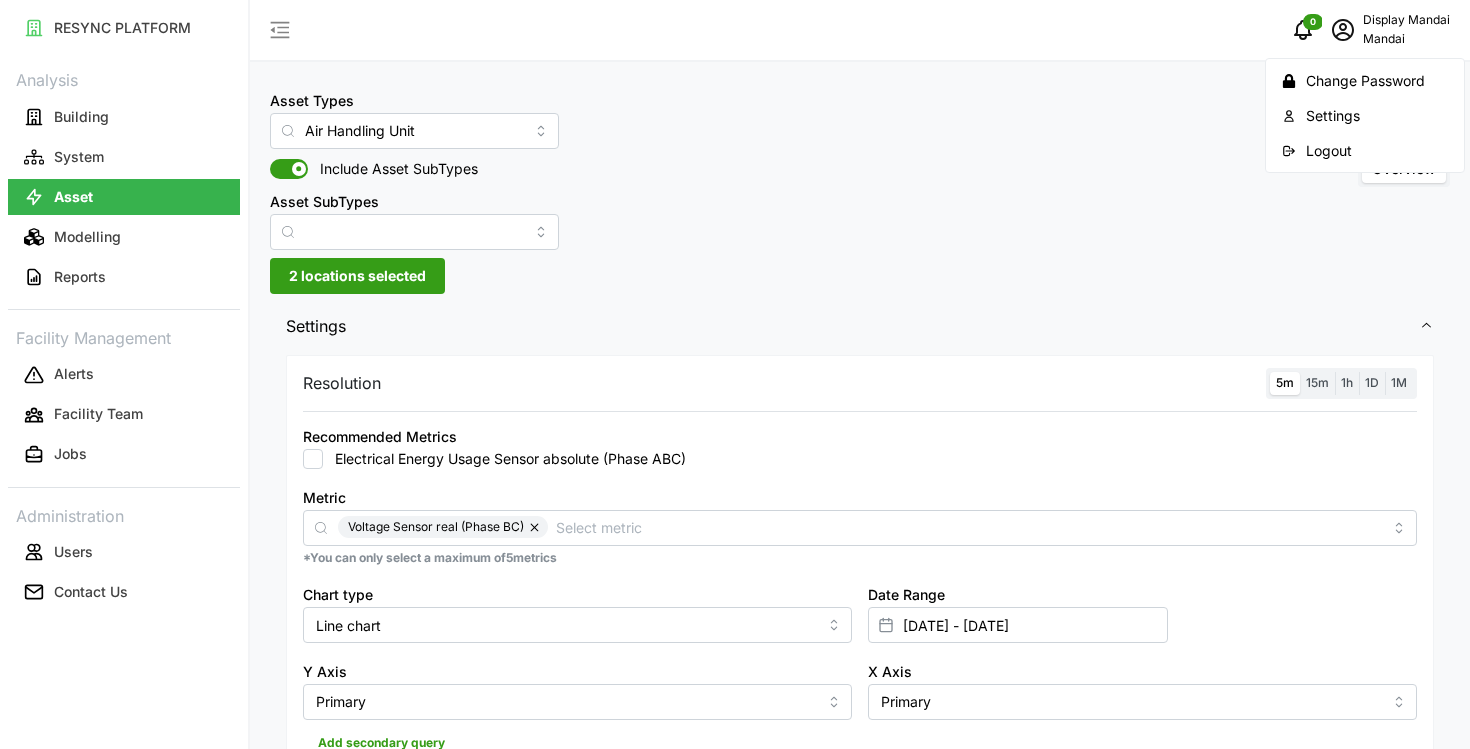 click on "Logout" at bounding box center [1377, 151] 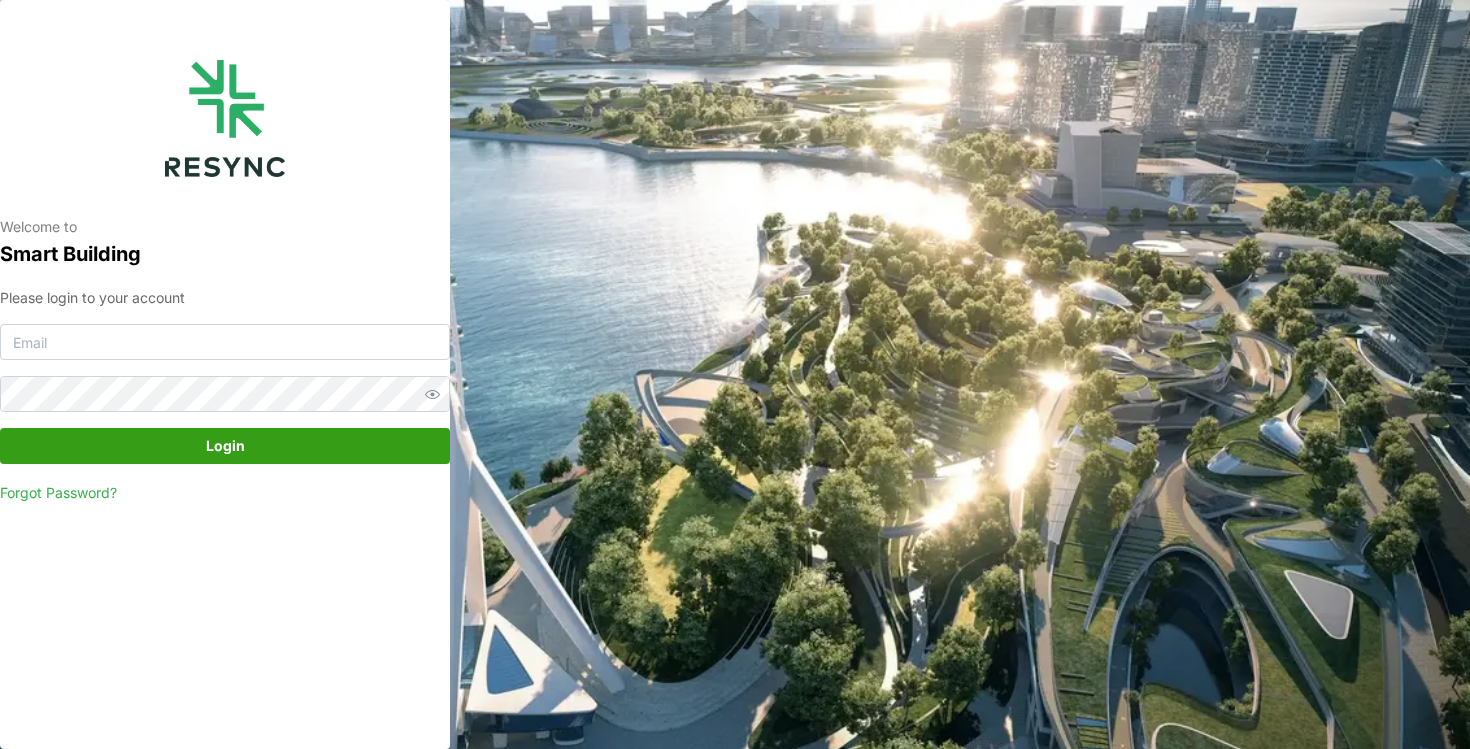 scroll, scrollTop: 0, scrollLeft: 0, axis: both 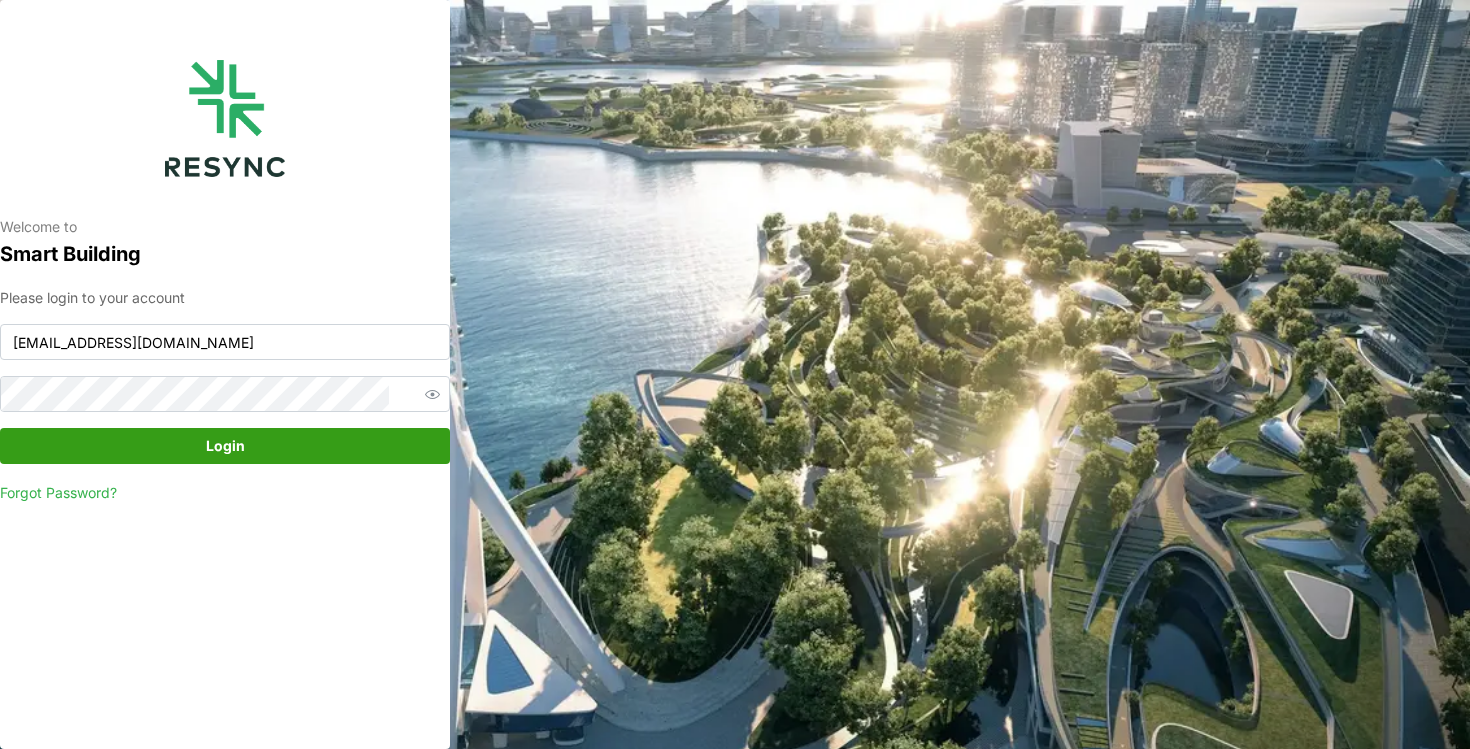click on "Please login to your account mandai_display@resynctech.com Login Forgot Password?" at bounding box center [225, 396] 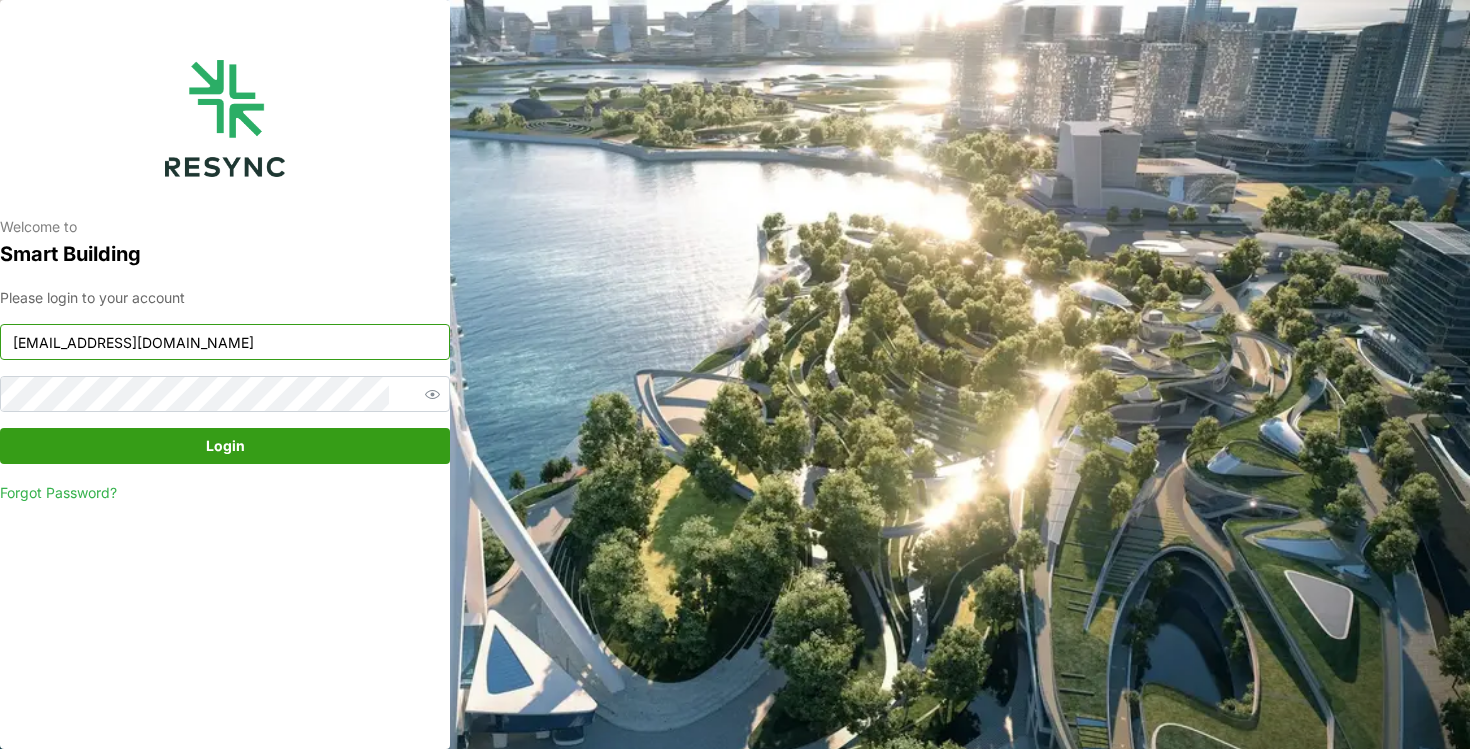 click on "mandai_display@resynctech.com" at bounding box center [225, 342] 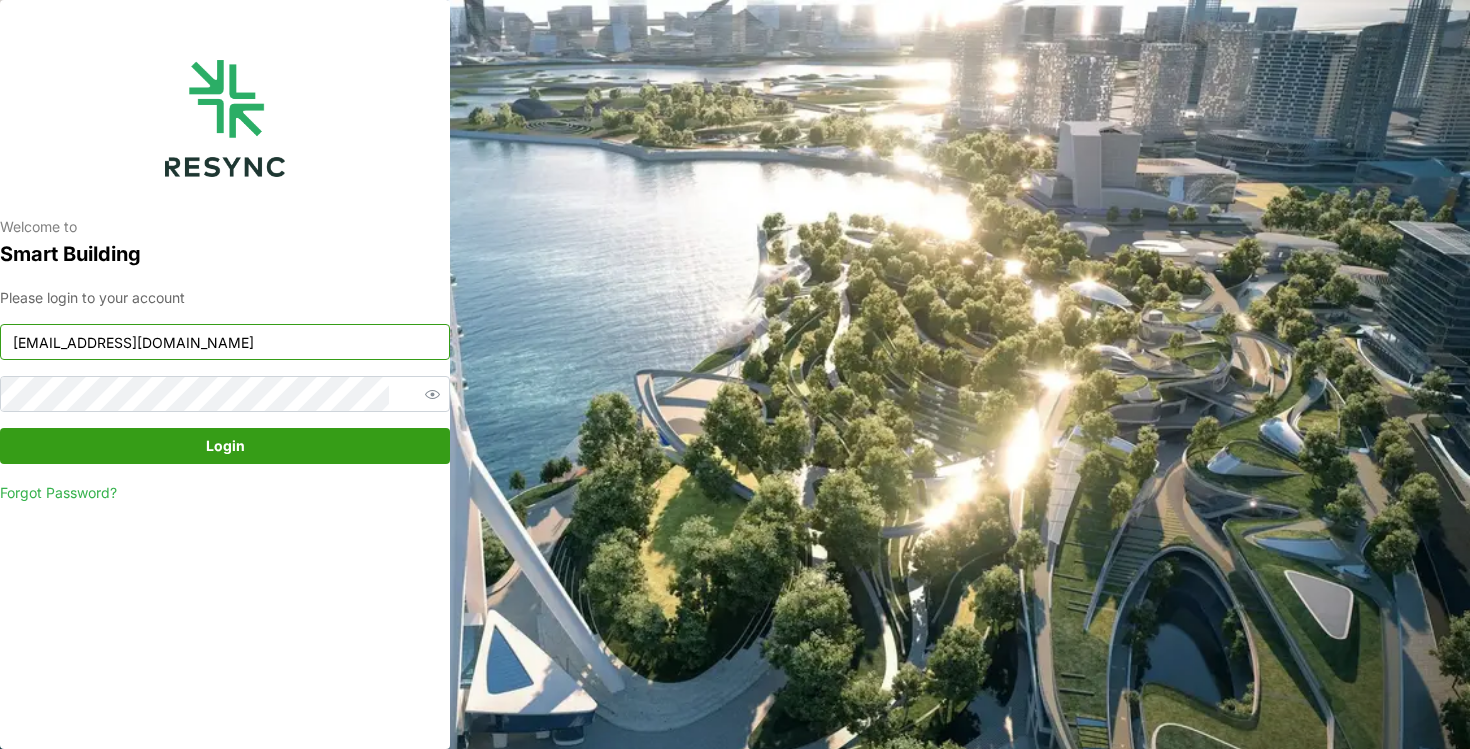 type on "continental_display@resynctech.com" 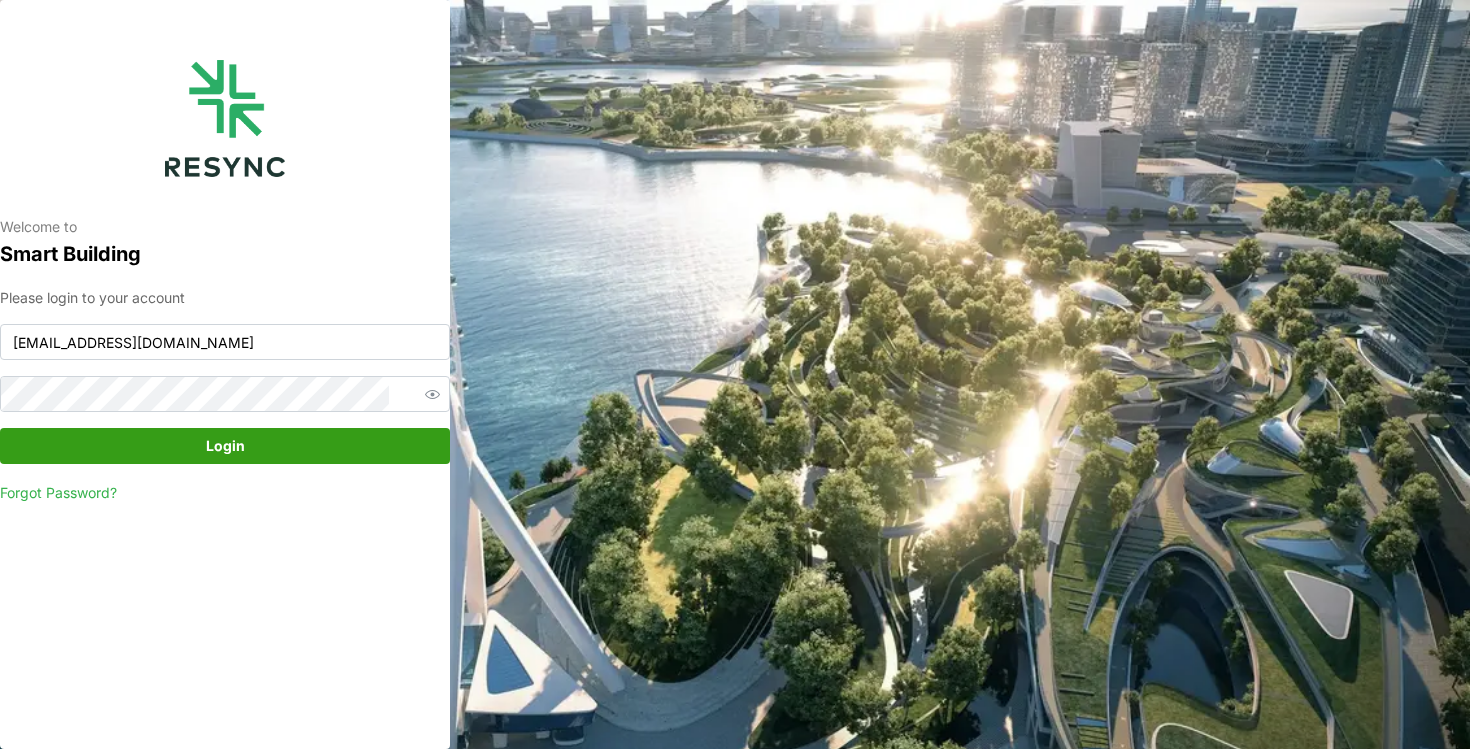 click on "Login" at bounding box center (225, 446) 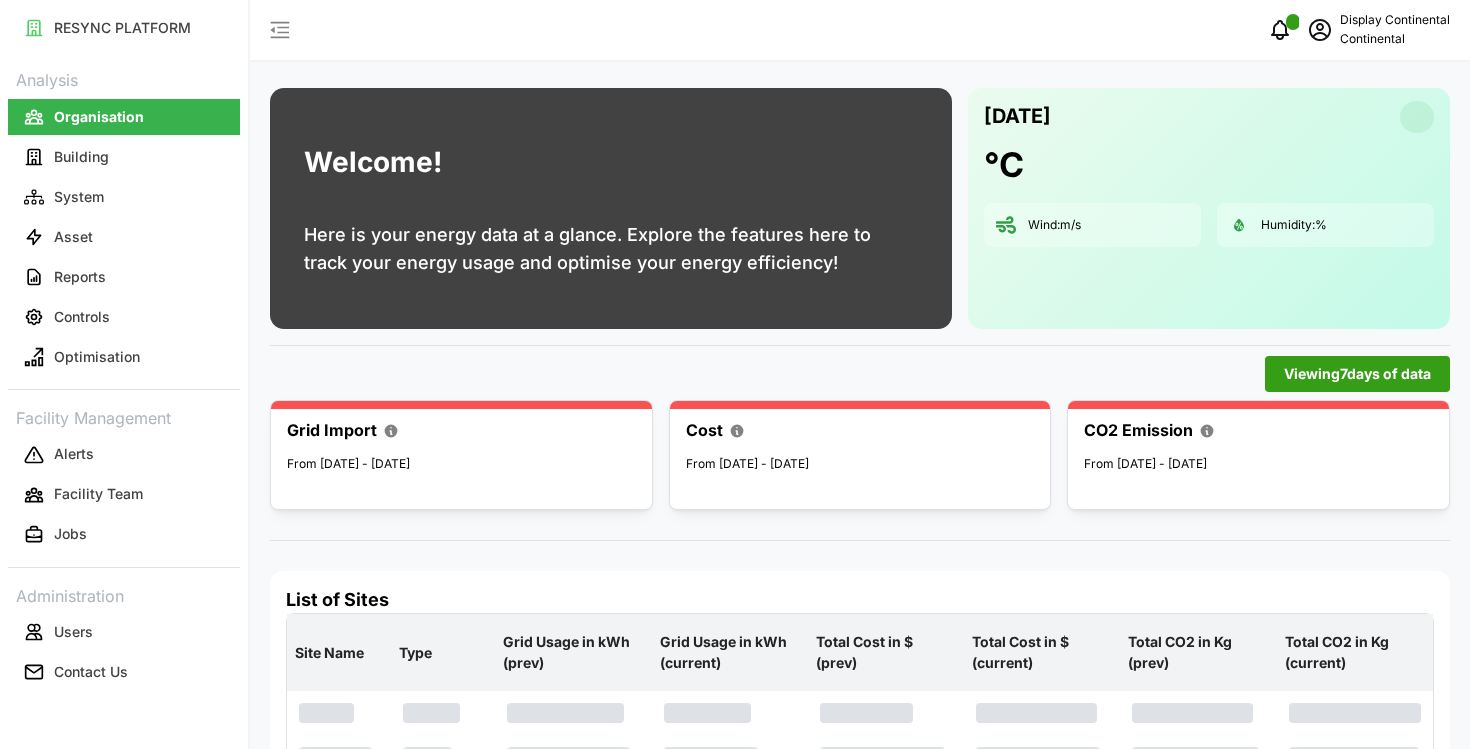 scroll, scrollTop: 0, scrollLeft: 0, axis: both 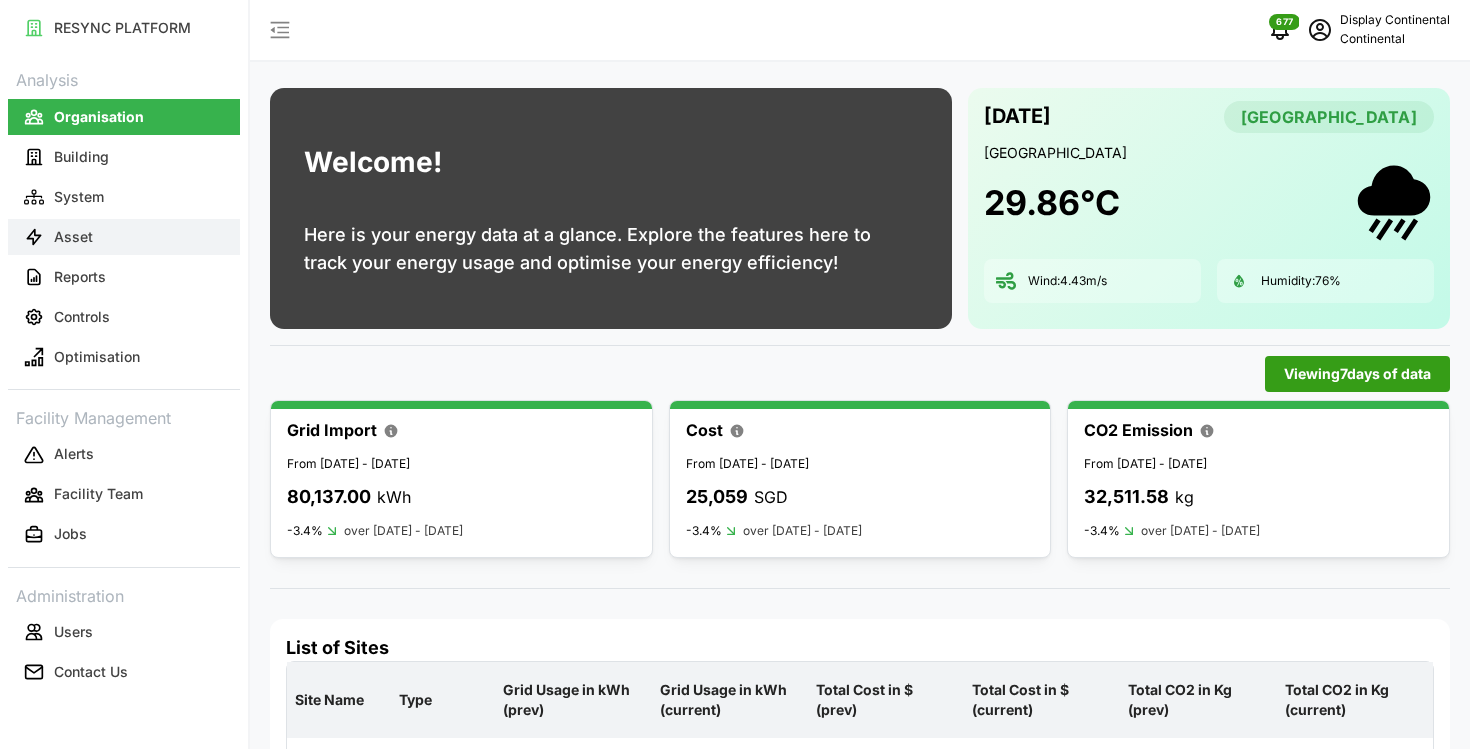 click on "Asset" at bounding box center [124, 237] 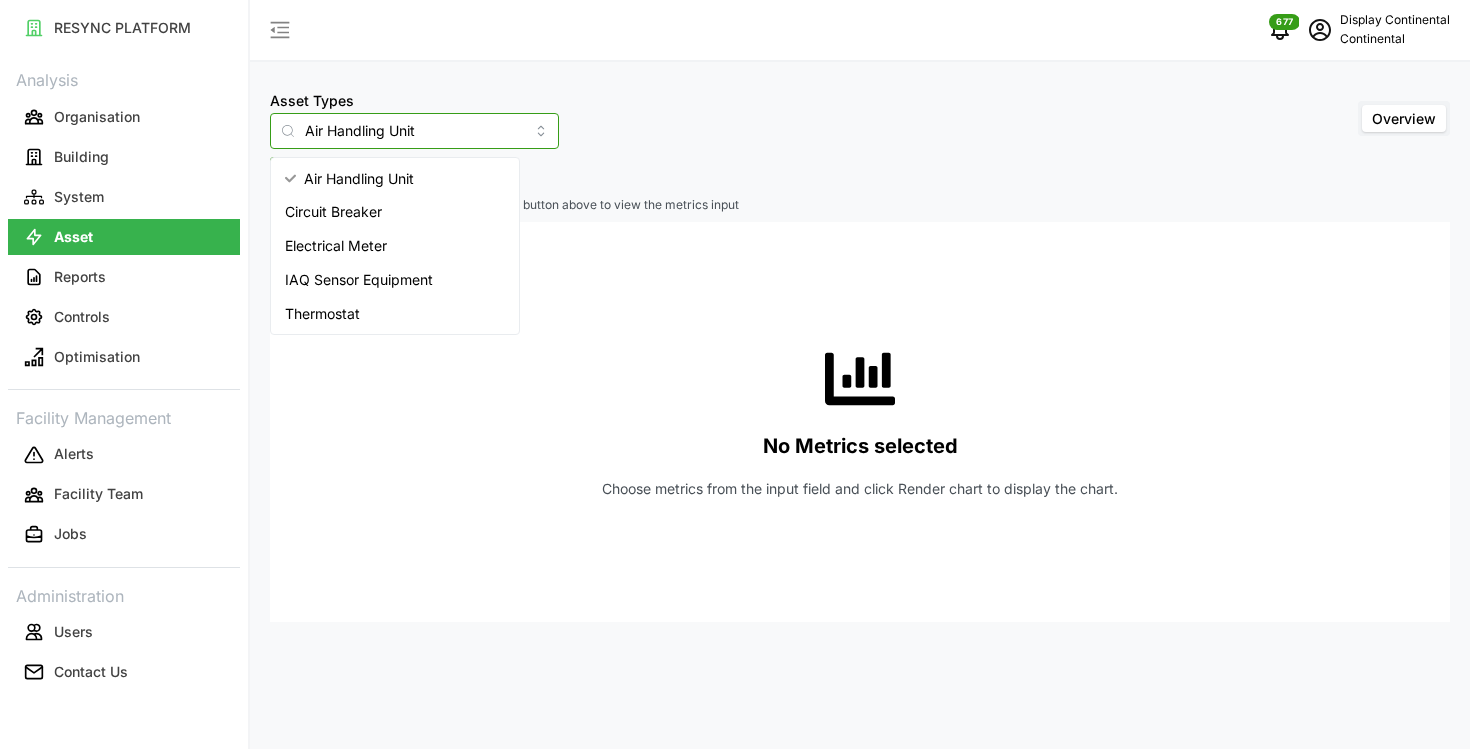 click on "Air Handling Unit" at bounding box center (414, 131) 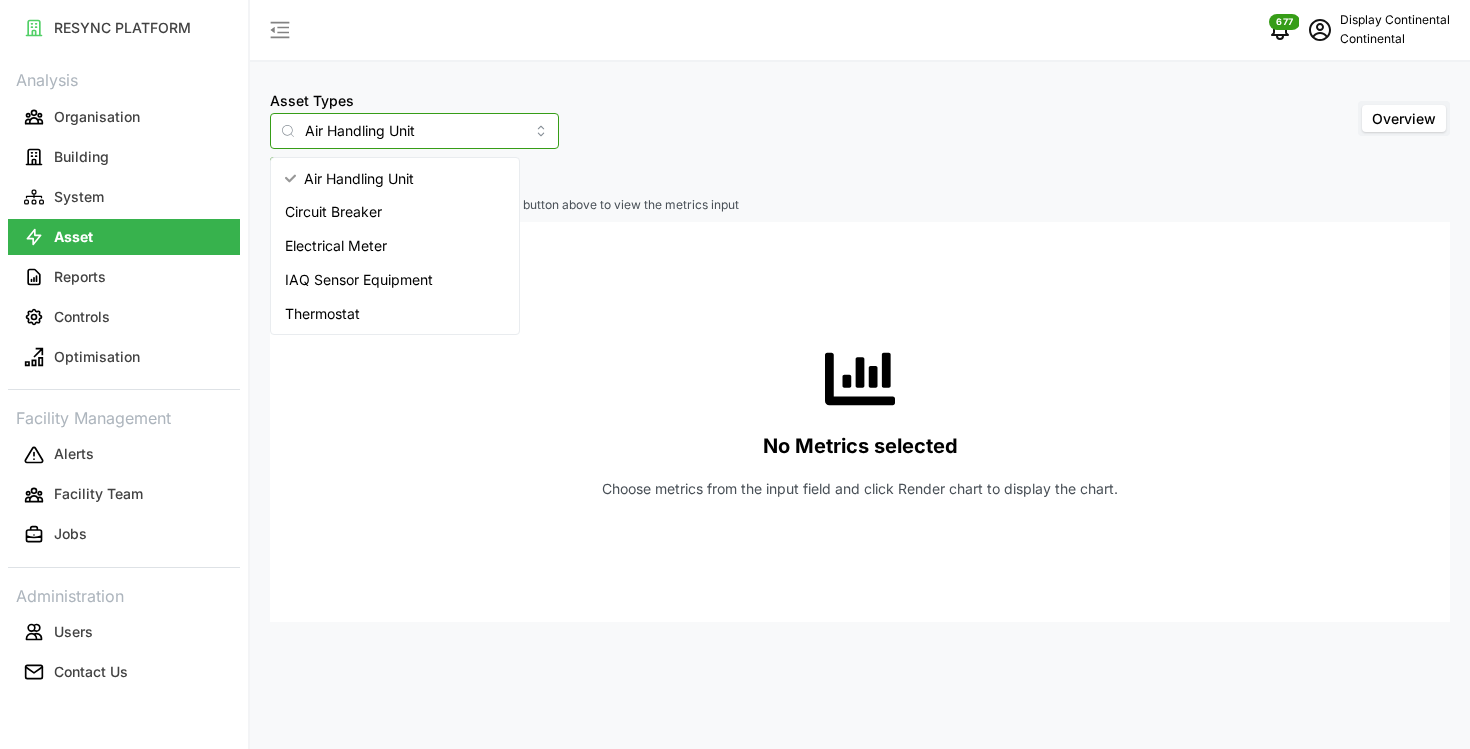 click on "Electrical Meter" at bounding box center (395, 246) 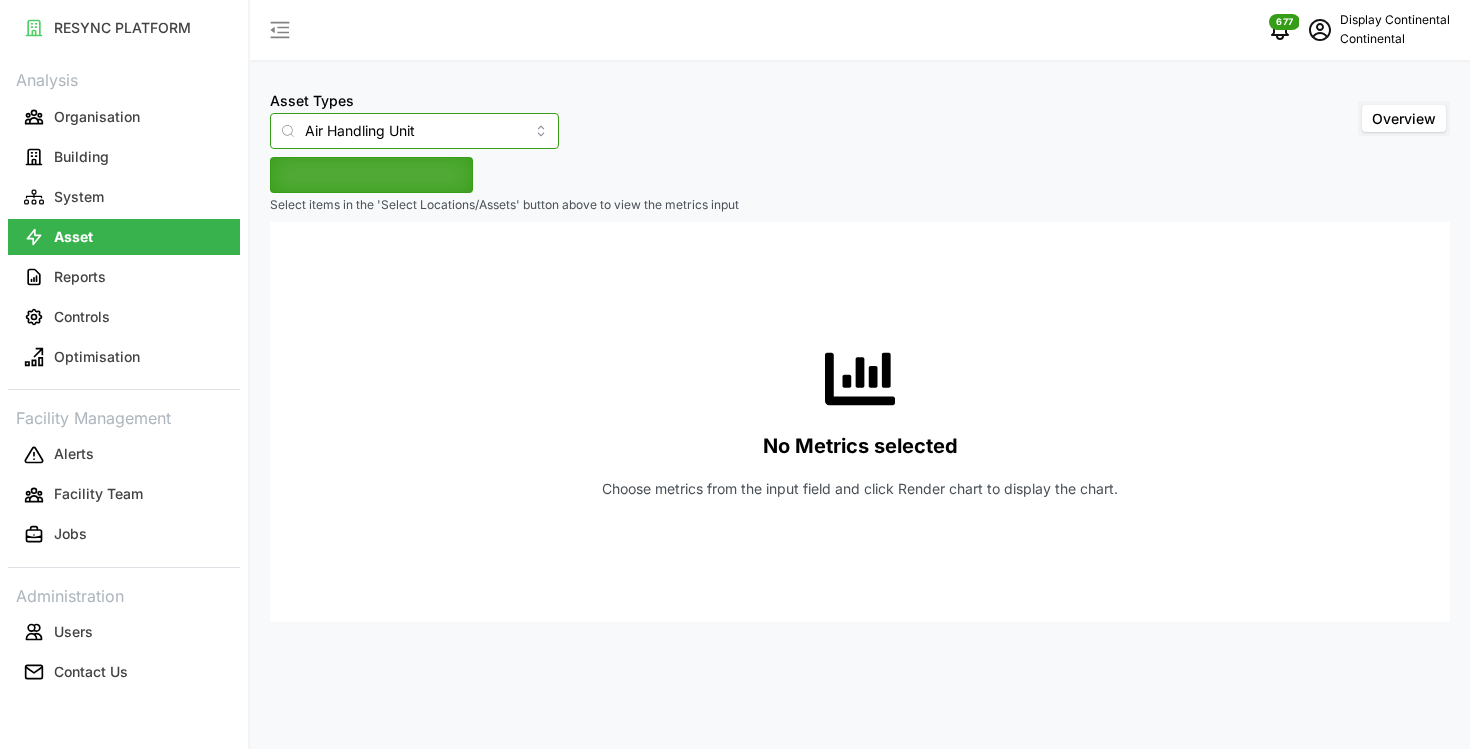 type on "Electrical Meter" 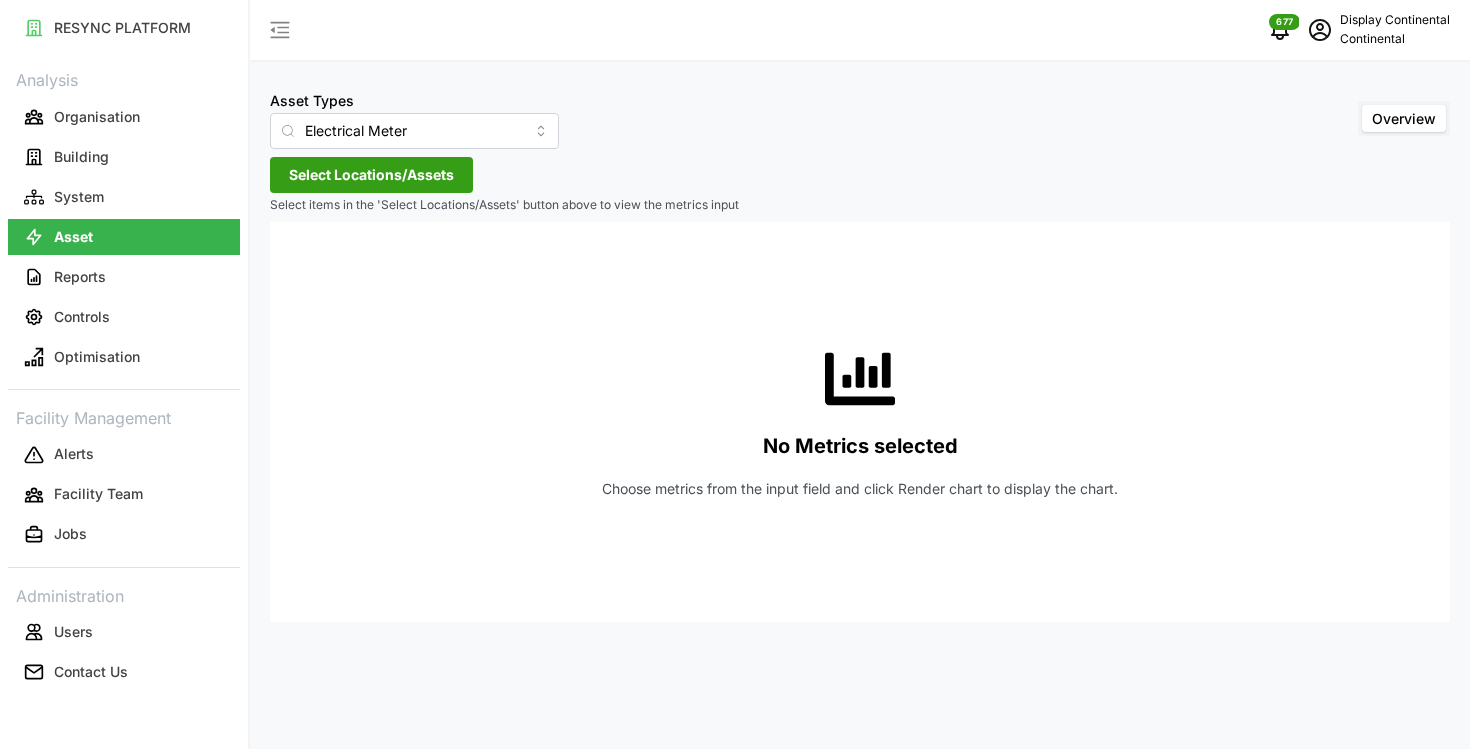 click on "Select Locations/Assets" at bounding box center (371, 175) 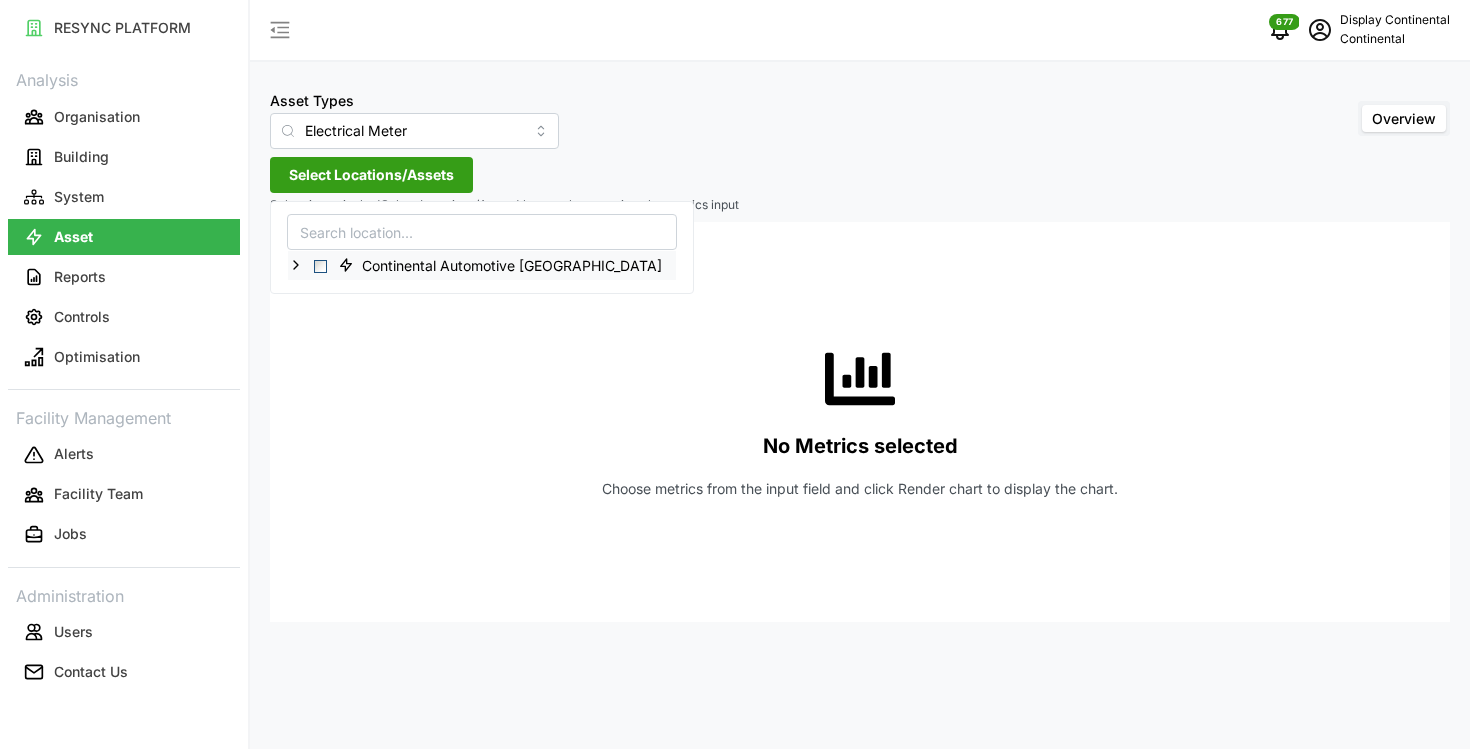 click at bounding box center (320, 266) 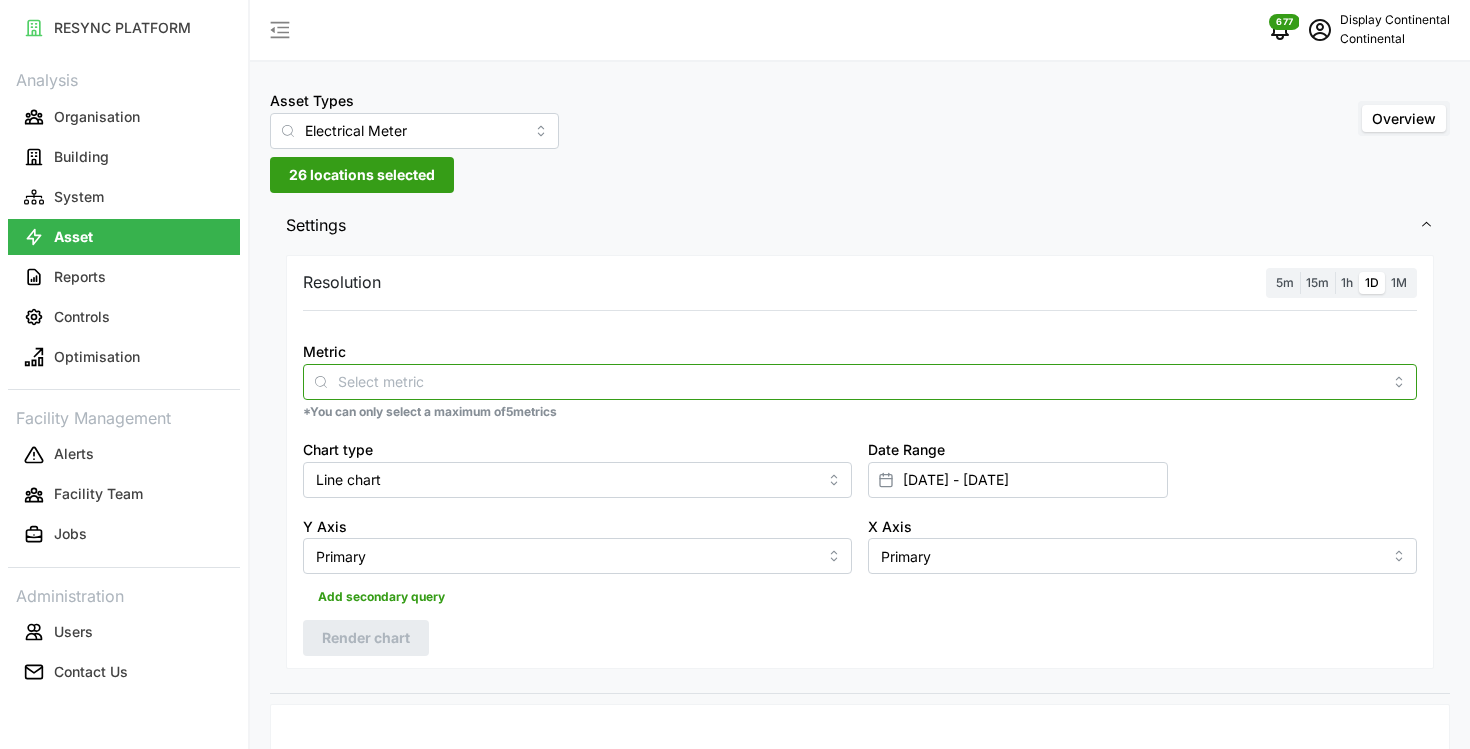 click at bounding box center (860, 382) 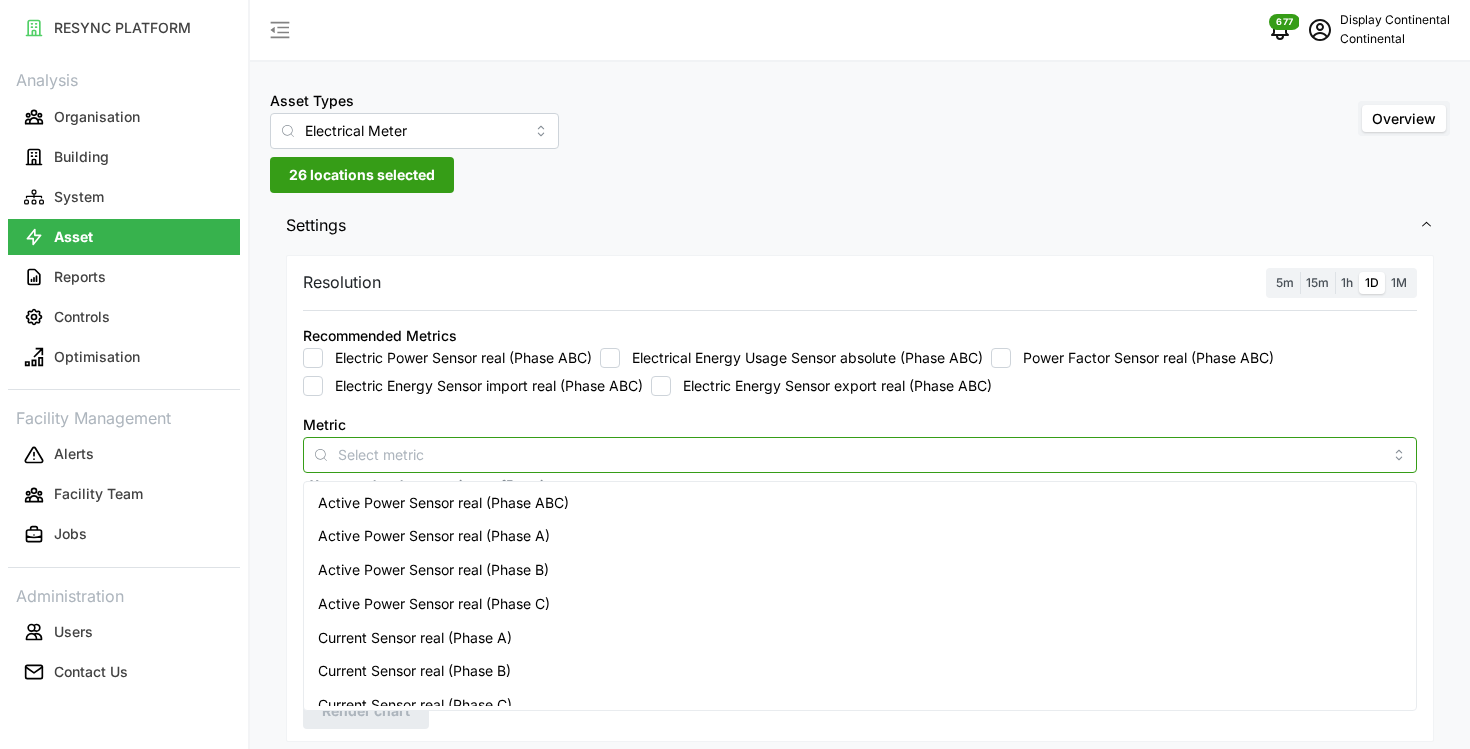 click on "Active Power Sensor real (Phase ABC)" at bounding box center [443, 503] 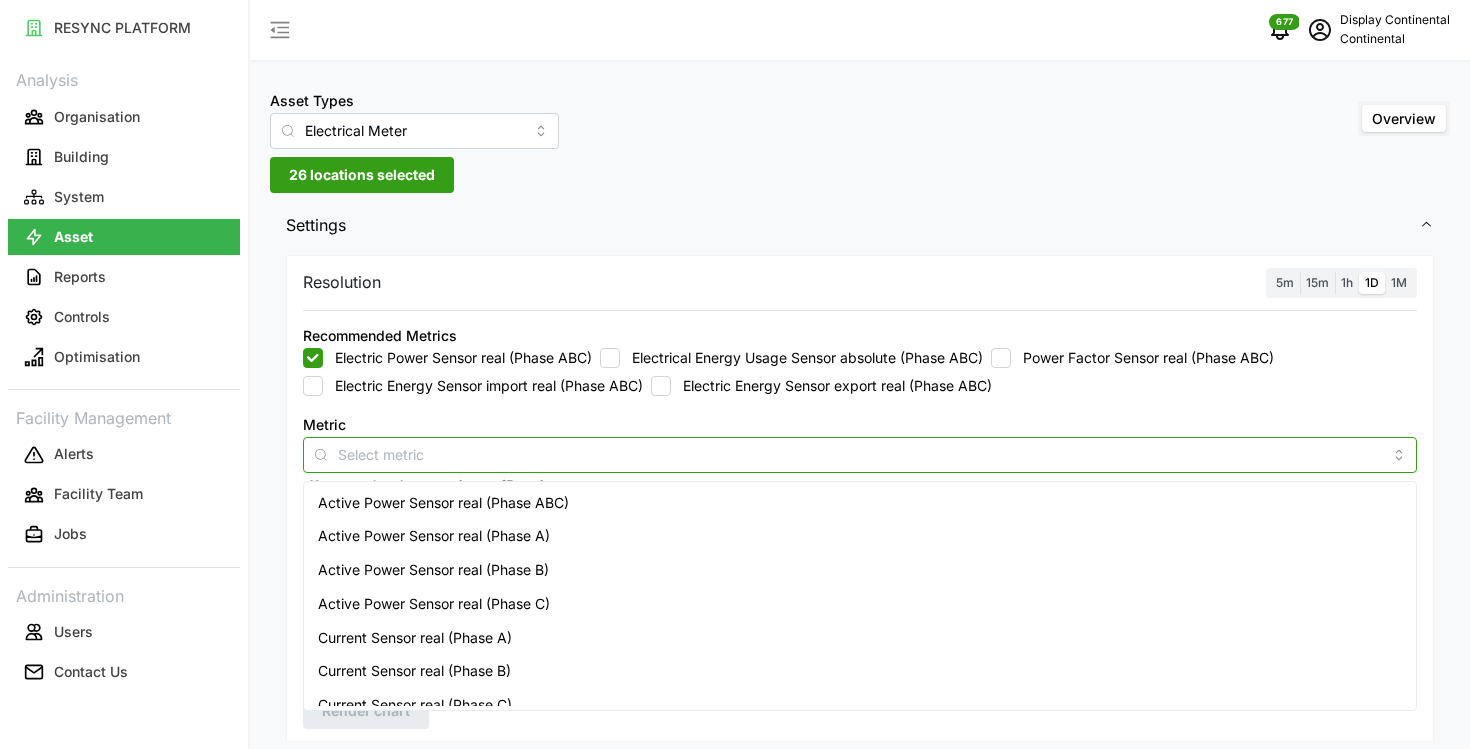 checkbox on "true" 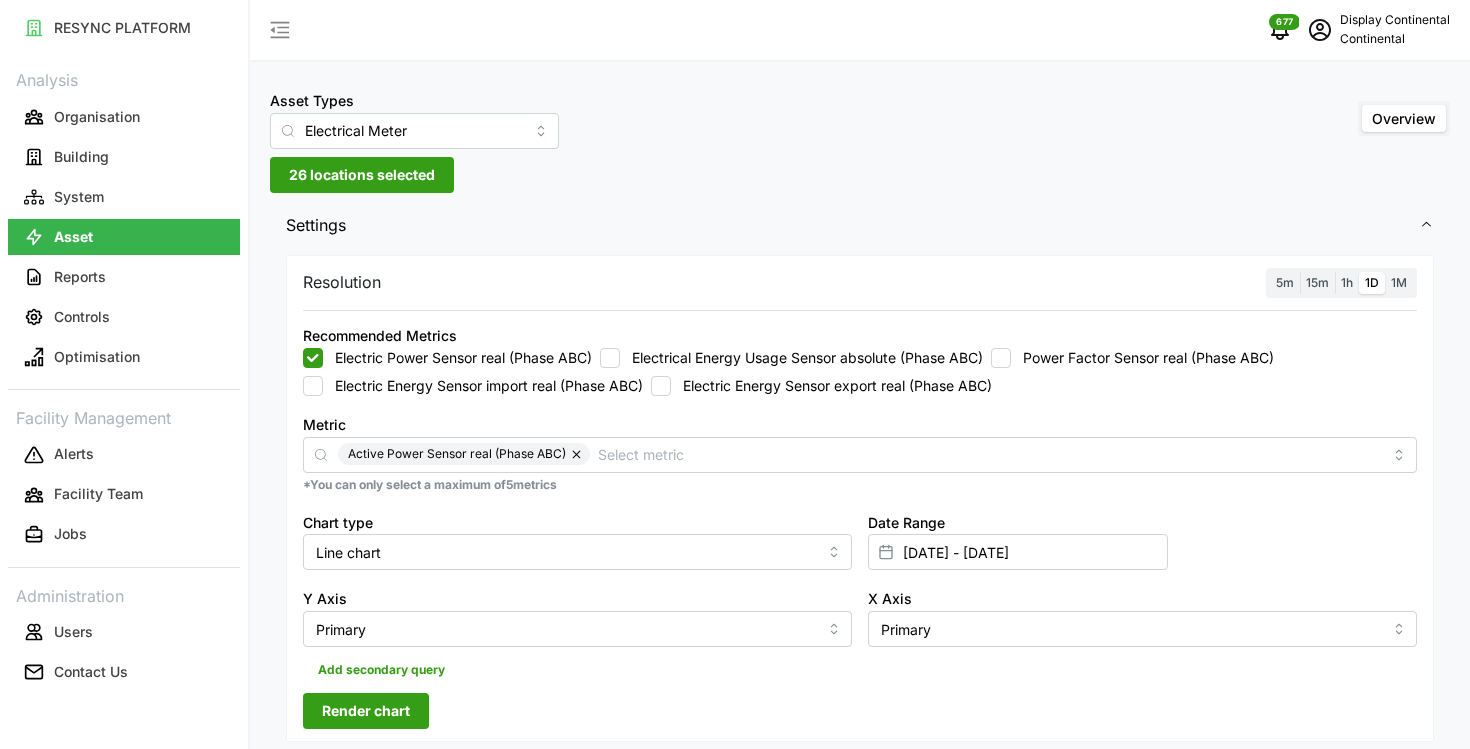 click on "Resolution 5m 15m 1h 1D 1M Recommended Metrics Electric Power Sensor real (Phase ABC) Electrical Energy Usage Sensor absolute (Phase ABC) Power Factor Sensor real (Phase ABC) Electric Energy Sensor import real (Phase ABC) Electric Energy Sensor export real (Phase ABC) Metric Active Power Sensor real (Phase ABC) *You can only select a maximum of  5  metrics Chart type Line chart Date Range [DATE] - [DATE] Y Axis Primary X Axis Primary Add secondary query Render chart" at bounding box center [860, 508] 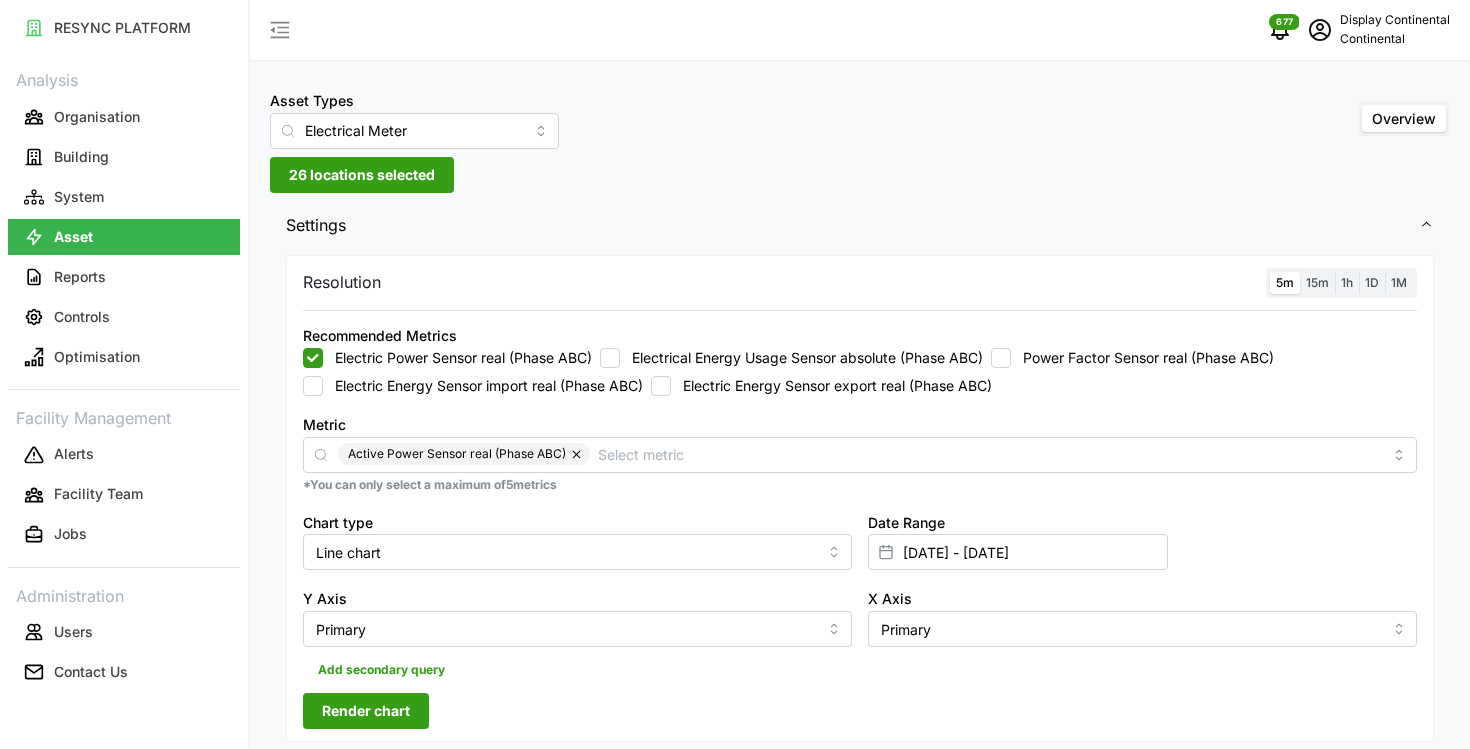 click on "Render chart" at bounding box center (366, 711) 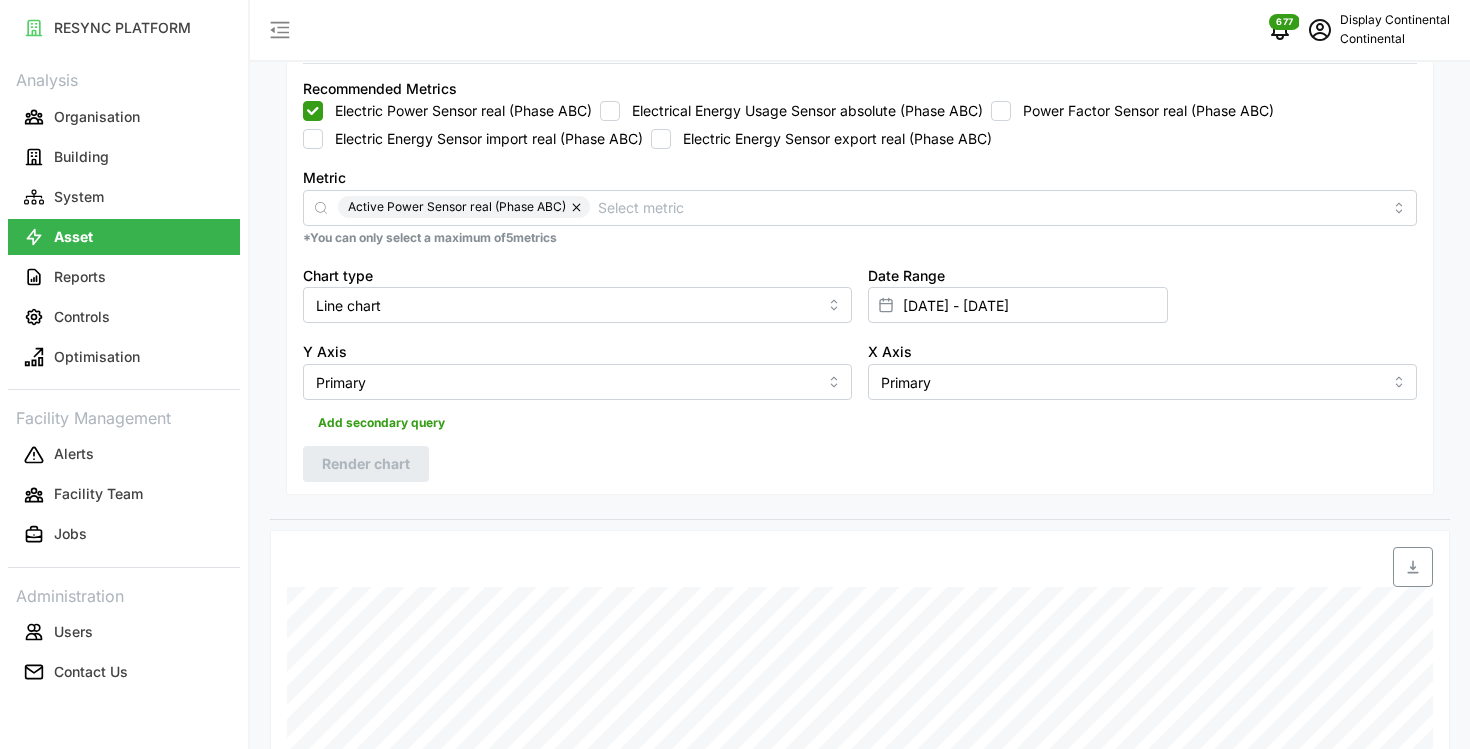 scroll, scrollTop: 671, scrollLeft: 0, axis: vertical 